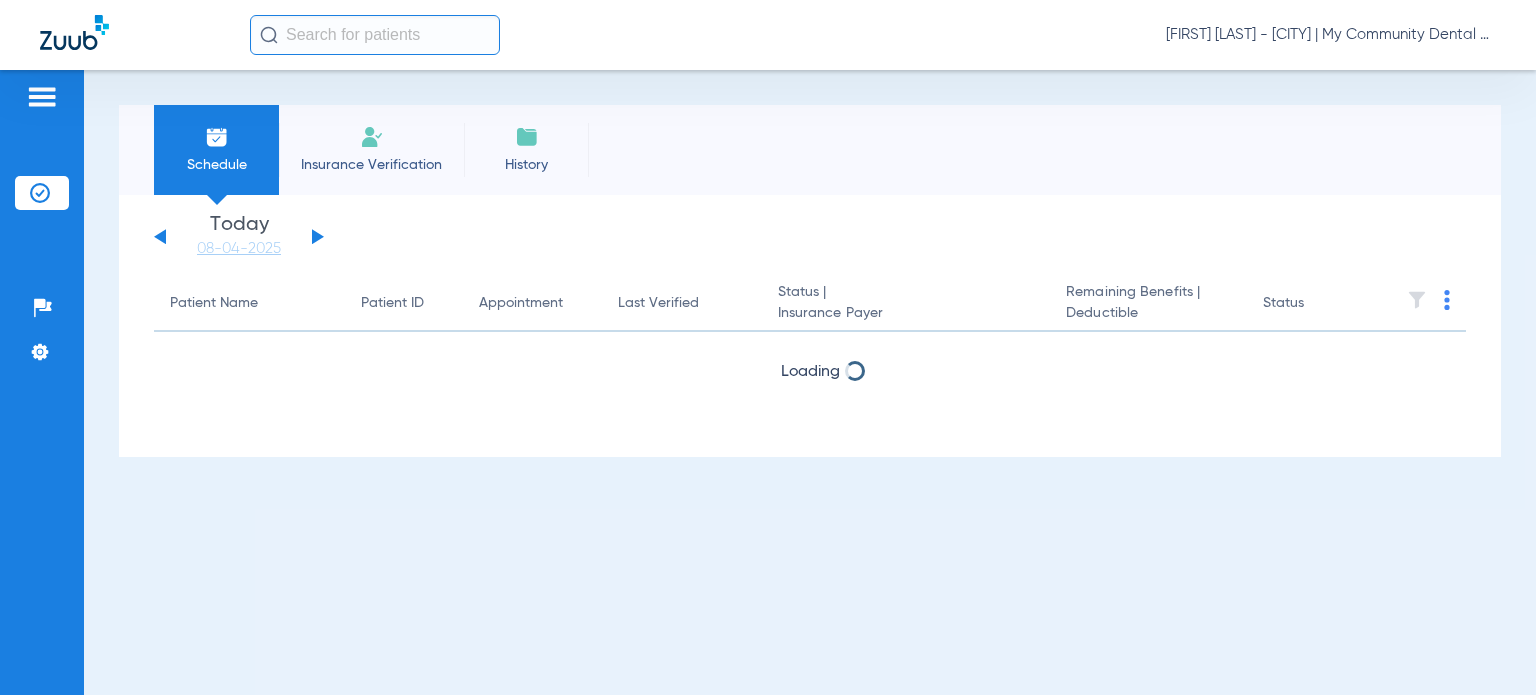 scroll, scrollTop: 0, scrollLeft: 0, axis: both 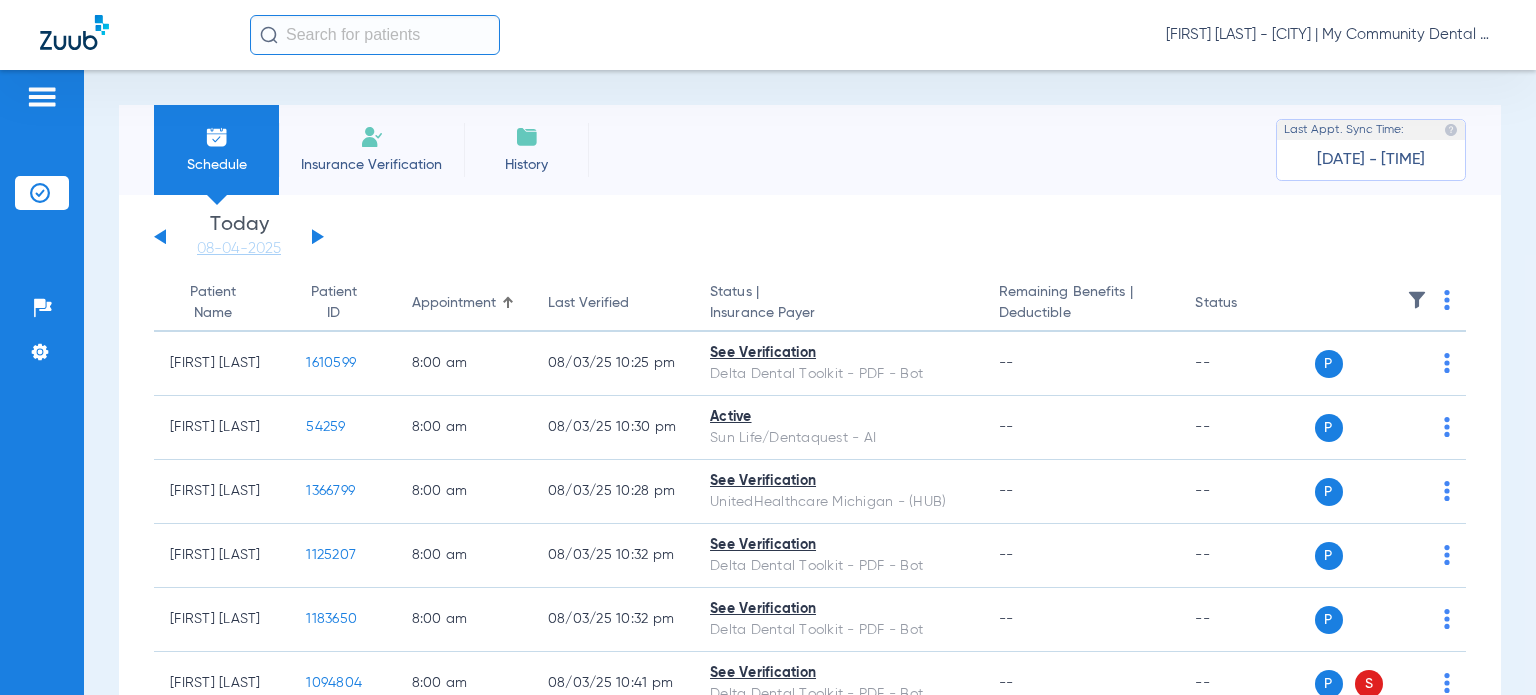 click on "[FIRST] [LAST] - [CITY] | My Community Dental Centers" 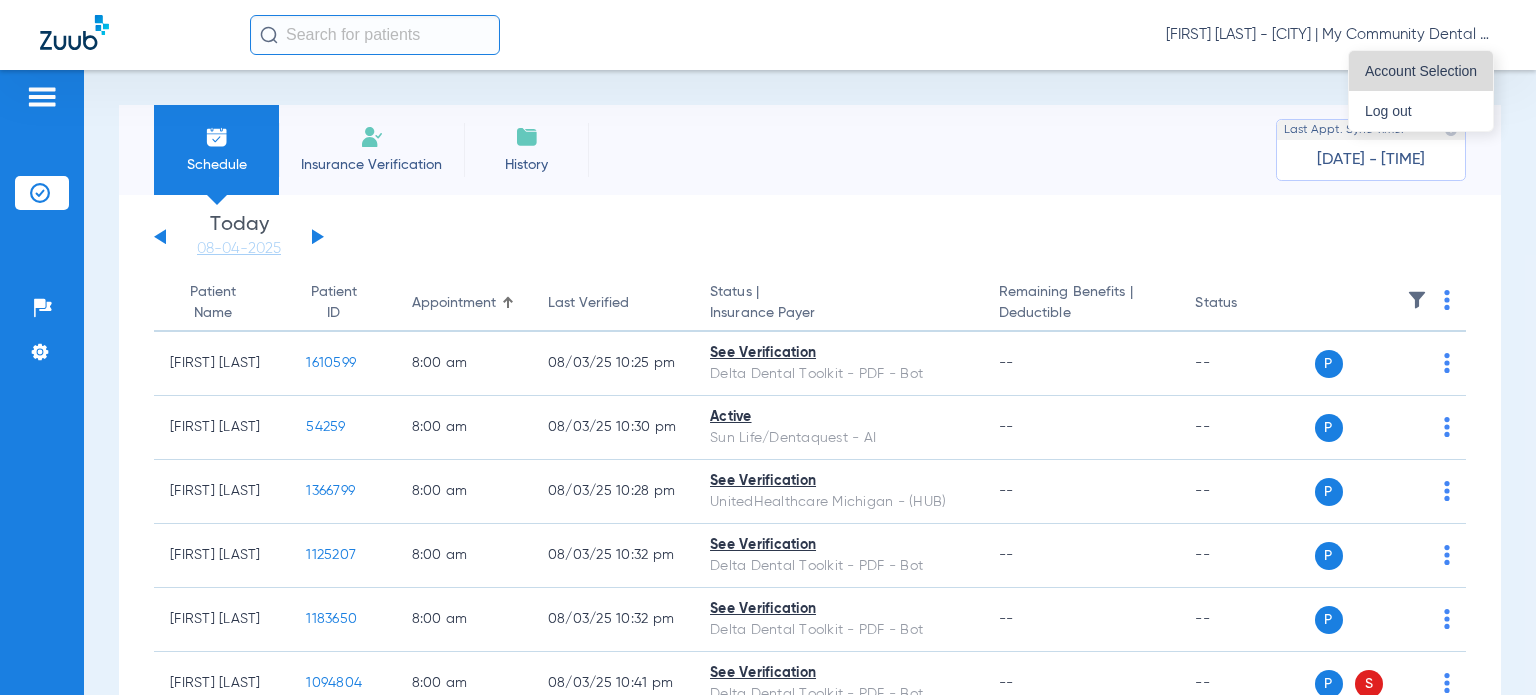 click on "Account Selection" at bounding box center [1421, 71] 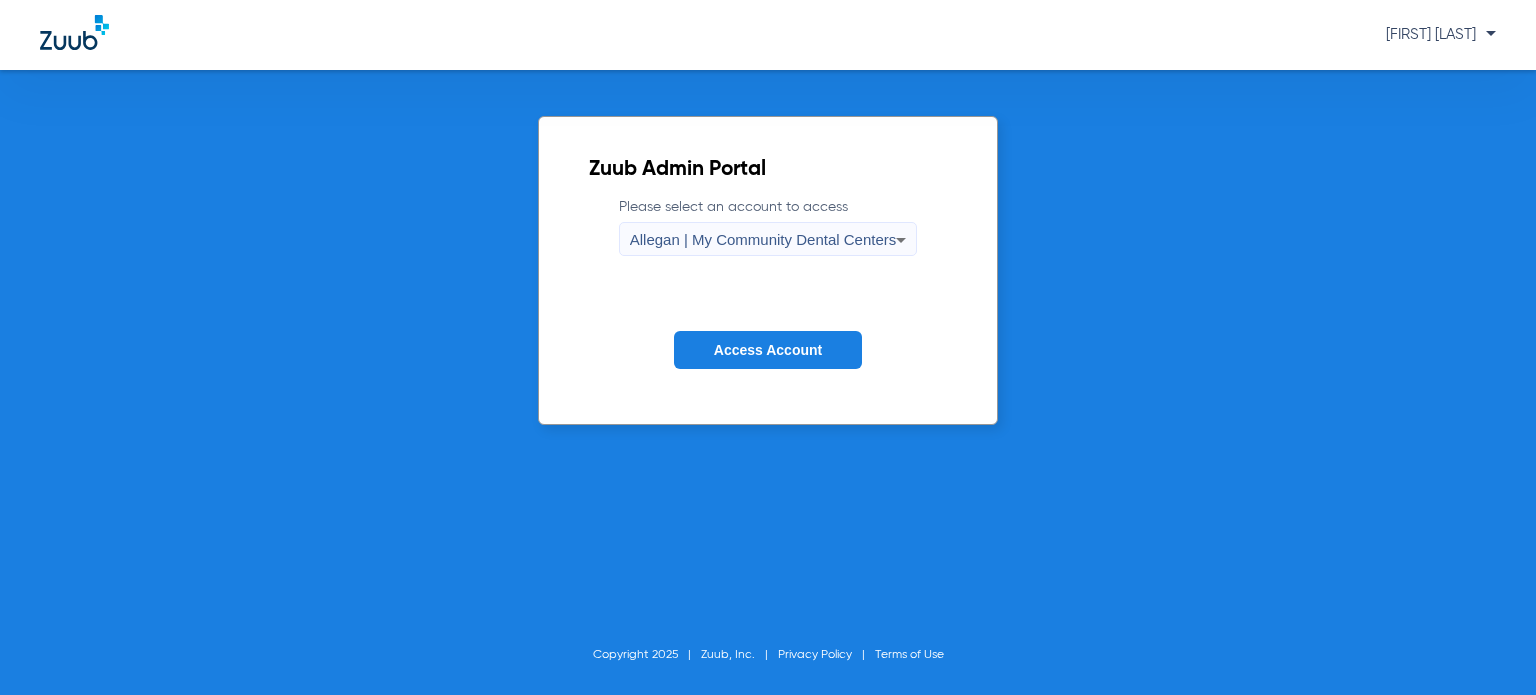 click on "Allegan | My Community Dental Centers" at bounding box center [763, 239] 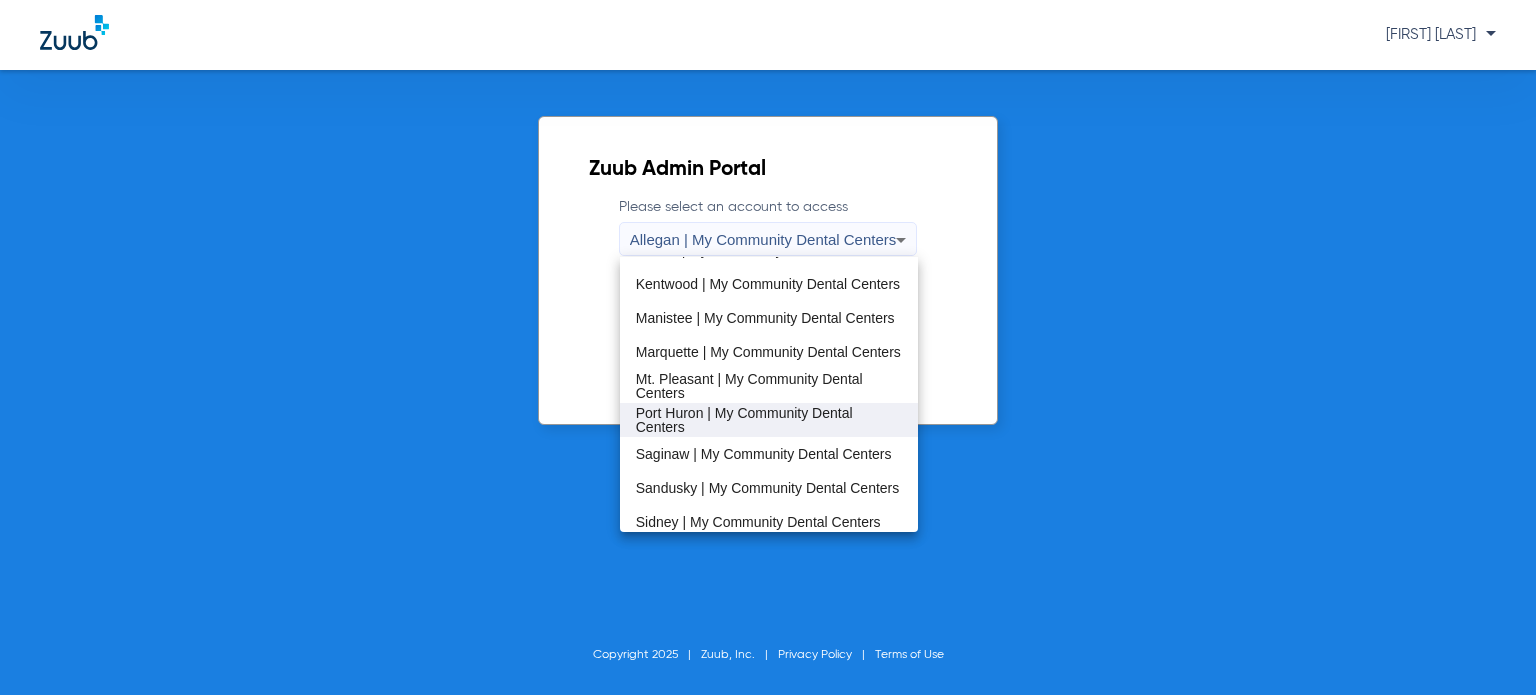 scroll, scrollTop: 600, scrollLeft: 0, axis: vertical 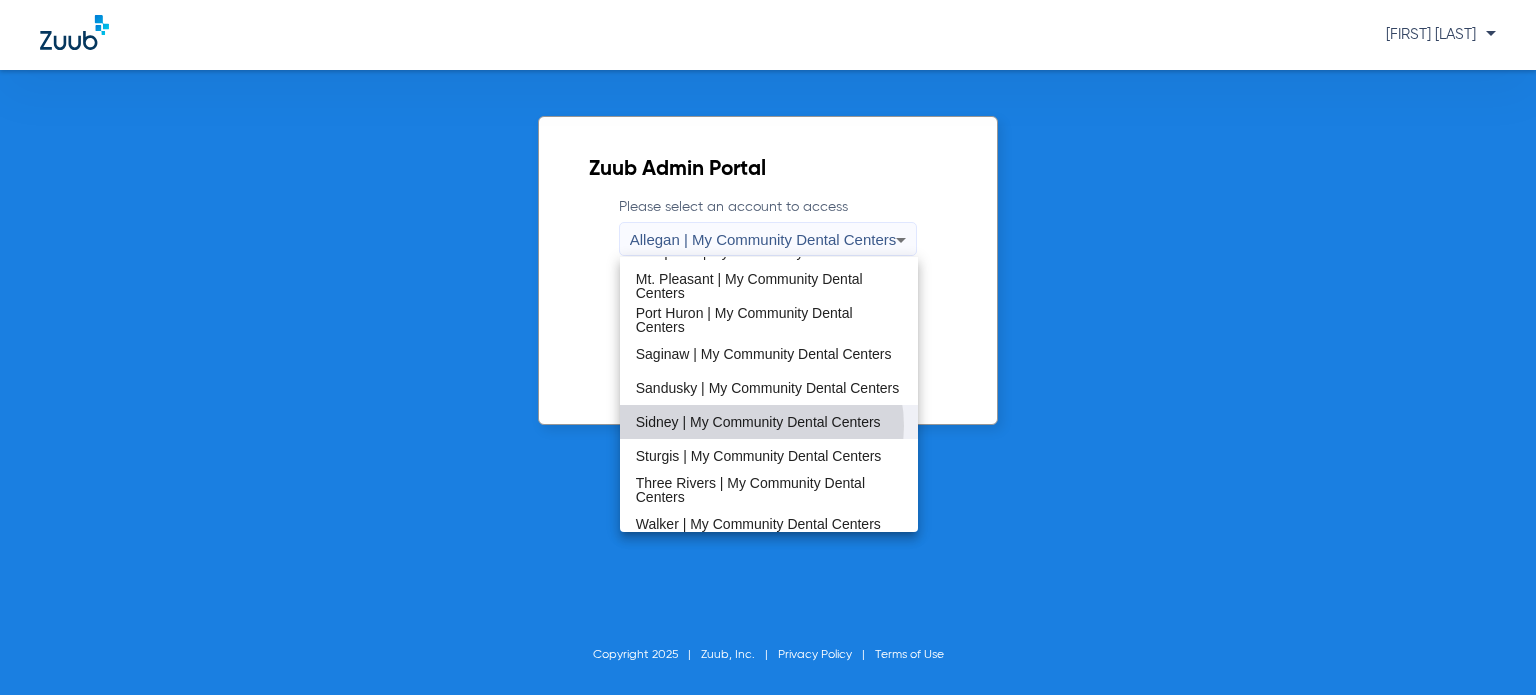 click on "Sidney | My Community Dental Centers" at bounding box center (758, 422) 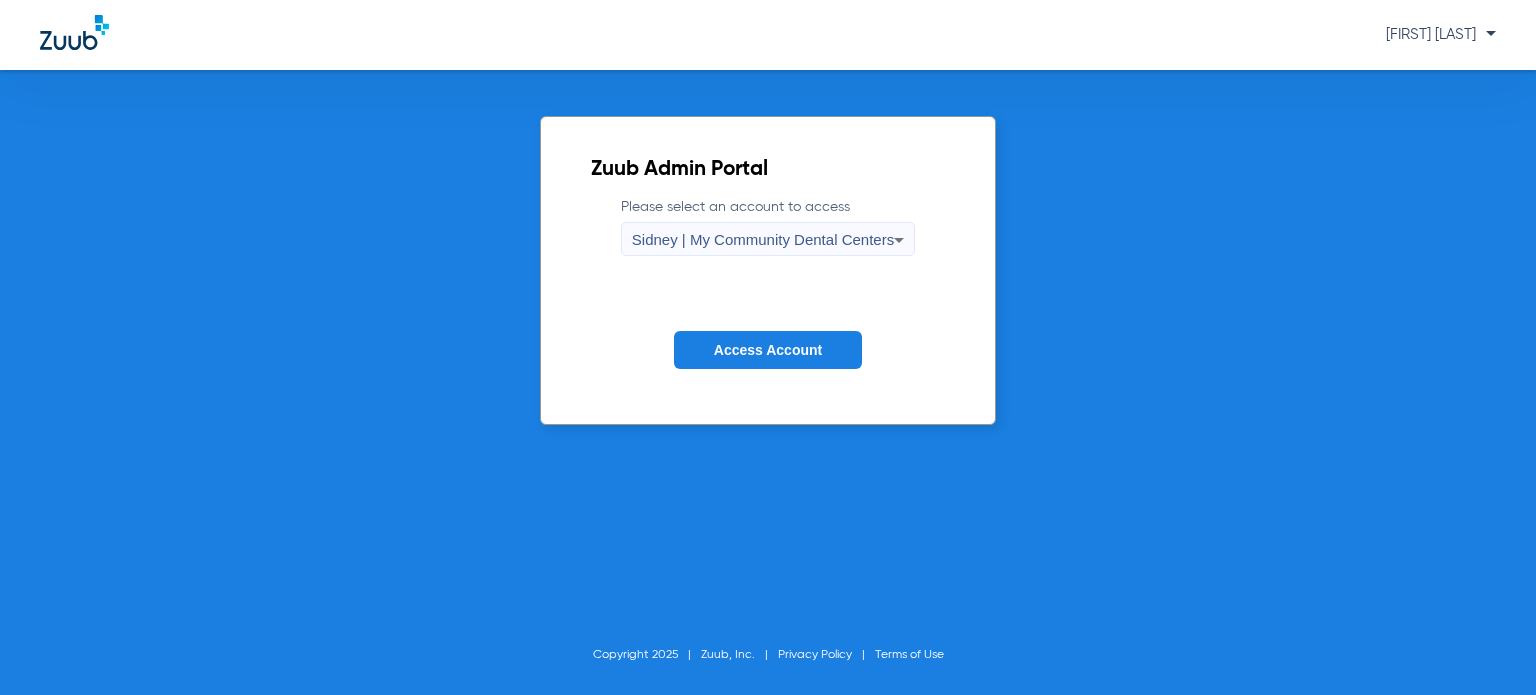 click on "Access Account" 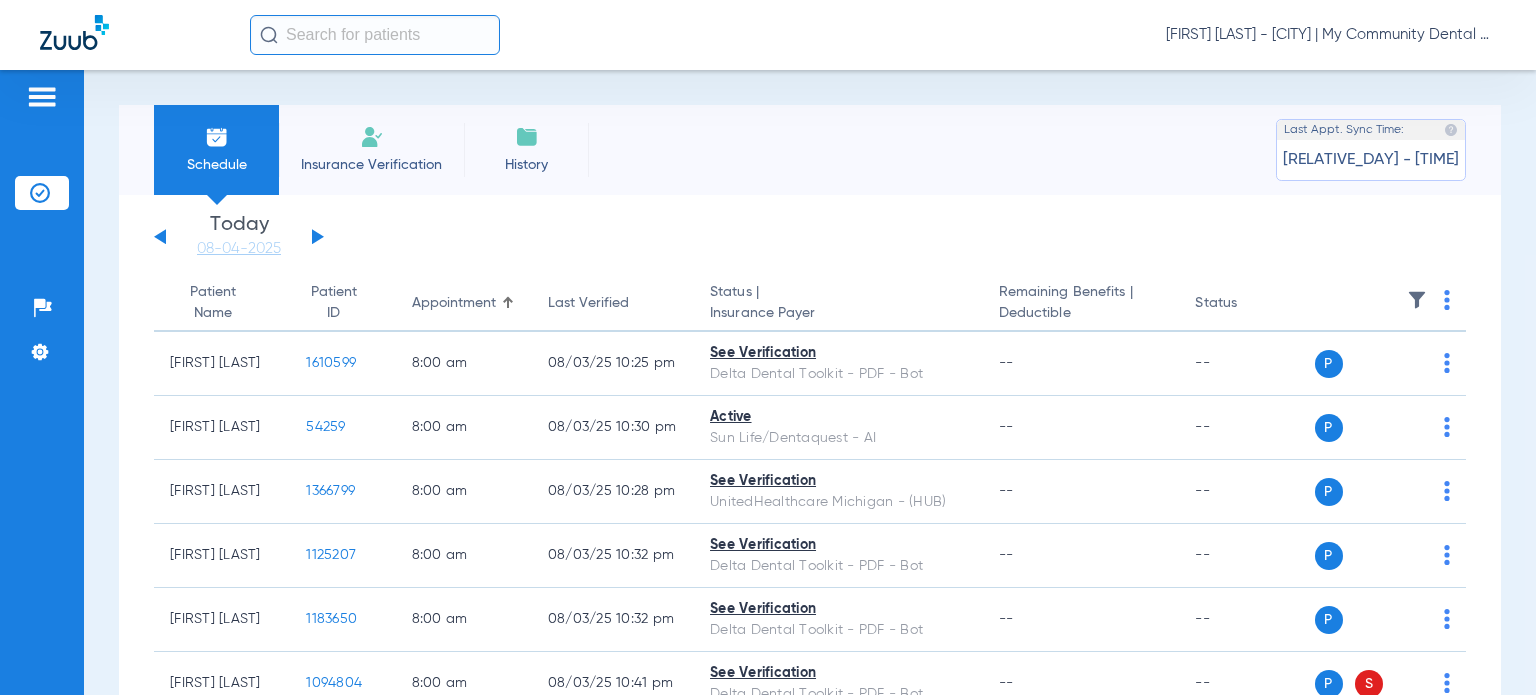 scroll, scrollTop: 0, scrollLeft: 0, axis: both 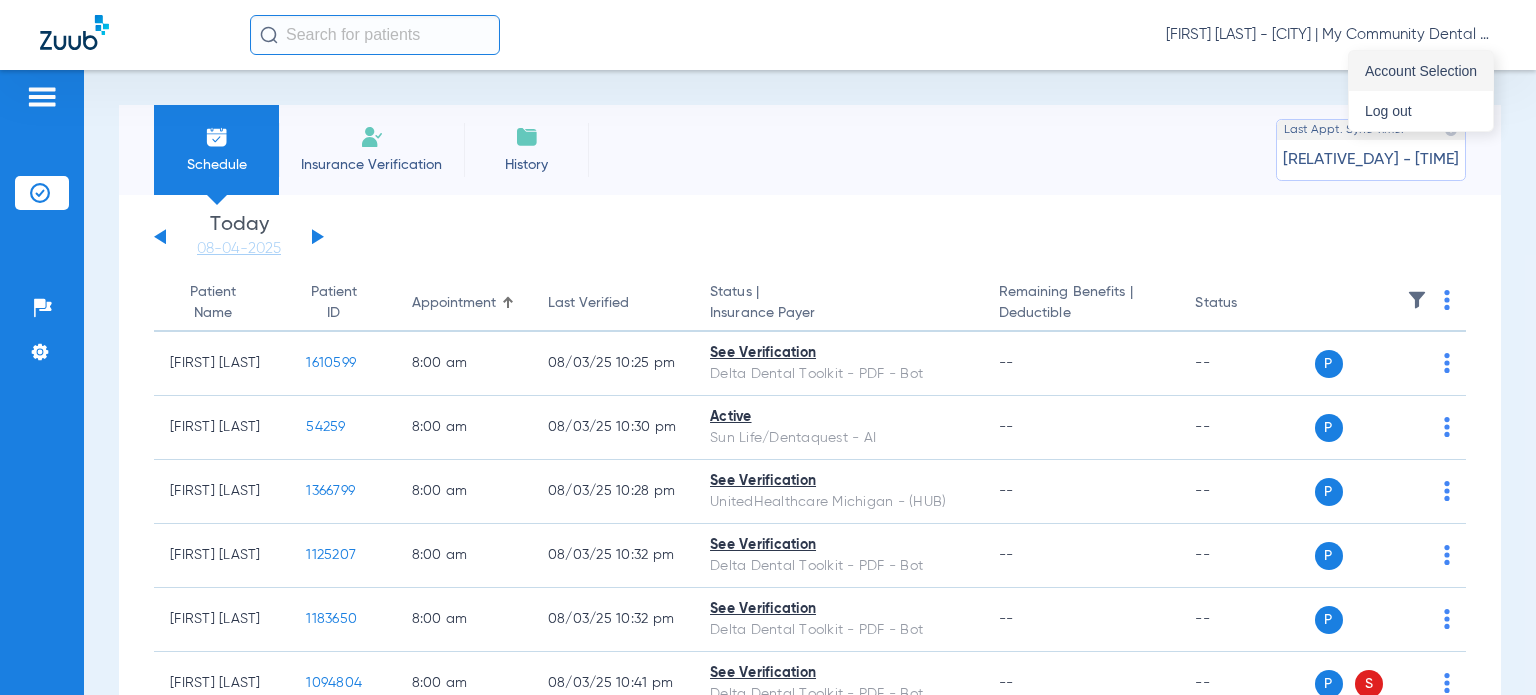 click on "Account Selection" at bounding box center (1421, 71) 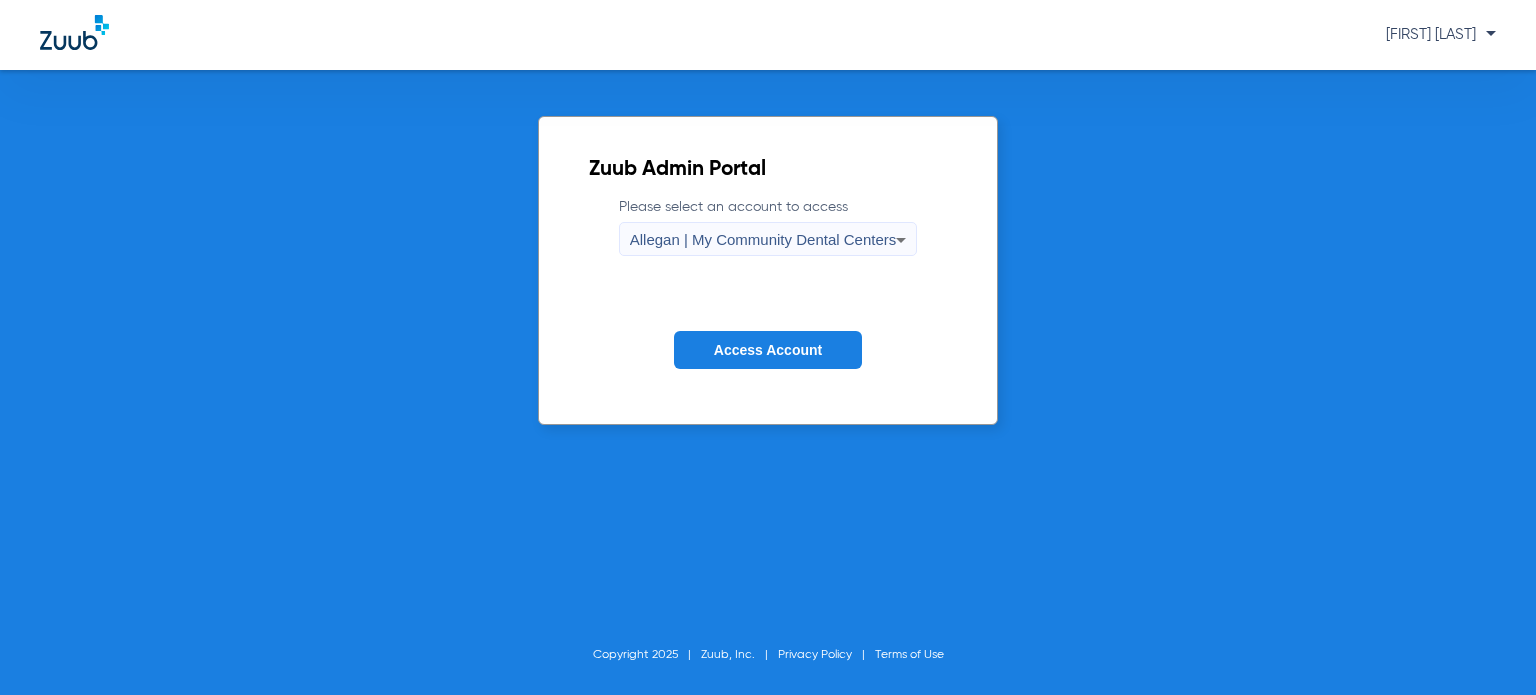 click on "Allegan | My Community Dental Centers" at bounding box center [763, 239] 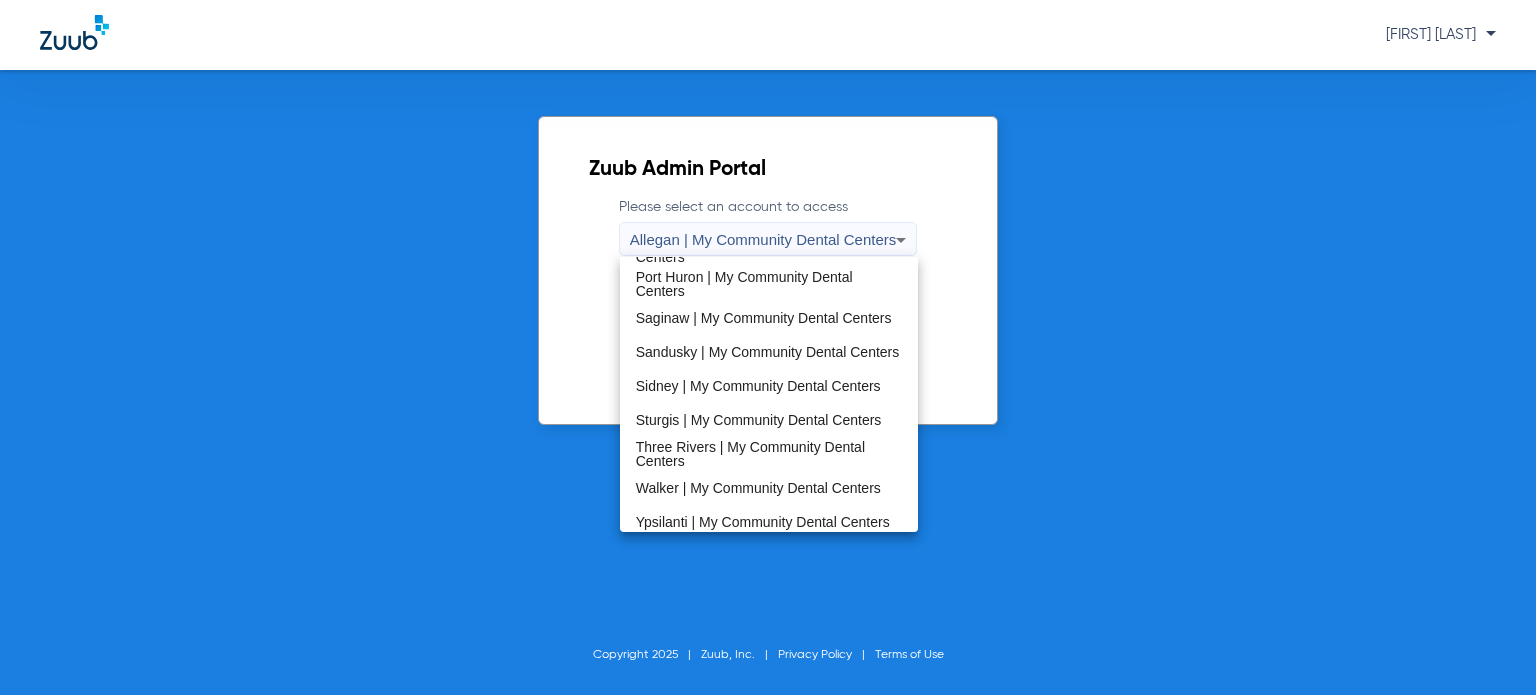 scroll, scrollTop: 643, scrollLeft: 0, axis: vertical 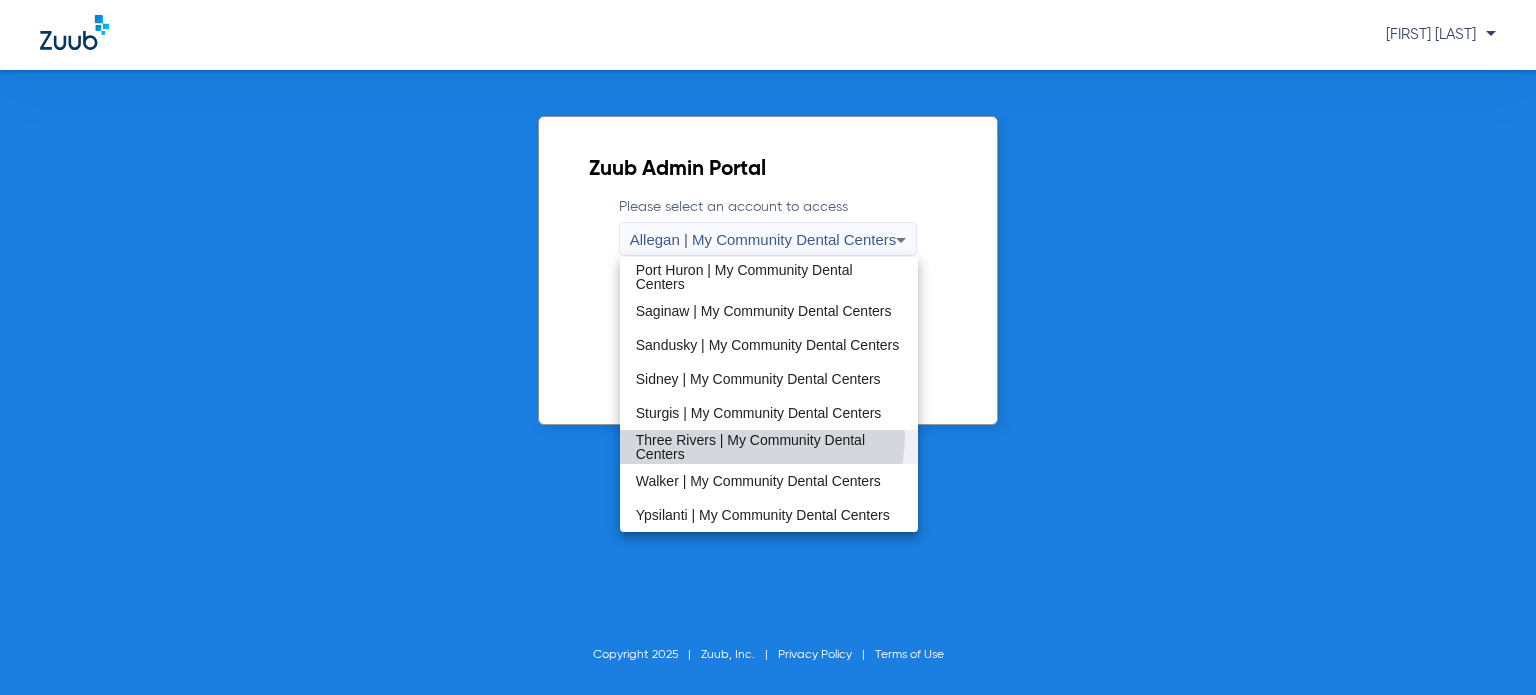 click on "Three Rivers | My Community Dental Centers" at bounding box center [769, 447] 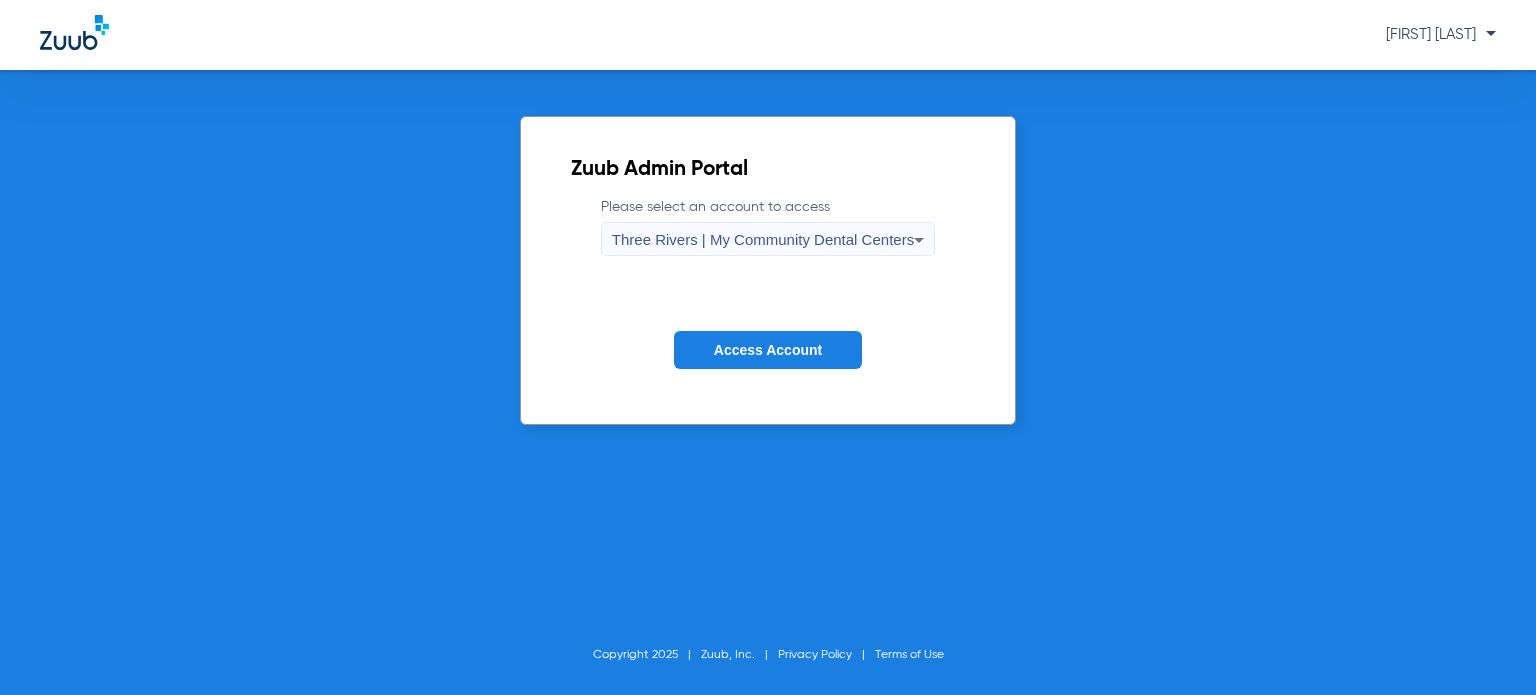 click on "Access Account" 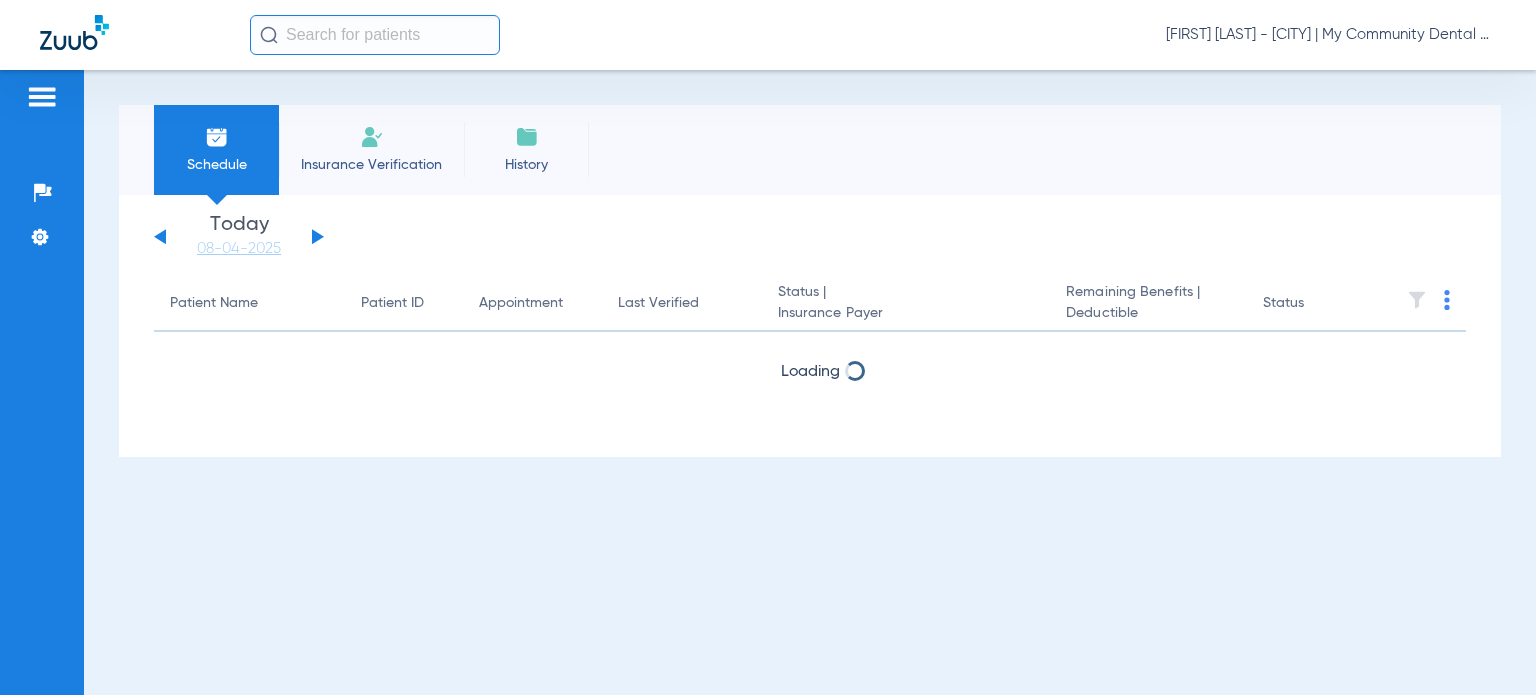 scroll, scrollTop: 0, scrollLeft: 0, axis: both 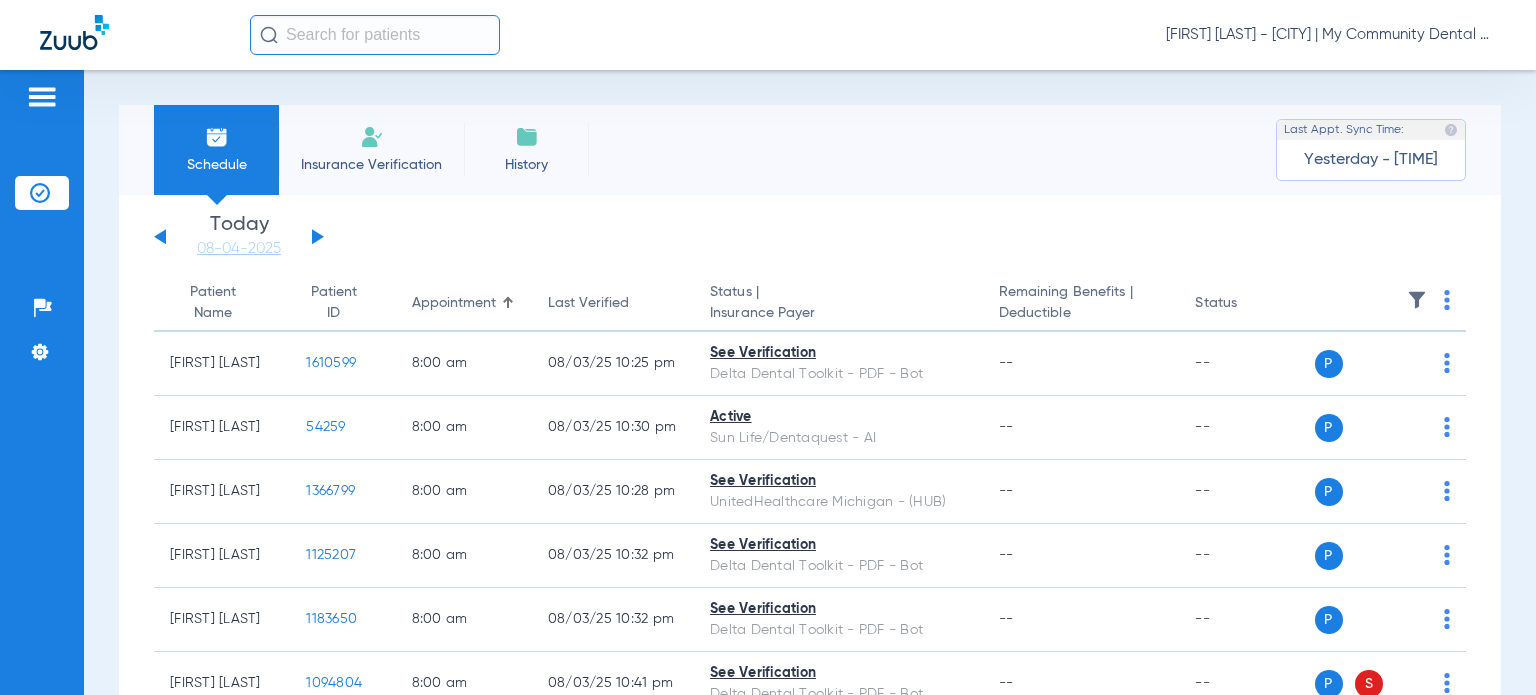 click on "Donna Thiel - Port Huron | My Community Dental Centers" 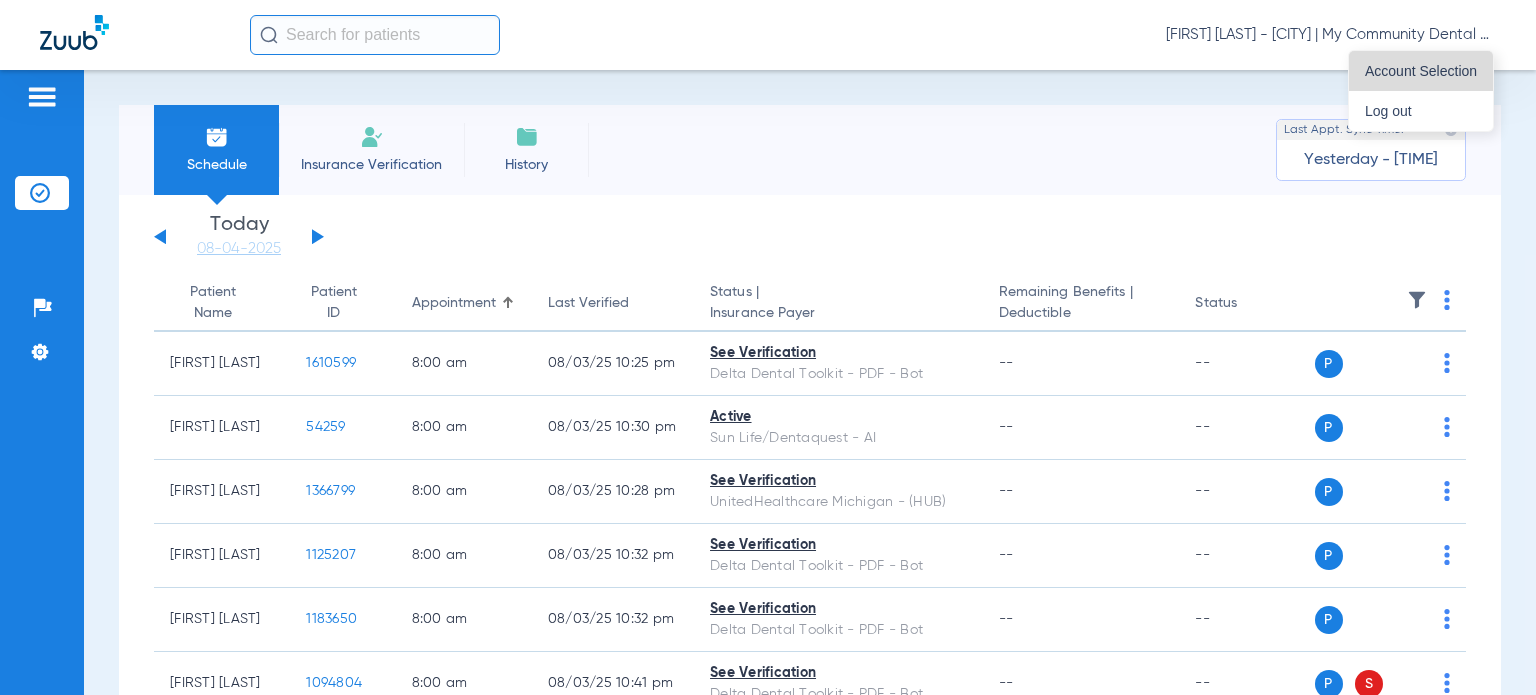 click on "Account Selection" at bounding box center [1421, 71] 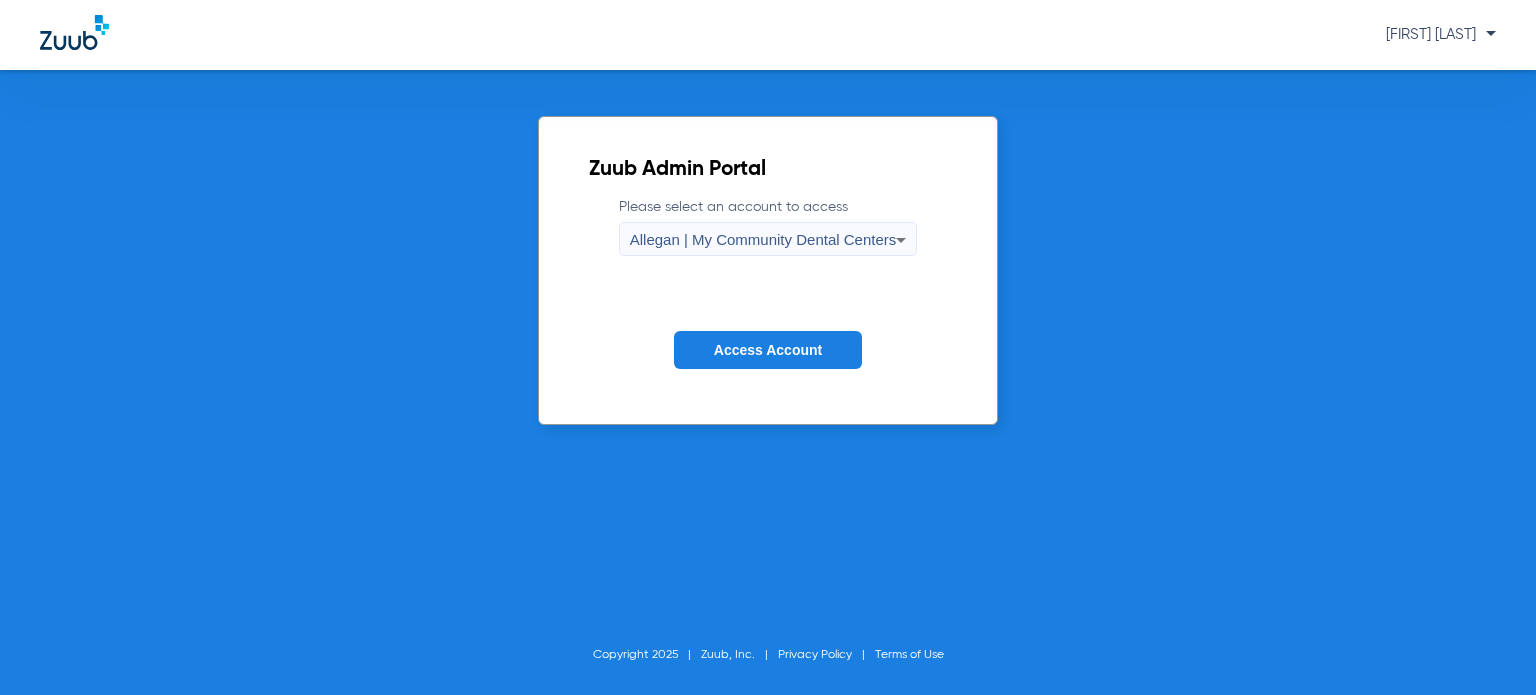 click on "Allegan | My Community Dental Centers" at bounding box center [763, 240] 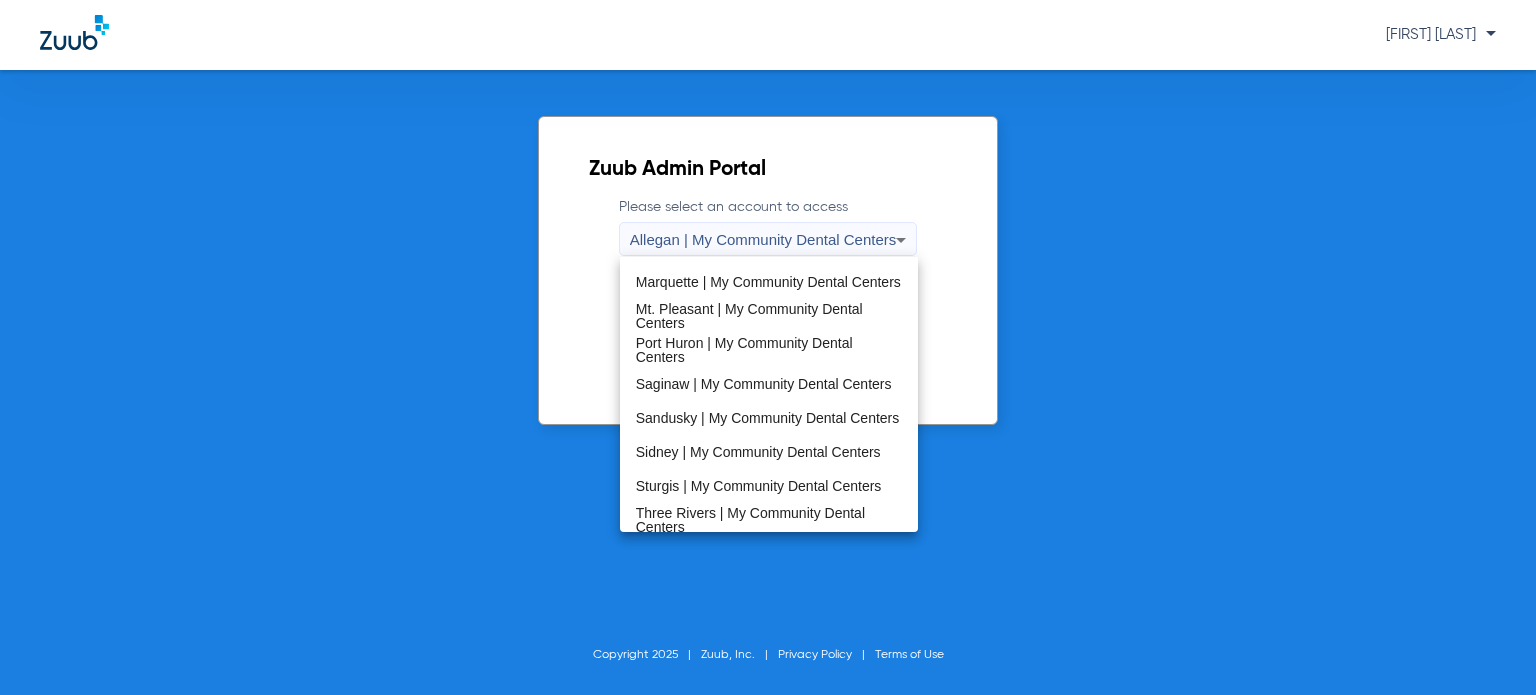 scroll, scrollTop: 643, scrollLeft: 0, axis: vertical 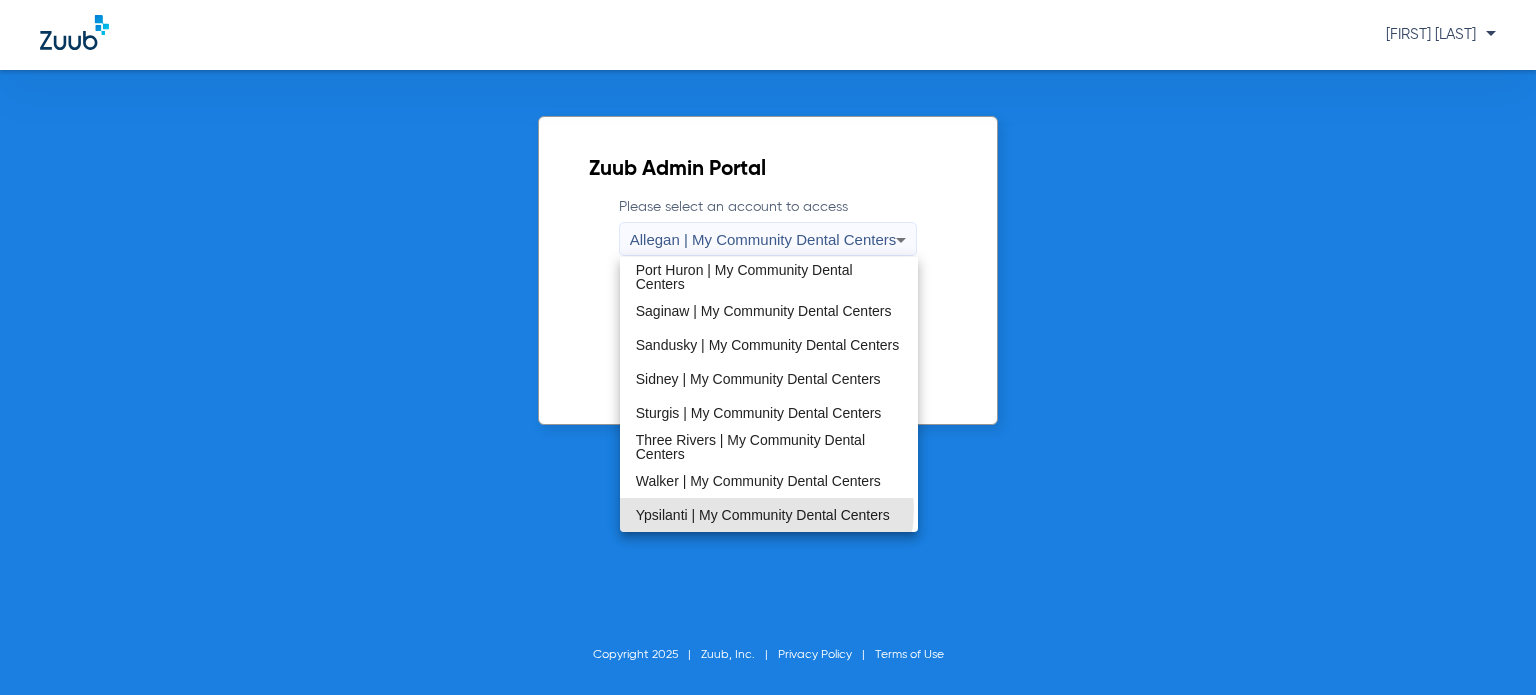 drag, startPoint x: 766, startPoint y: 509, endPoint x: 767, endPoint y: 481, distance: 28.01785 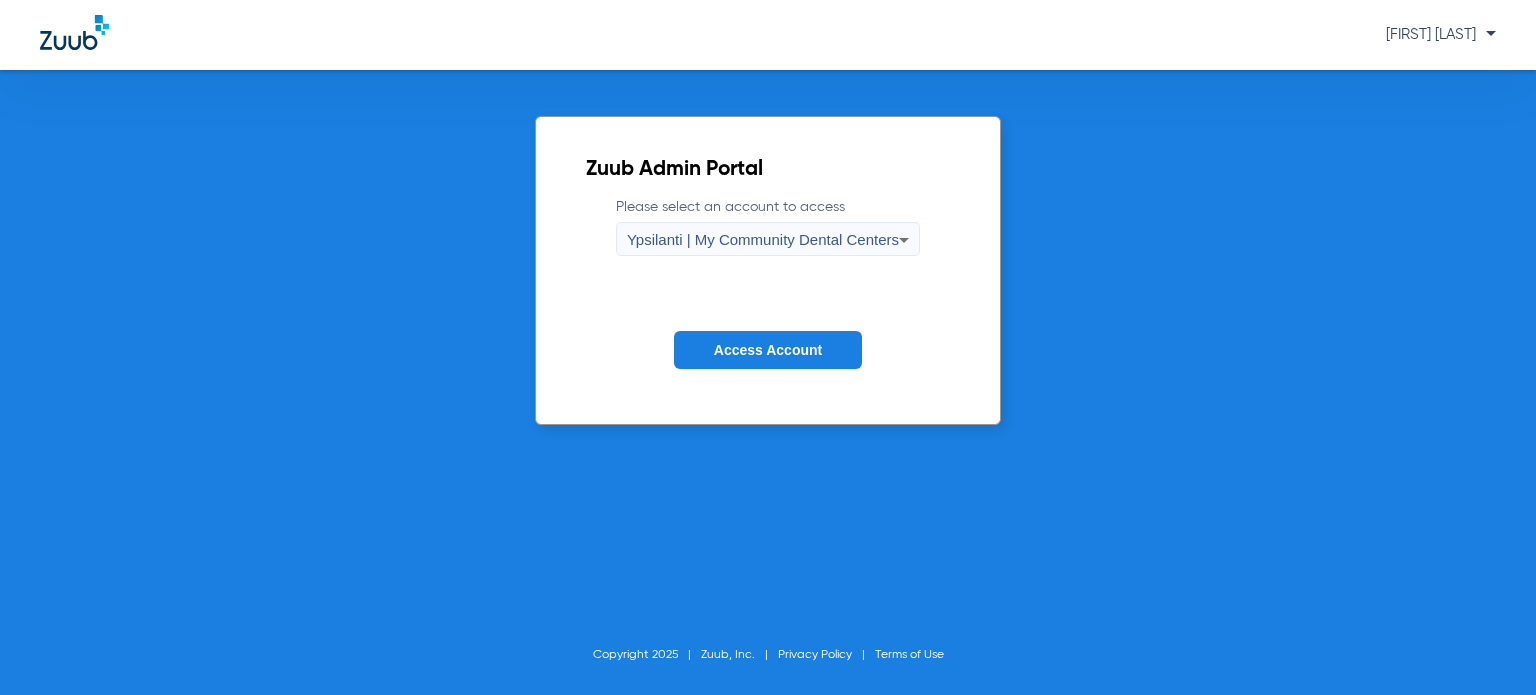 click on "Access Account" 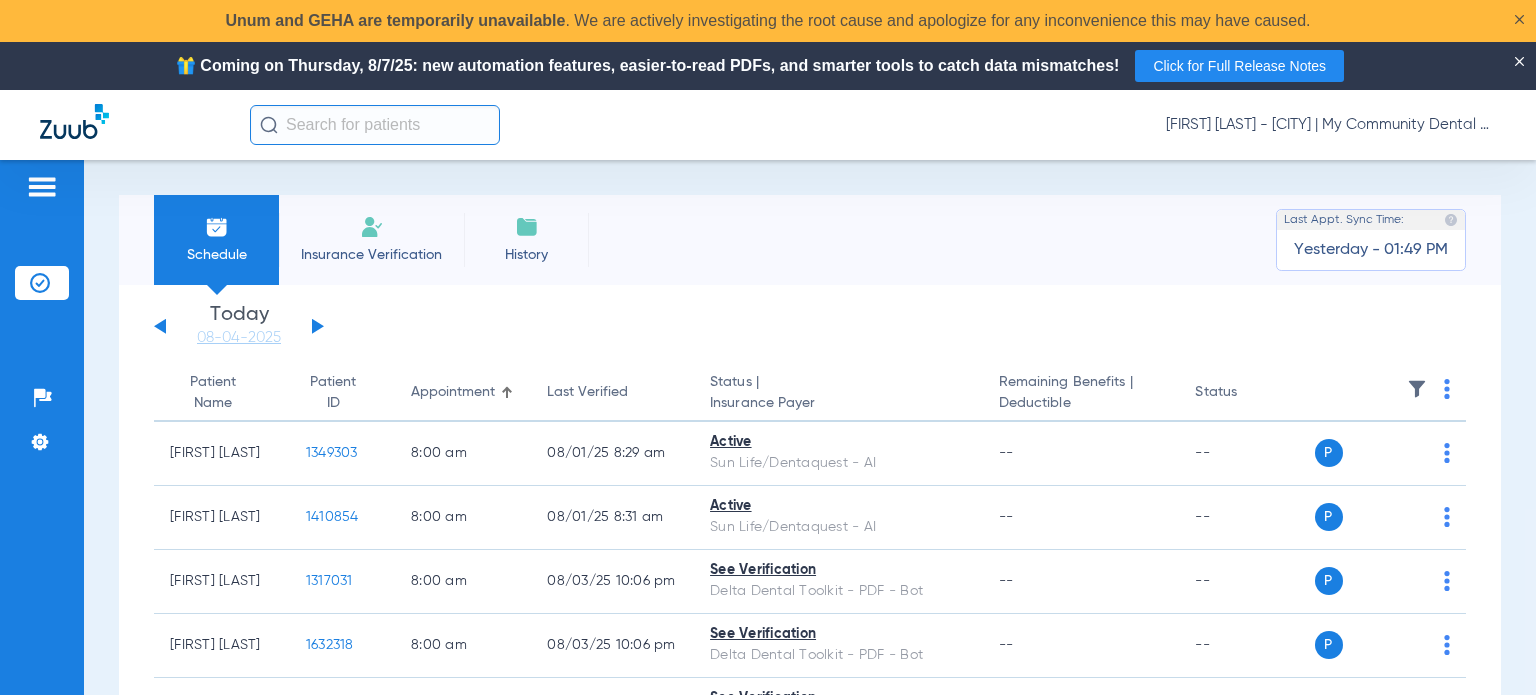 click on "Click for Full Release Notes" at bounding box center (1239, 66) 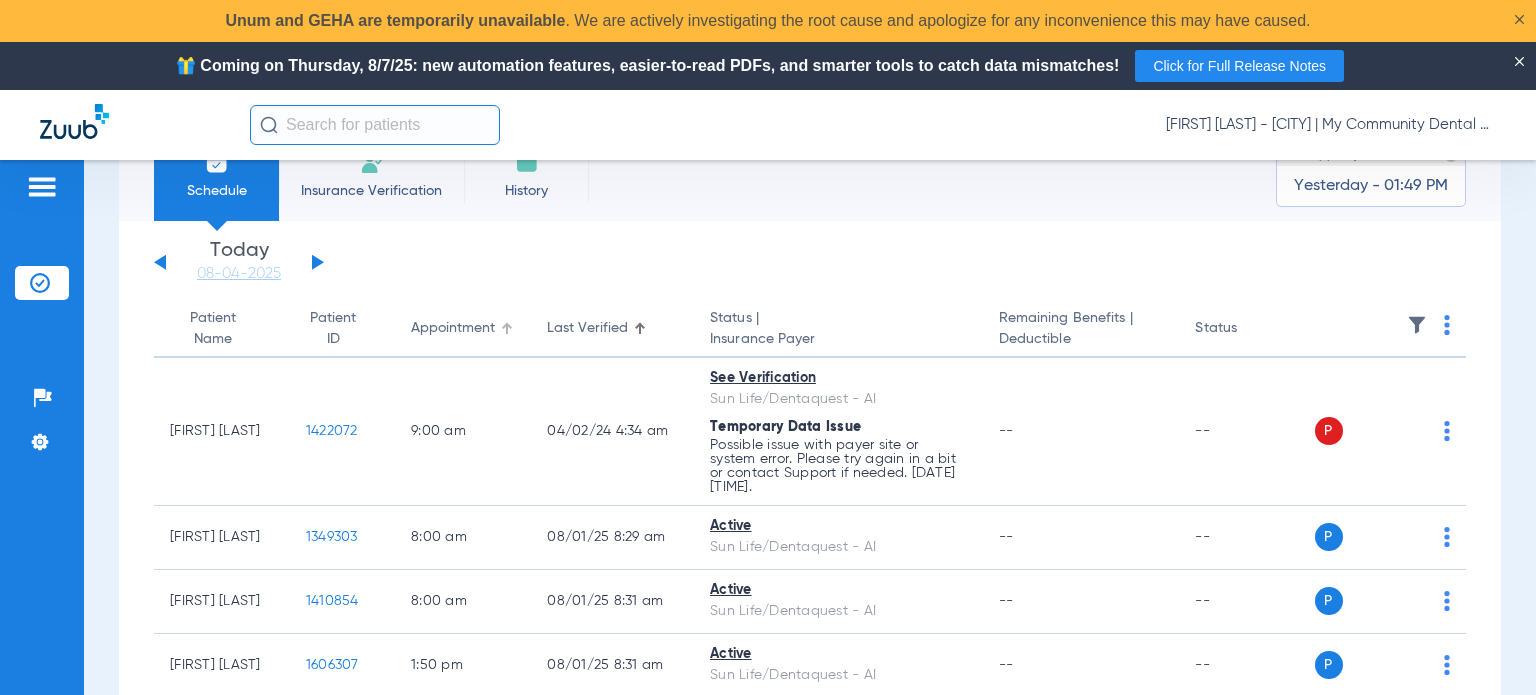 scroll, scrollTop: 100, scrollLeft: 0, axis: vertical 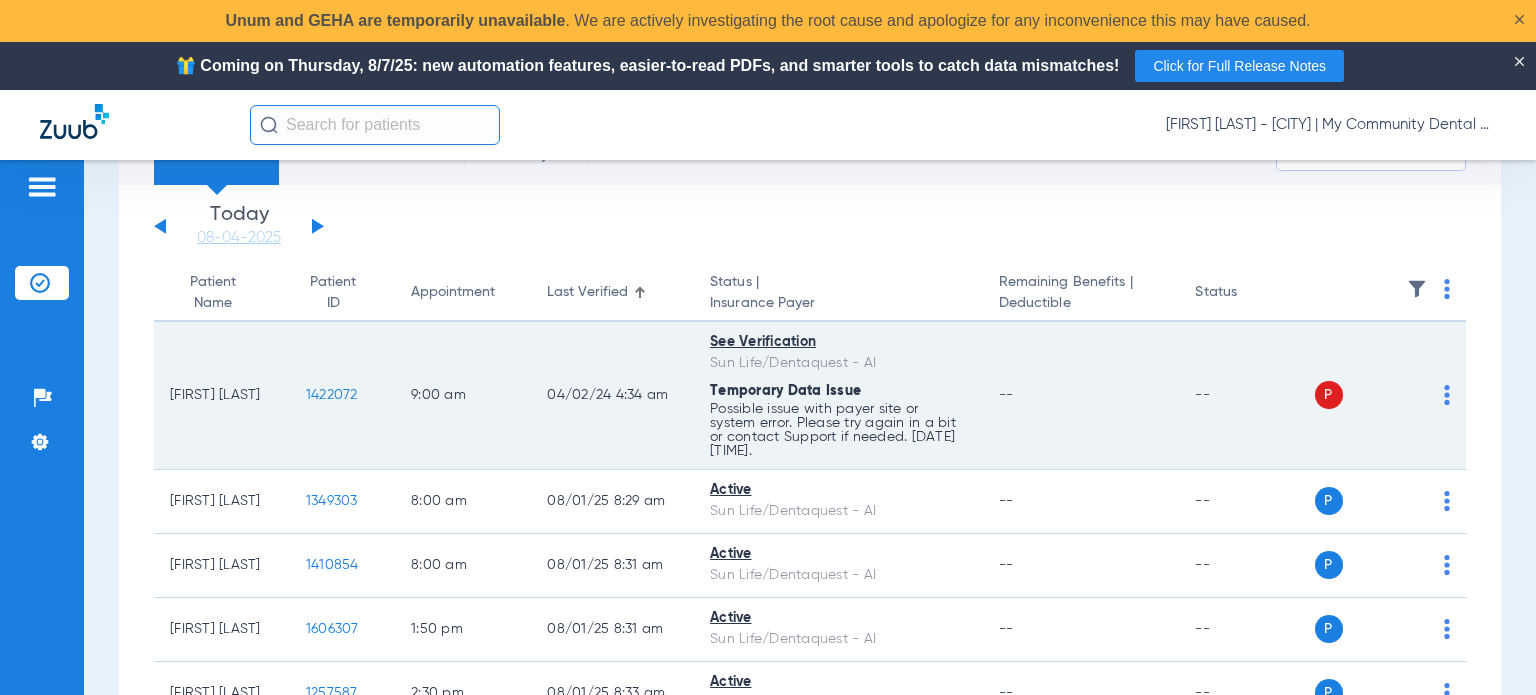 drag, startPoint x: 251, startPoint y: 398, endPoint x: 168, endPoint y: 392, distance: 83.21658 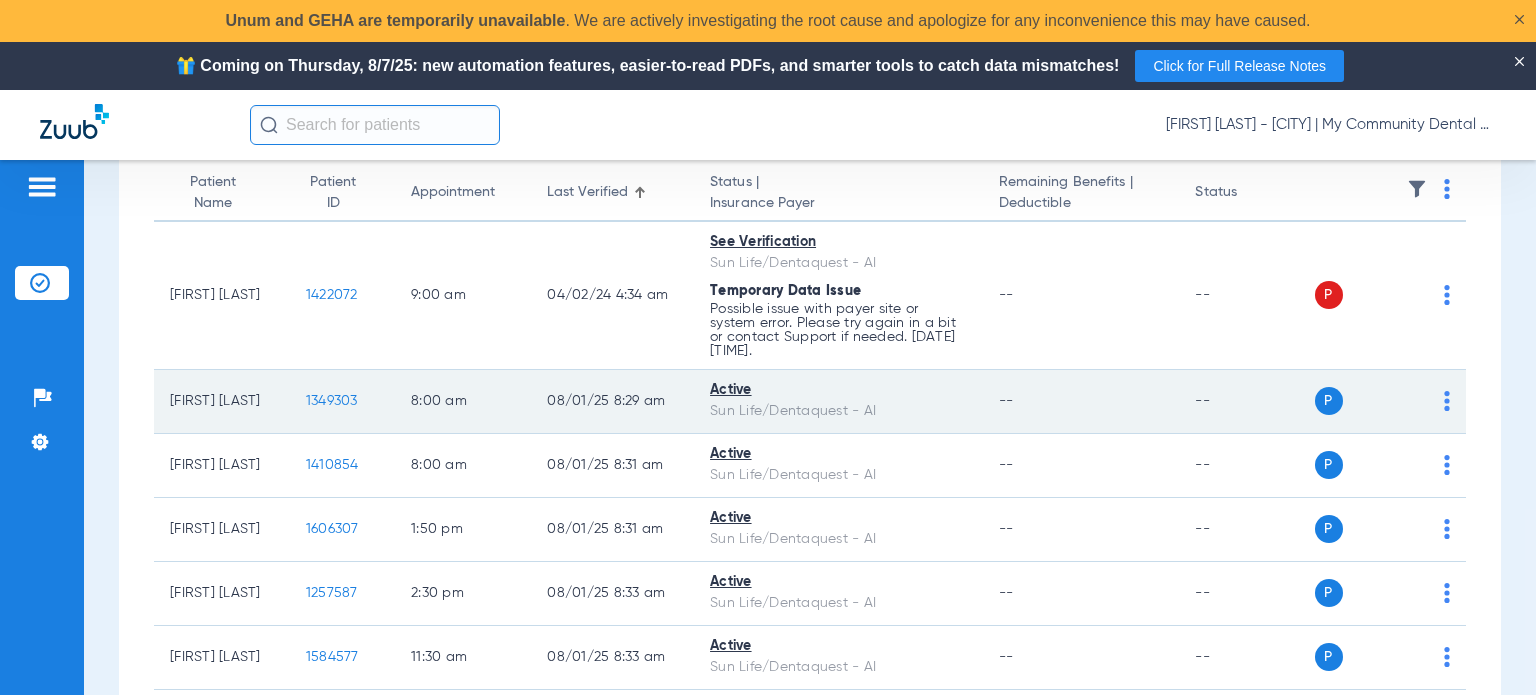 scroll, scrollTop: 300, scrollLeft: 0, axis: vertical 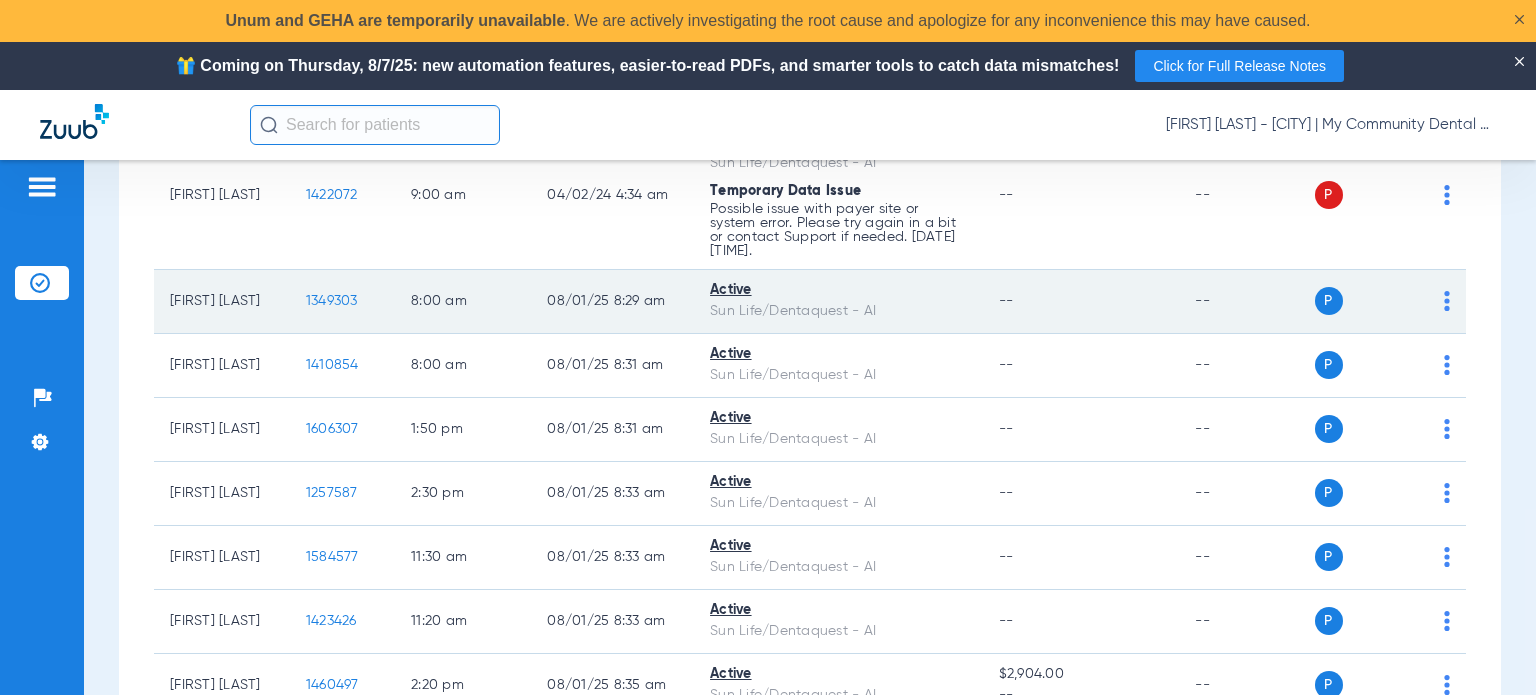 drag, startPoint x: 224, startPoint y: 309, endPoint x: 170, endPoint y: 289, distance: 57.58472 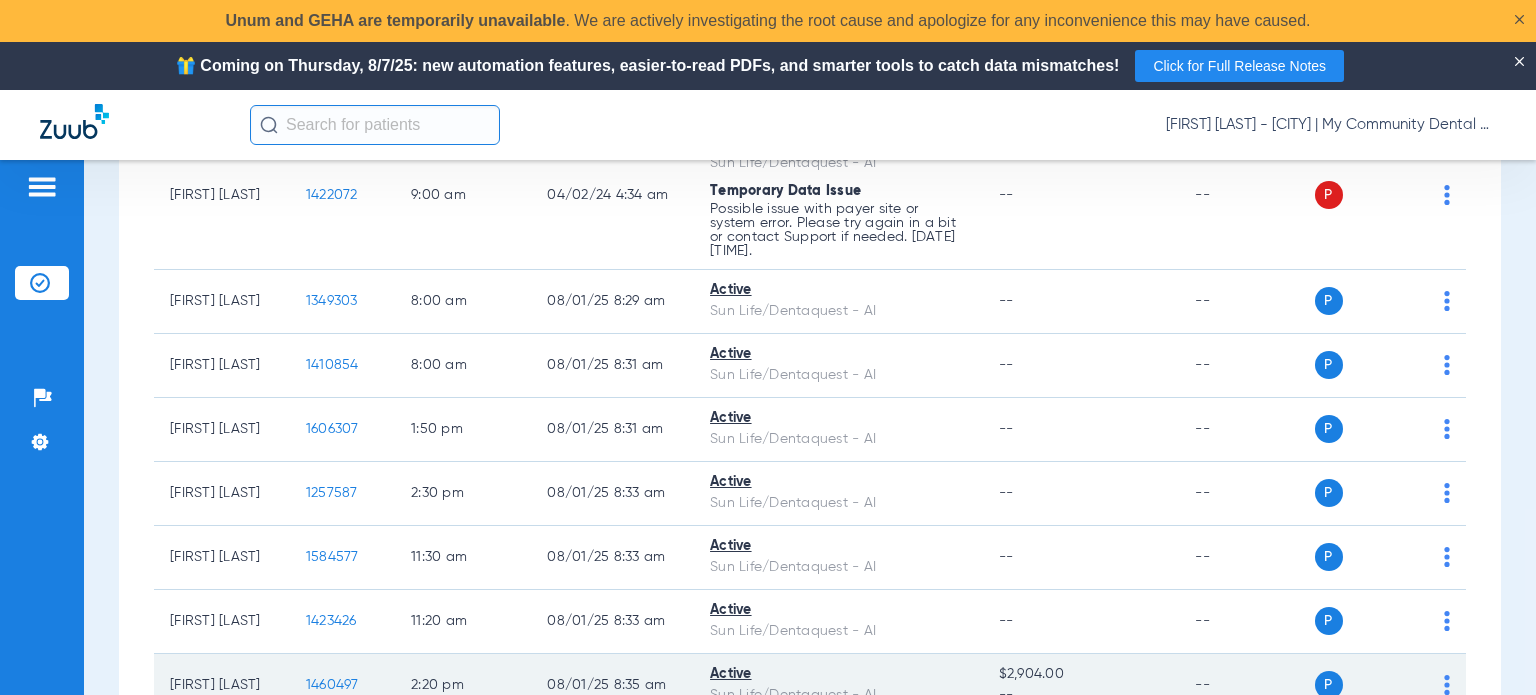copy on "Tiovahnni Jones" 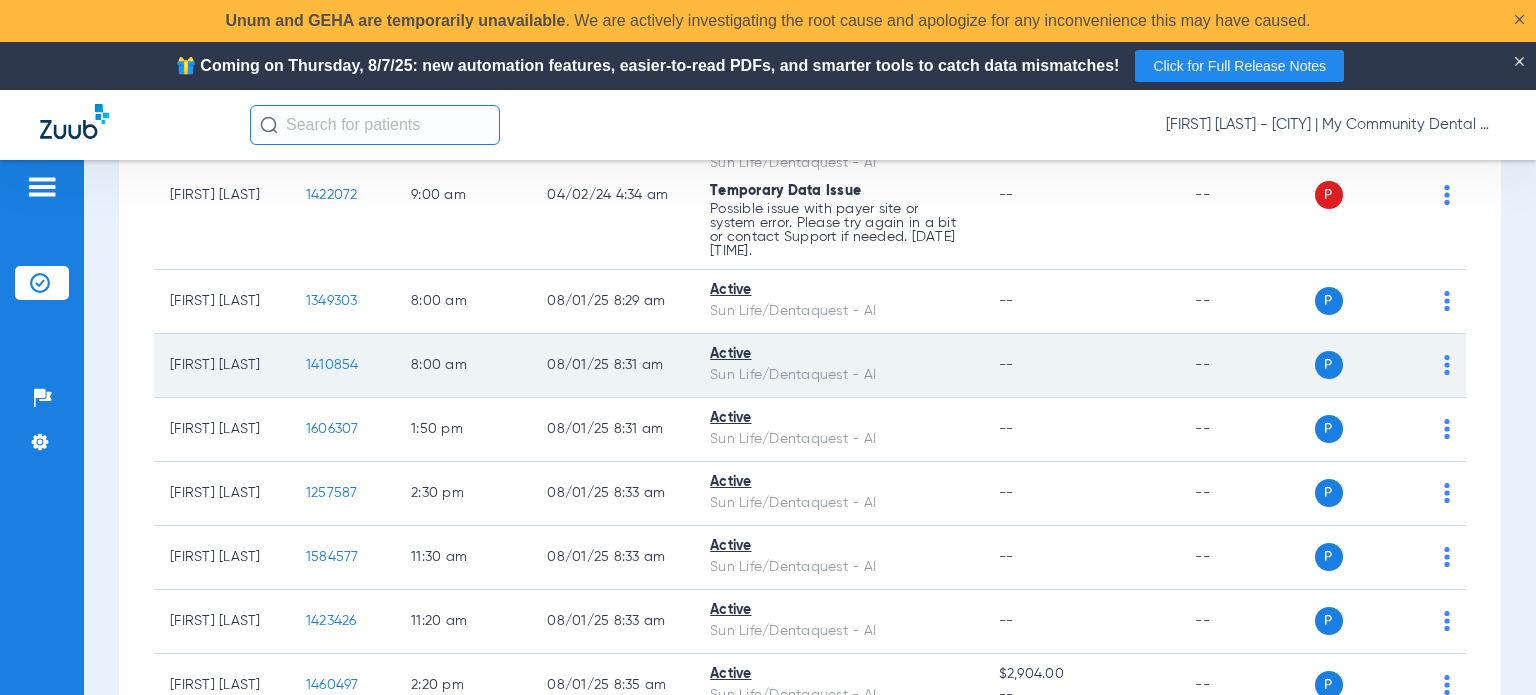 drag, startPoint x: 268, startPoint y: 369, endPoint x: 167, endPoint y: 366, distance: 101.04455 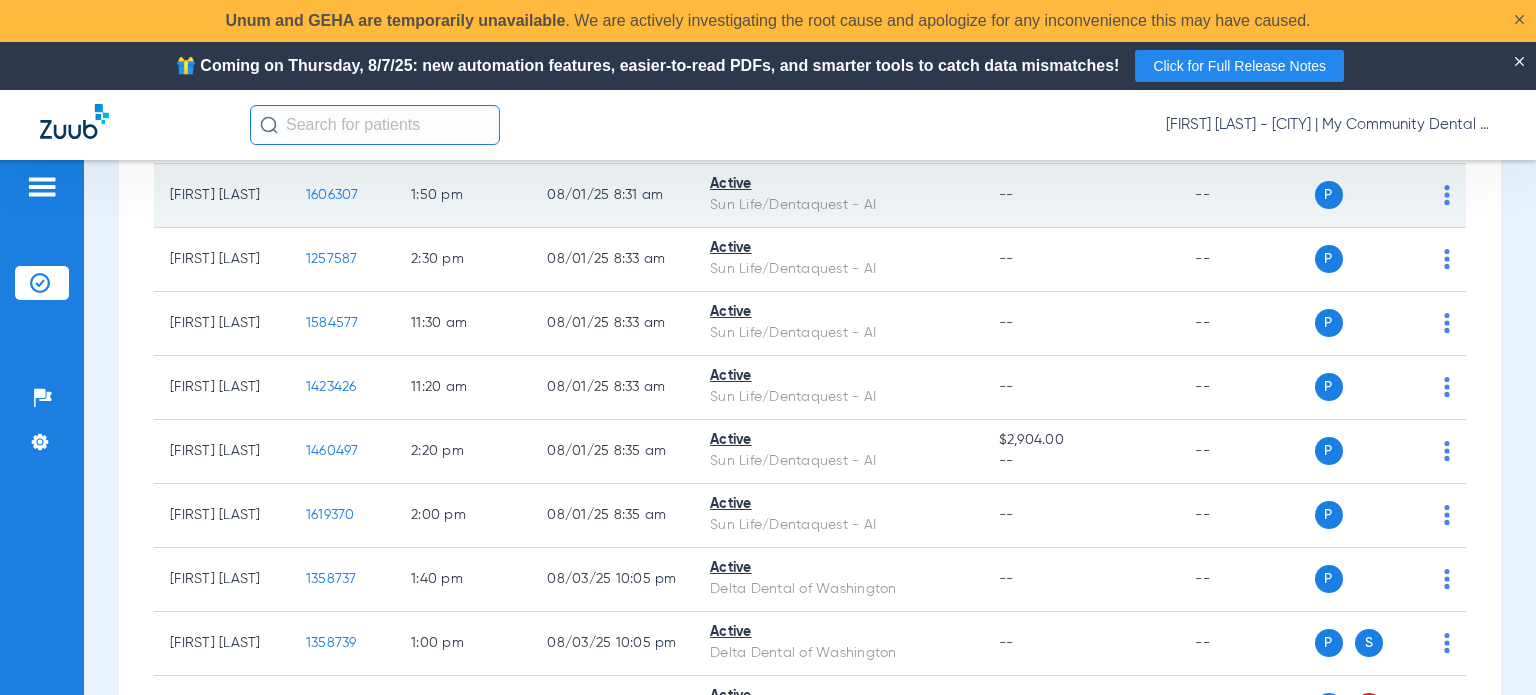 scroll, scrollTop: 500, scrollLeft: 0, axis: vertical 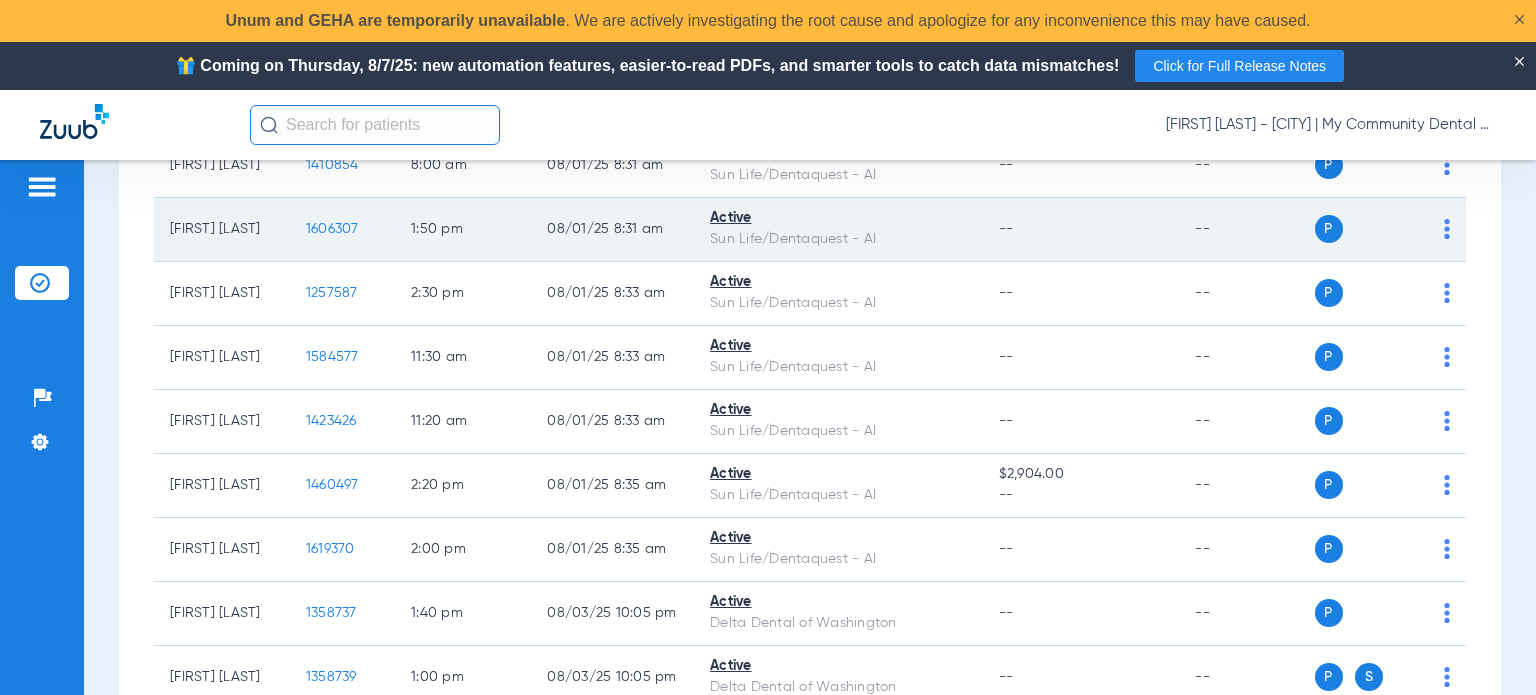 drag, startPoint x: 268, startPoint y: 231, endPoint x: 159, endPoint y: 230, distance: 109.004585 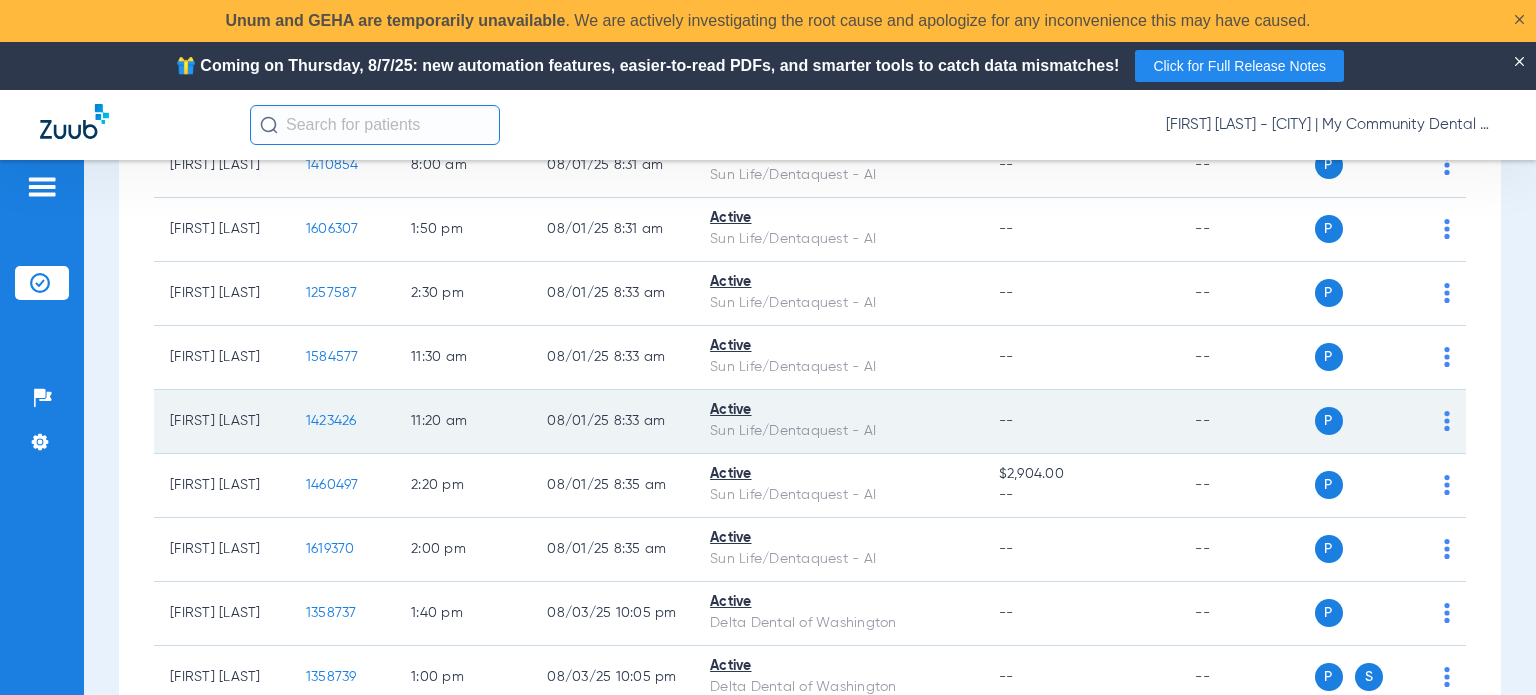 copy on "Jason Lavigne" 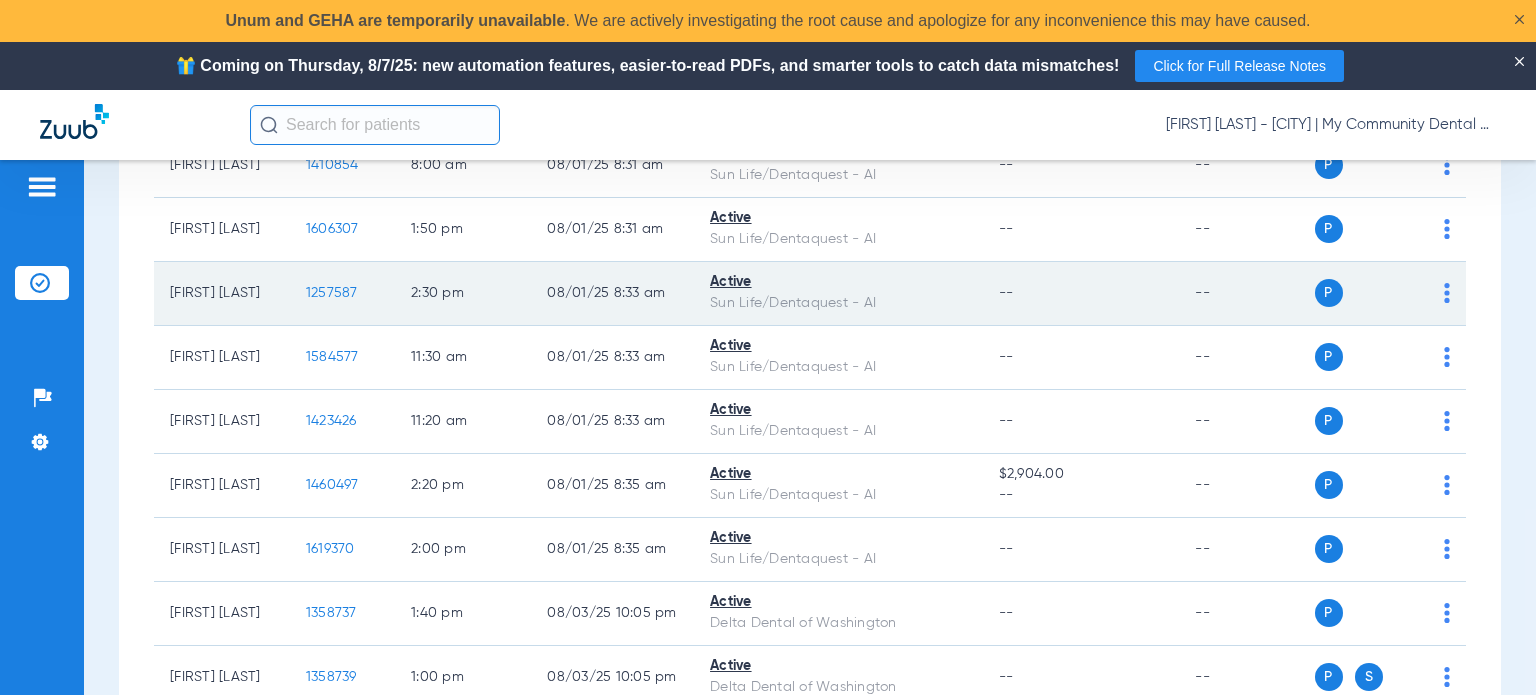drag, startPoint x: 275, startPoint y: 292, endPoint x: 171, endPoint y: 293, distance: 104.00481 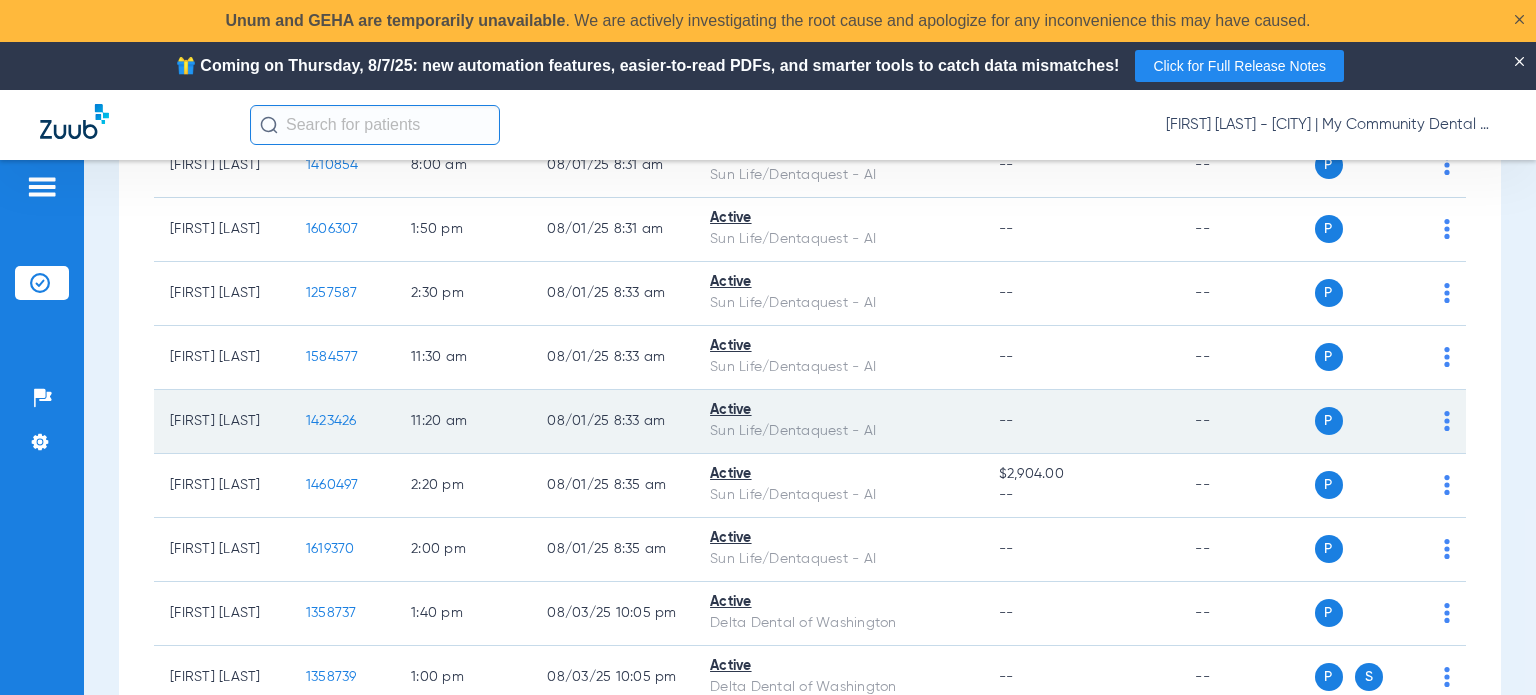 copy on "Saleha Safdari" 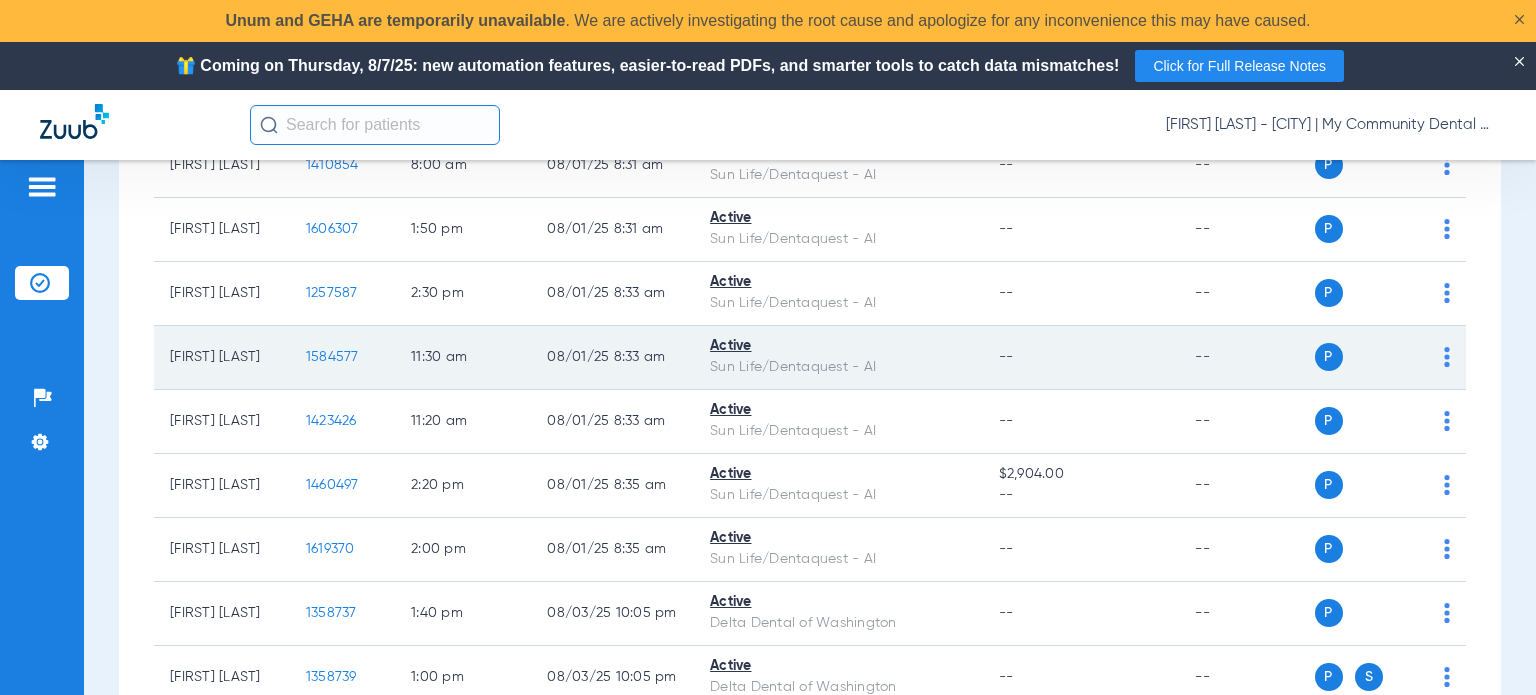 drag, startPoint x: 240, startPoint y: 361, endPoint x: 166, endPoint y: 348, distance: 75.13322 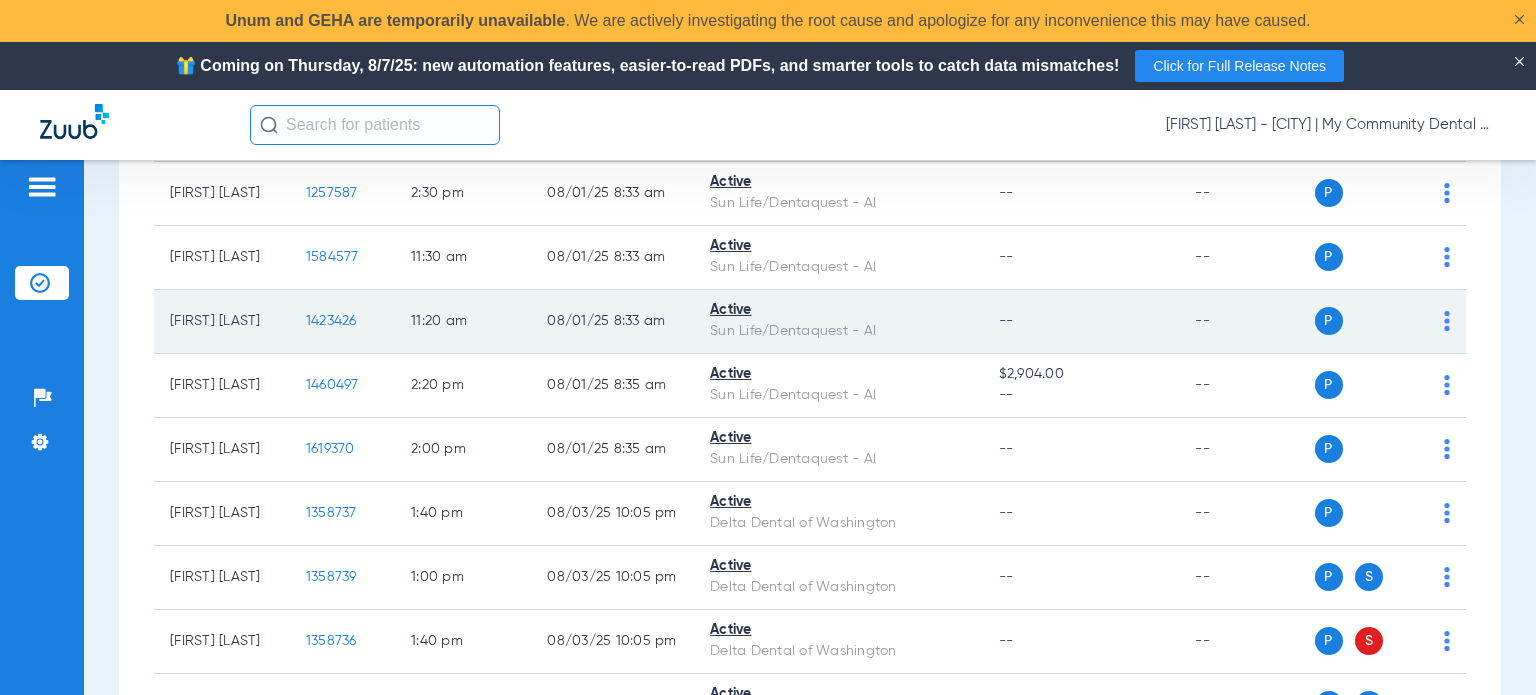 drag, startPoint x: 232, startPoint y: 322, endPoint x: 169, endPoint y: 315, distance: 63.387695 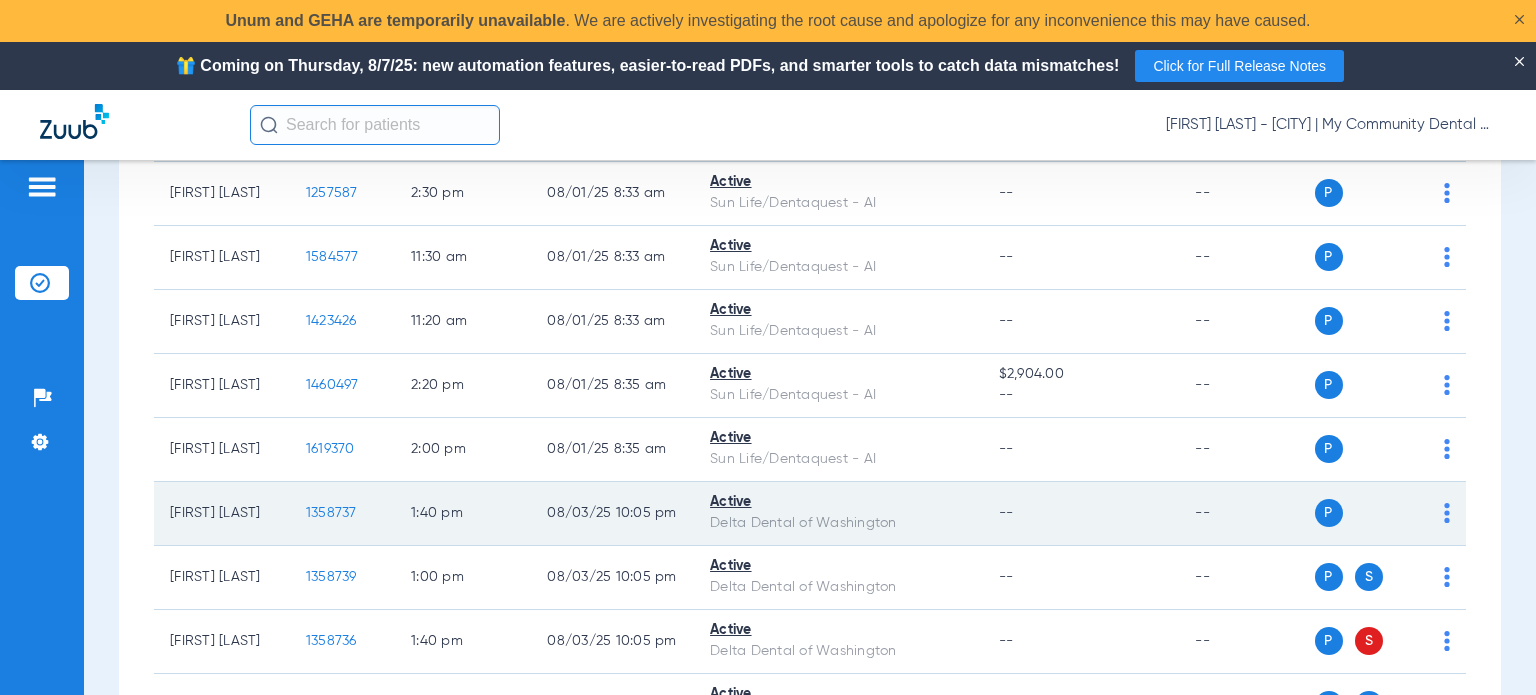 copy on "Lena Le" 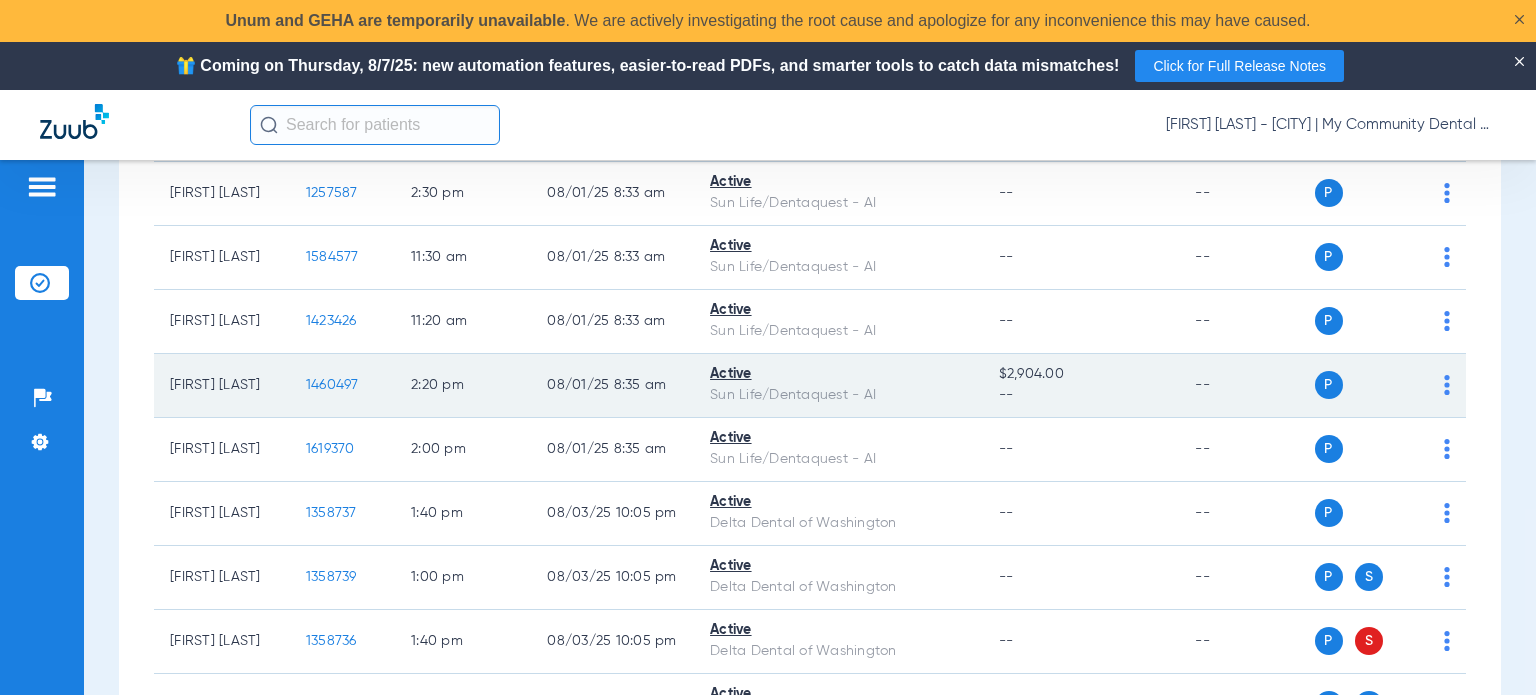 drag, startPoint x: 229, startPoint y: 386, endPoint x: 166, endPoint y: 372, distance: 64.53681 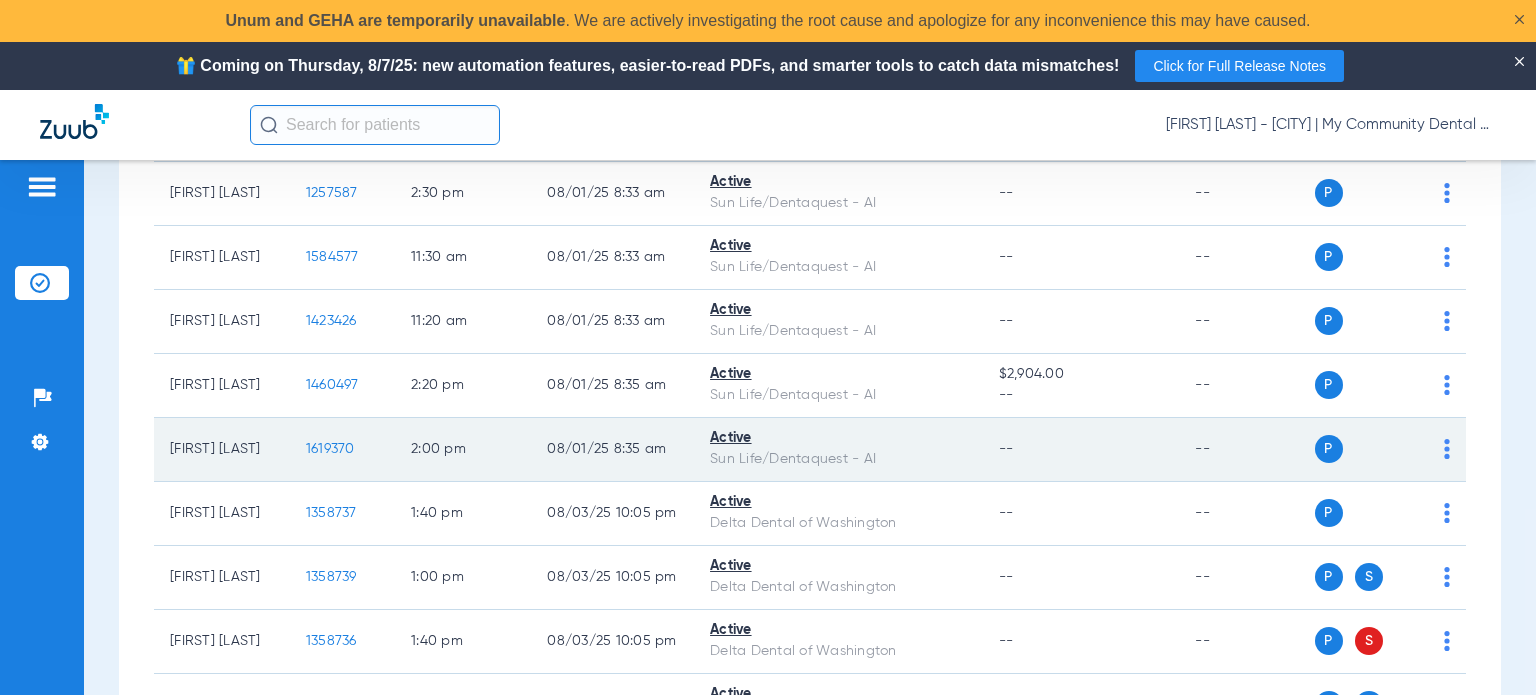 copy on "Michael Ballard" 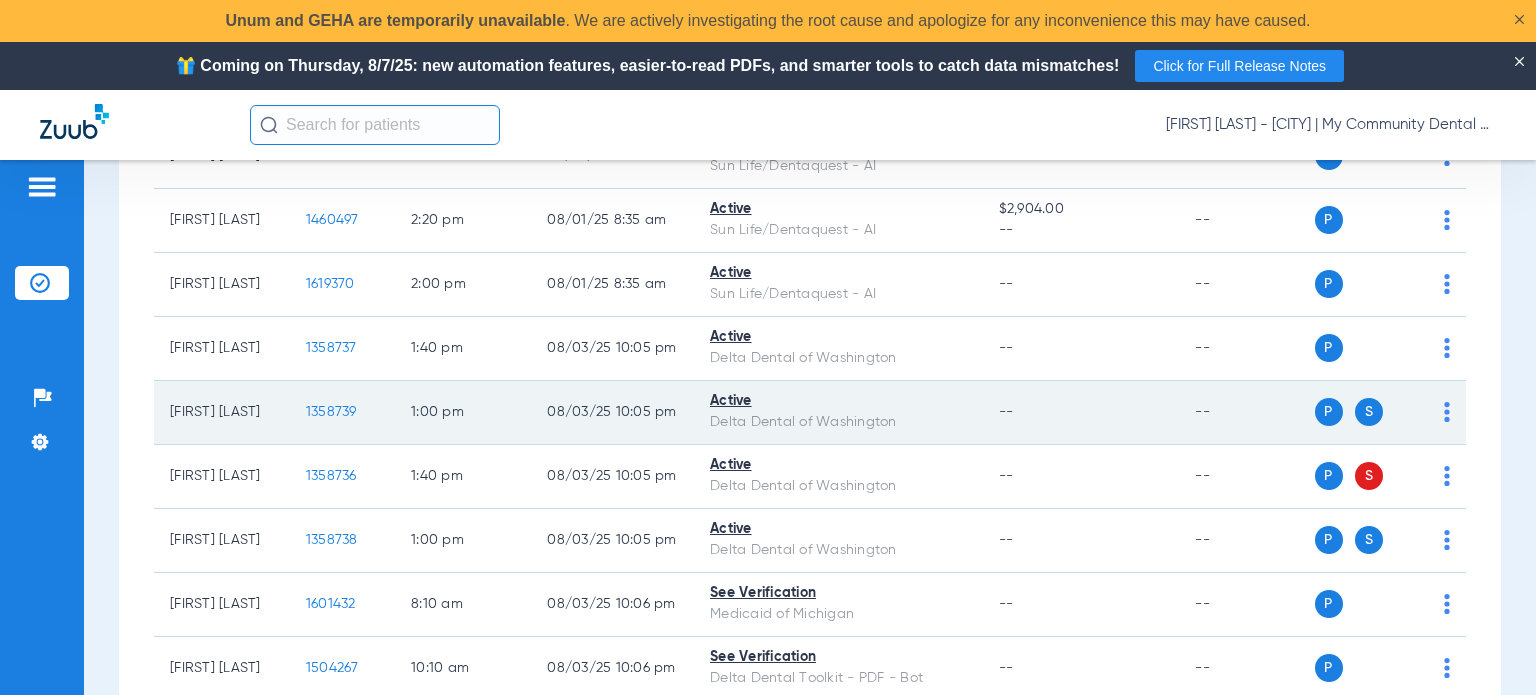 scroll, scrollTop: 800, scrollLeft: 0, axis: vertical 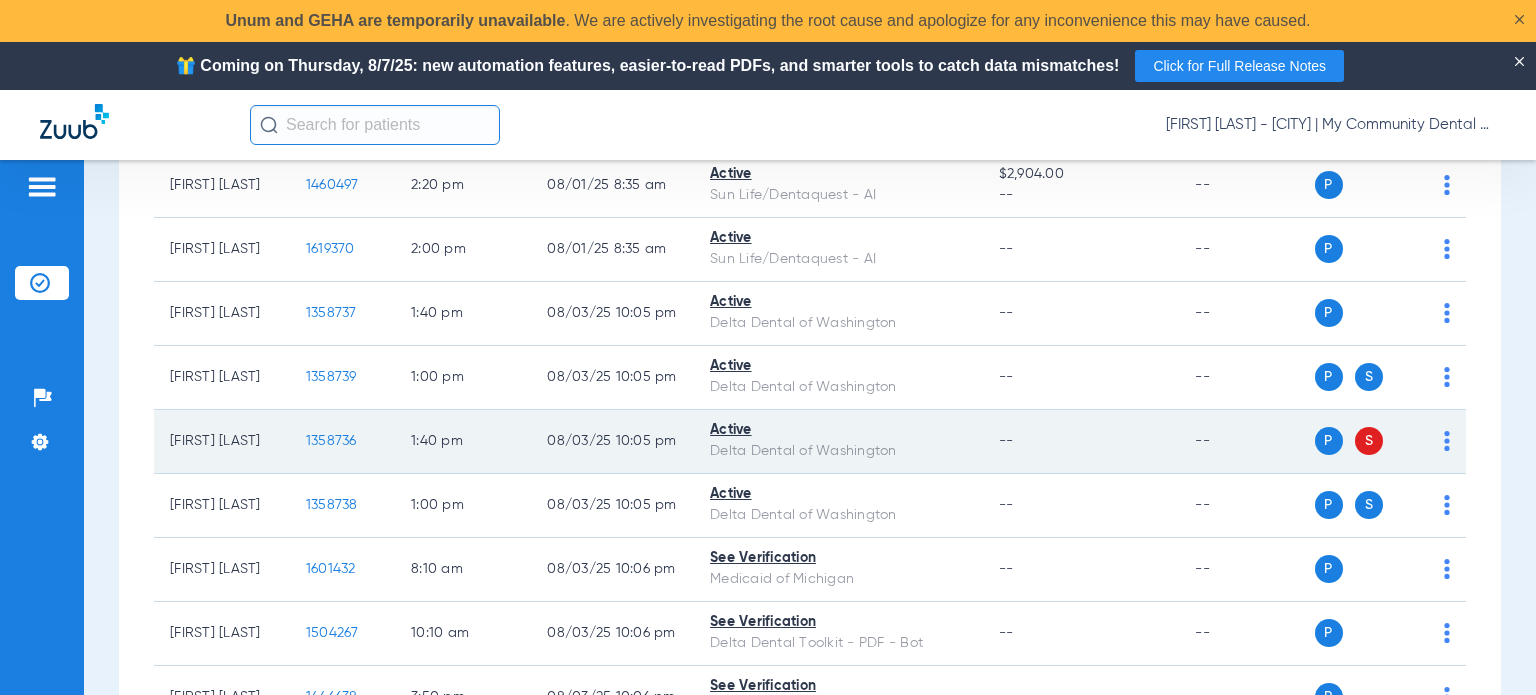 drag, startPoint x: 256, startPoint y: 439, endPoint x: 160, endPoint y: 441, distance: 96.02083 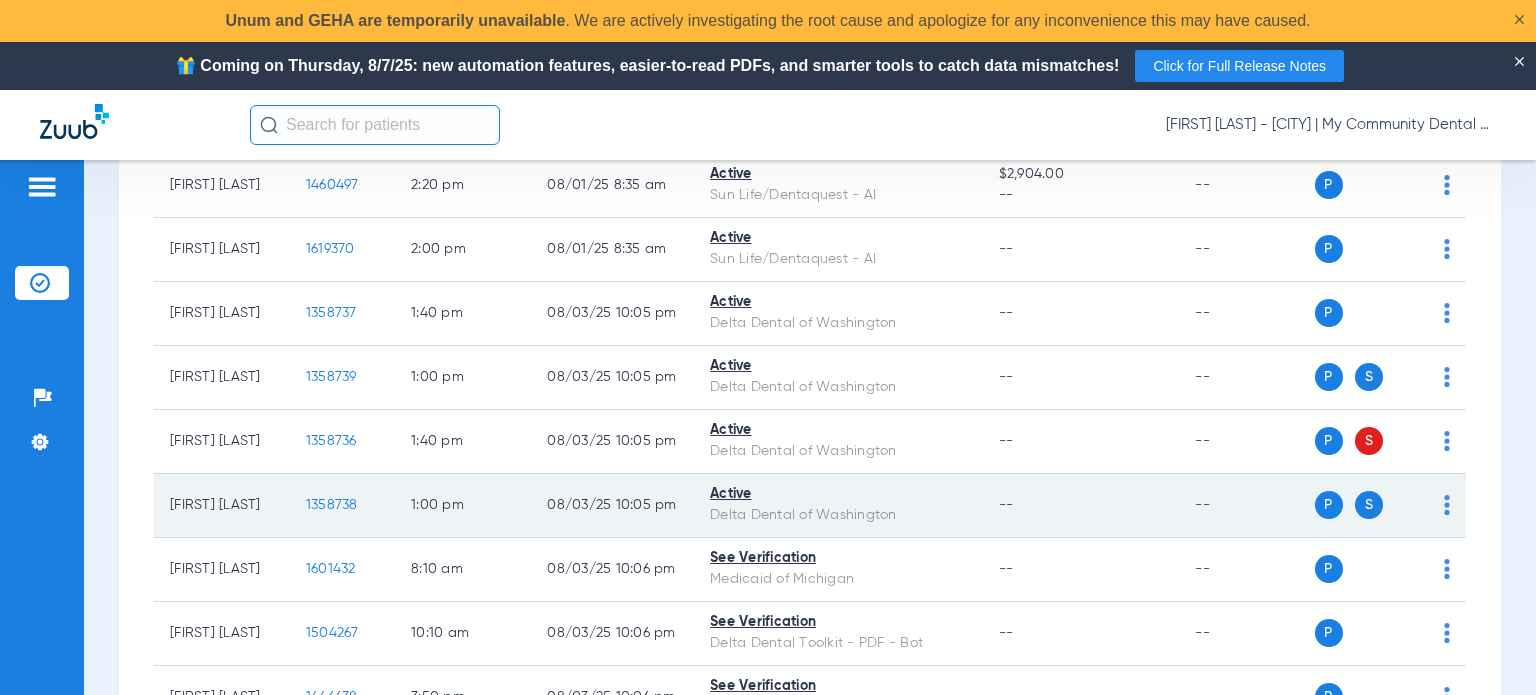 copy on "Sarah Gregg" 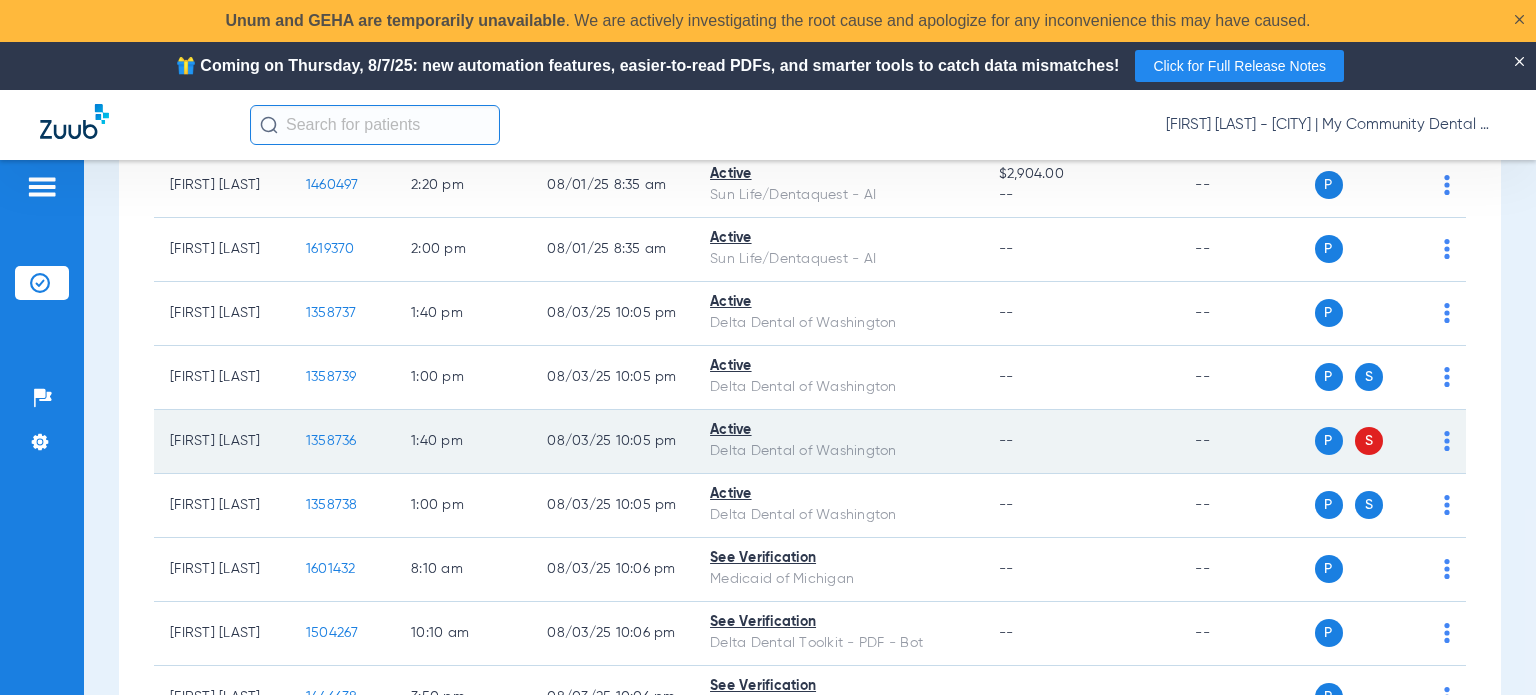 click on "--" 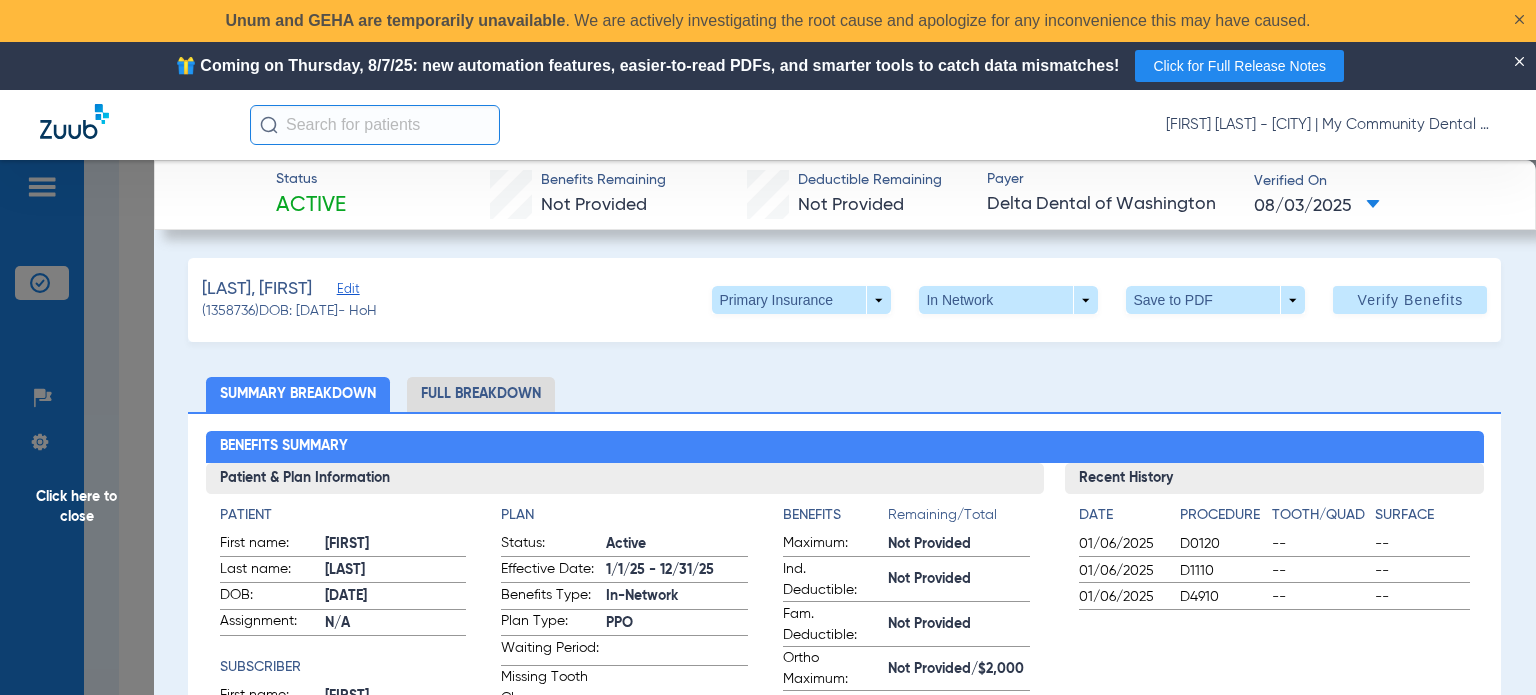 click on "Gregg, Sarah   Edit   (1358736)   DOB: 10/14/1980   - HoH   Primary Insurance  arrow_drop_down  In Network  arrow_drop_down  Save to PDF  arrow_drop_down  Verify Benefits   Subscriber Information   First name  Justin  Last name  Gregg  DOB  mm / dd / yyyy 09/14/1980  Member ID  965396002  Group ID (optional)  0901314000  Insurance Payer   Insurance
Delta Dental Of Washington  Provider   Dentist
Houda Ghassani  1235628744  remove   Dependent Information   First name  Sarah  Last name  Gregg  DOB  mm / dd / yyyy 10/14/1980  Member ID  same as subscriber 965396002  Summary Breakdown   Full Breakdown  Benefits Summary Patient & Plan Information Patient First name:  SARAH  Last name:  GREGG  DOB:  10/14/1980  Assignment:  N/A  Subscriber First name:  JUSTIN  Last name:  GREGG  DOB:  09/14/1980  Plan Status:  Active  Effective Date:  1/1/25 - 12/31/25  Benefits Type:  In-Network  Plan Type:  PPO  Waiting Period:    Missing Tooth Clause:    Downgrades:    Plan Name:    Benefits  Remaining/Total  Maximum: Date --" 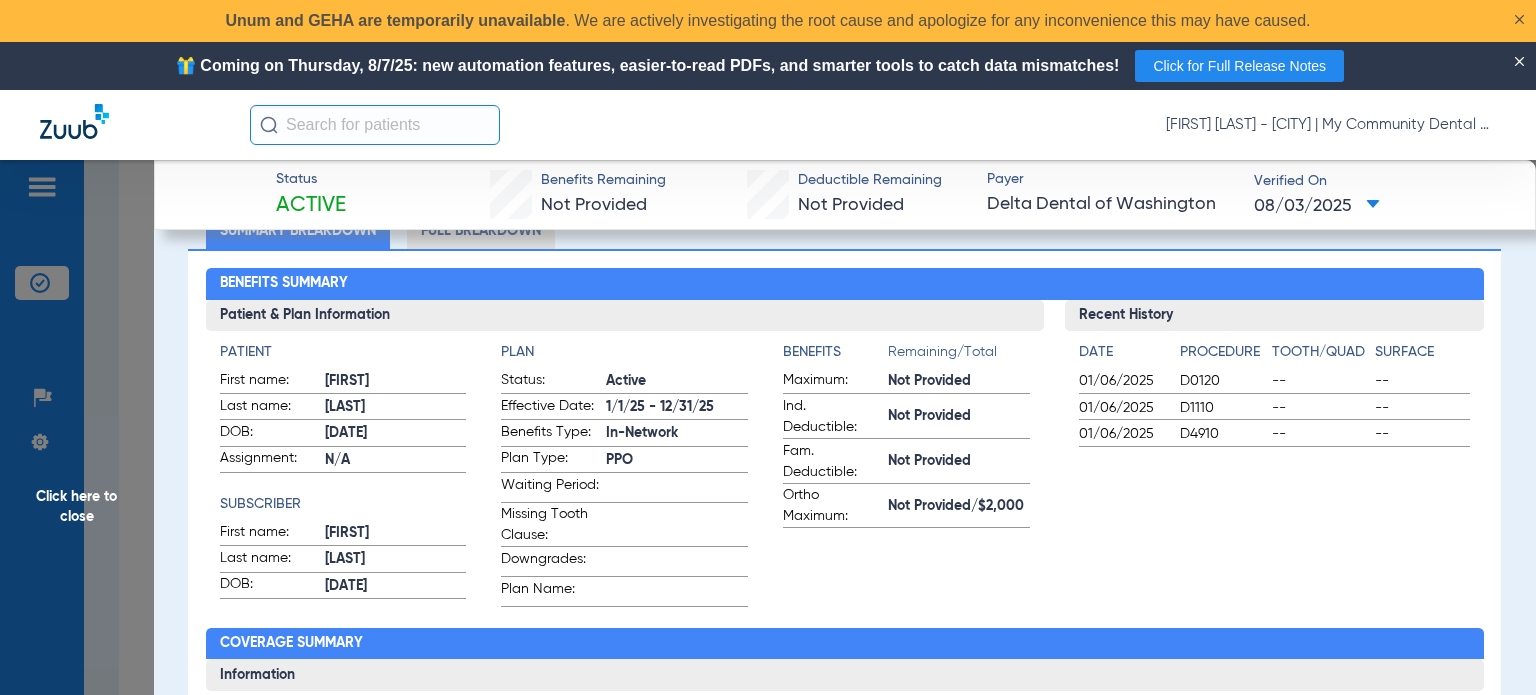 scroll, scrollTop: 0, scrollLeft: 0, axis: both 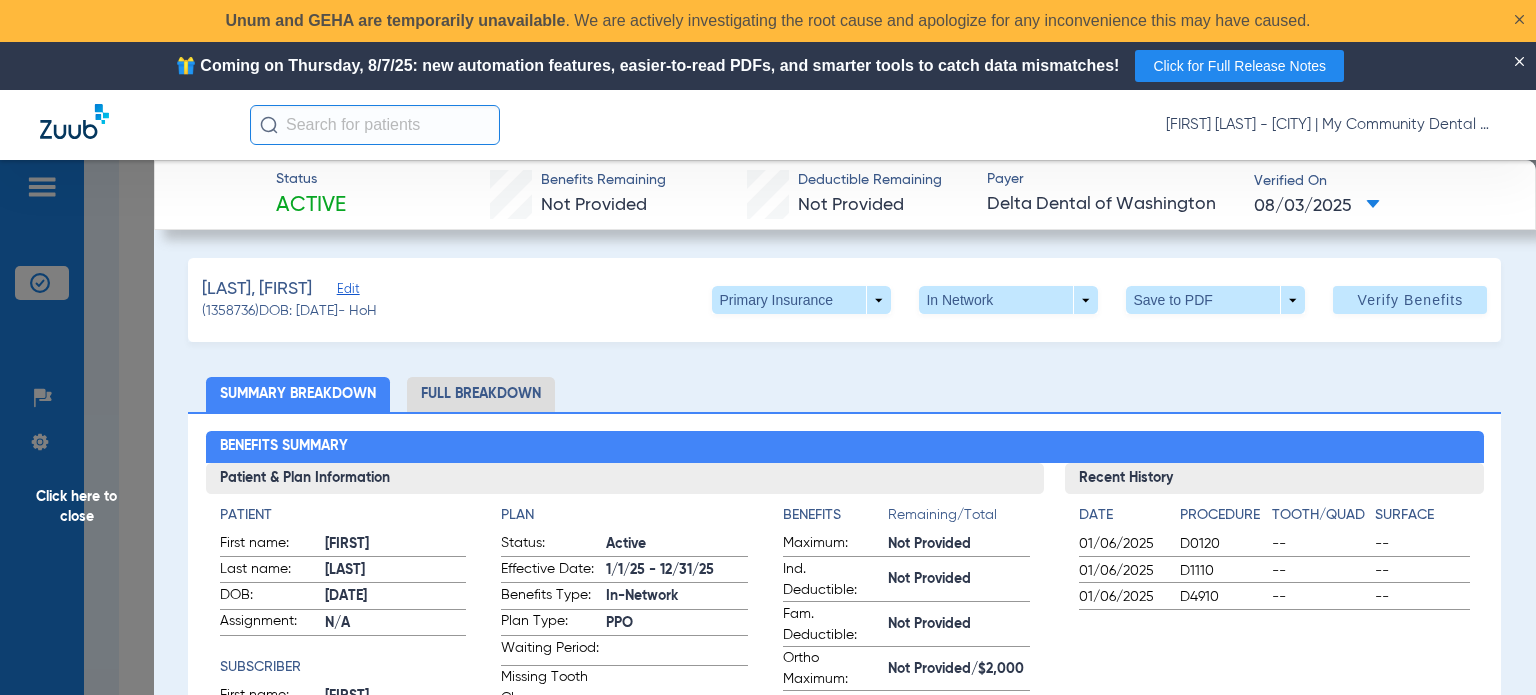 click on "Click here to close" 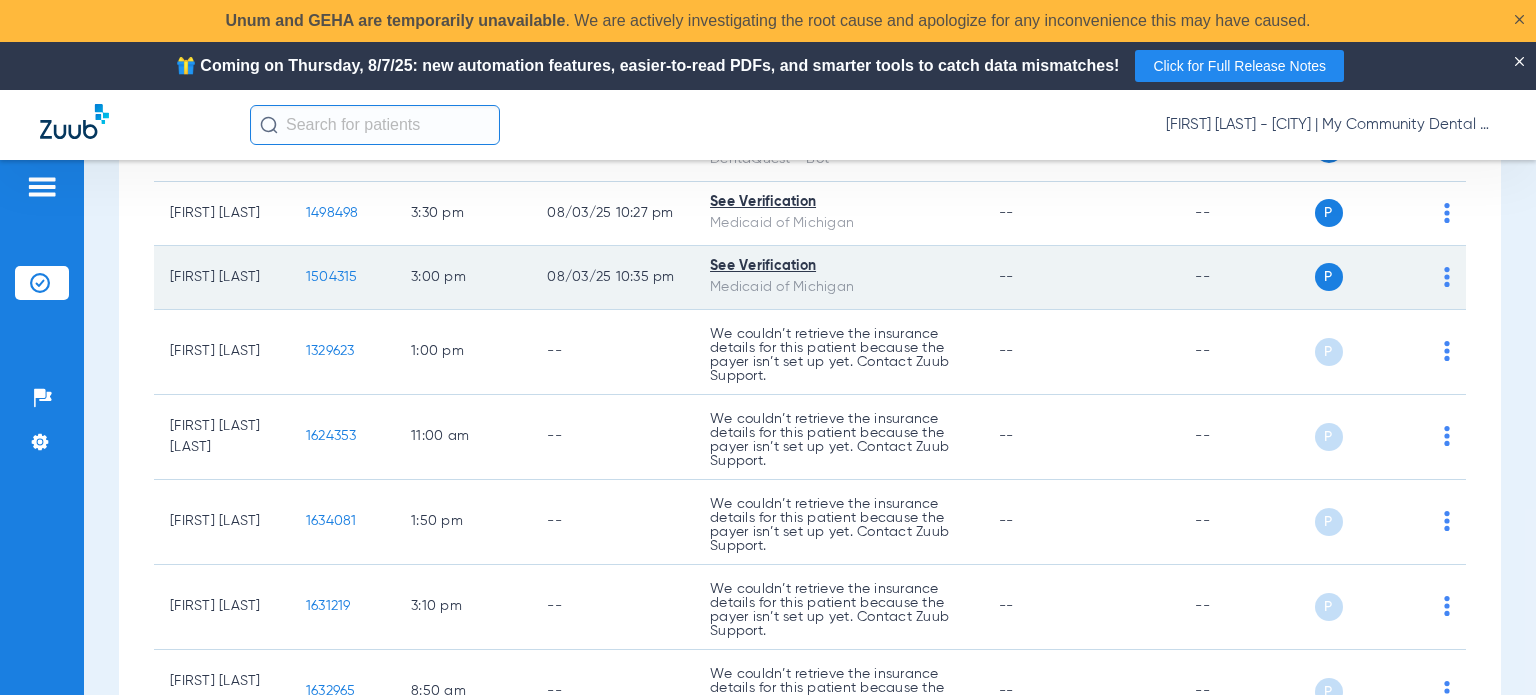 scroll, scrollTop: 2600, scrollLeft: 0, axis: vertical 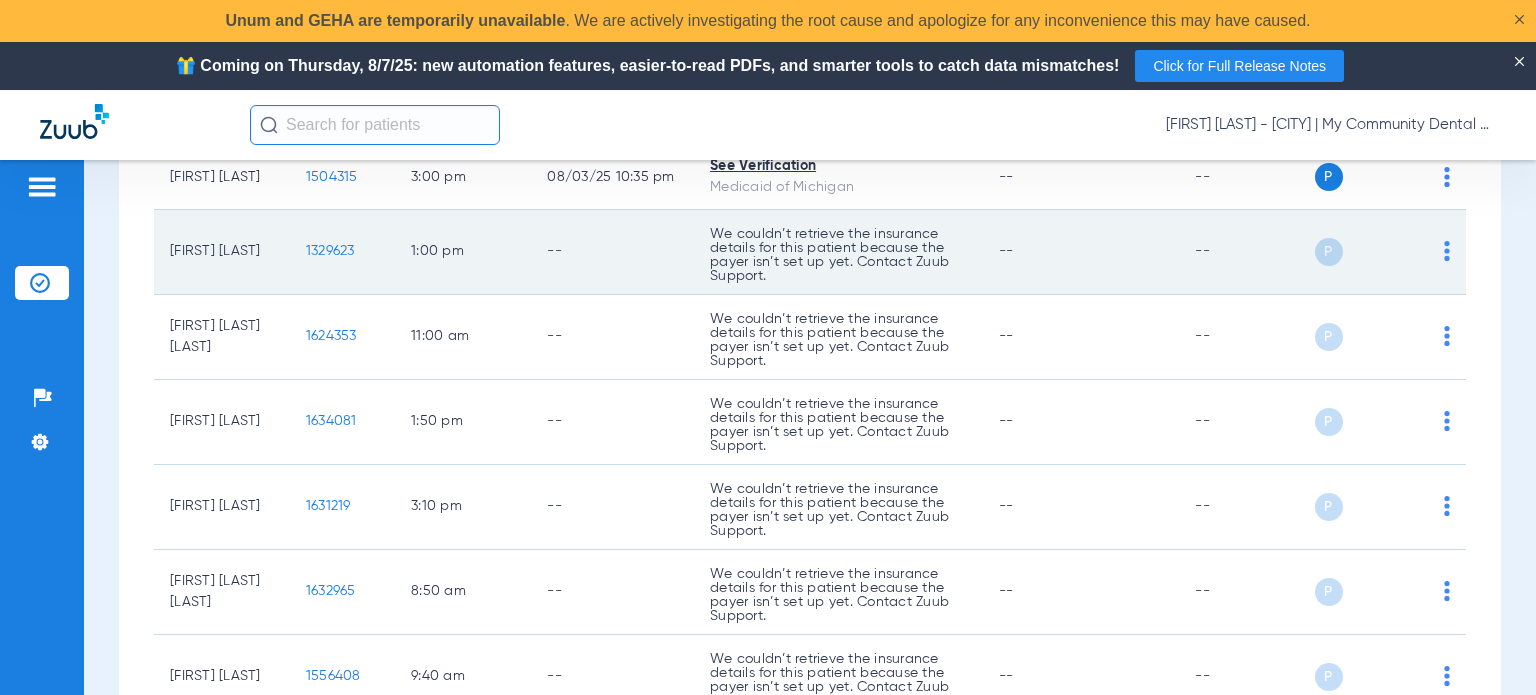 drag, startPoint x: 245, startPoint y: 265, endPoint x: 169, endPoint y: 264, distance: 76.00658 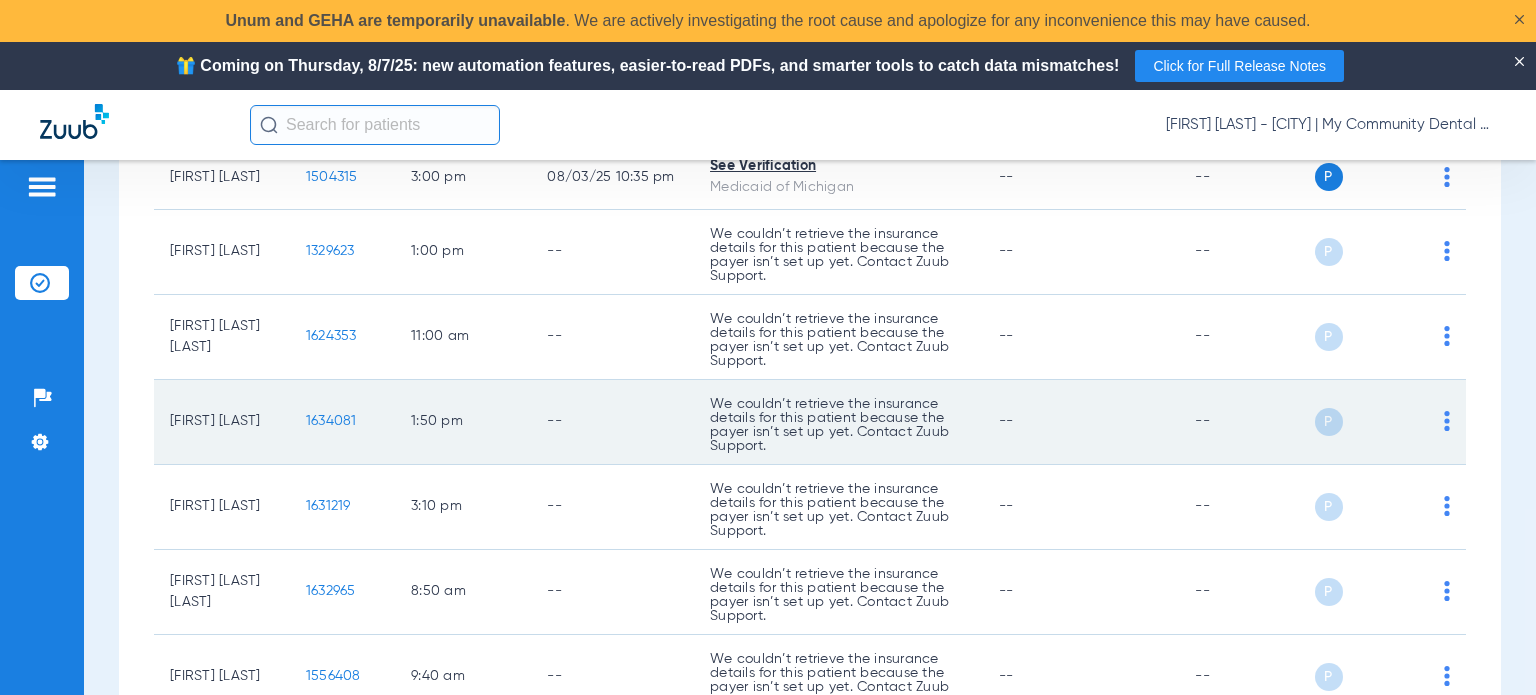 click on "--" 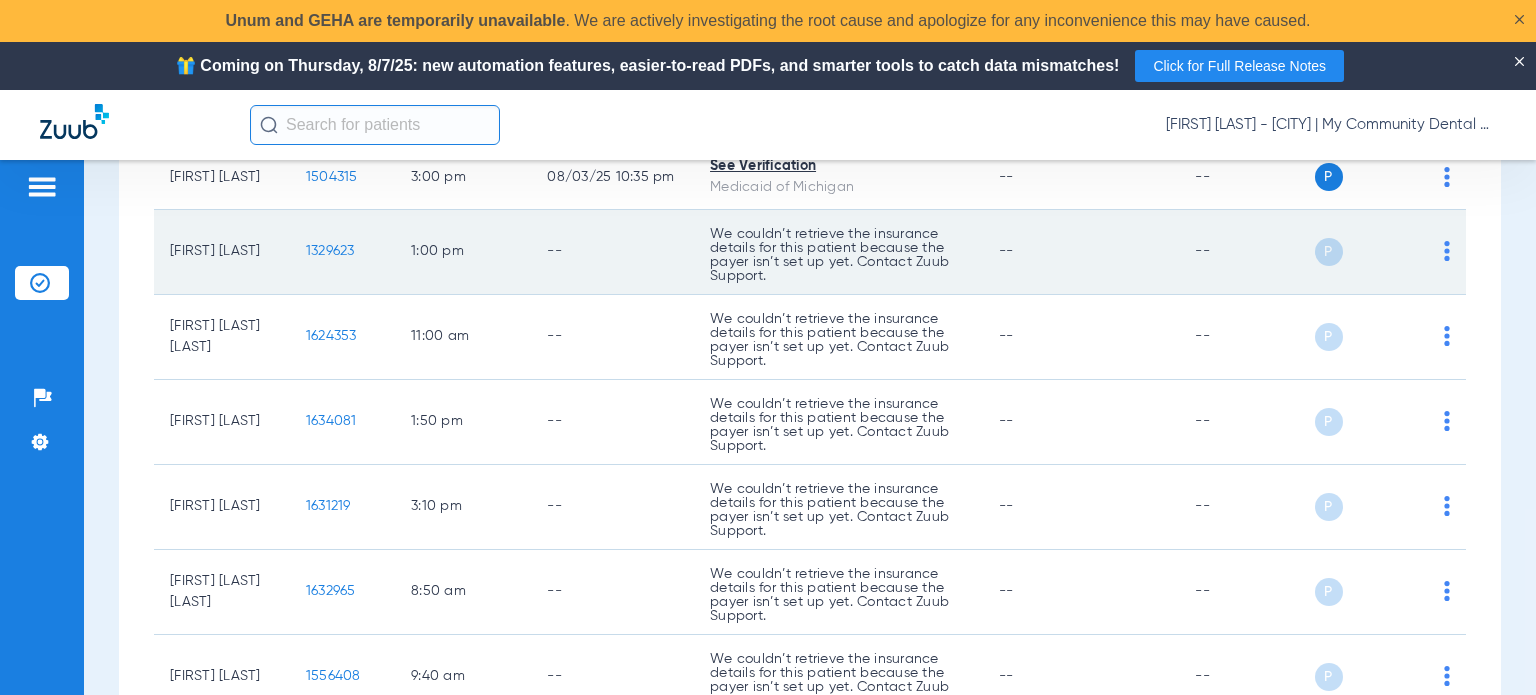 click on "1329623" 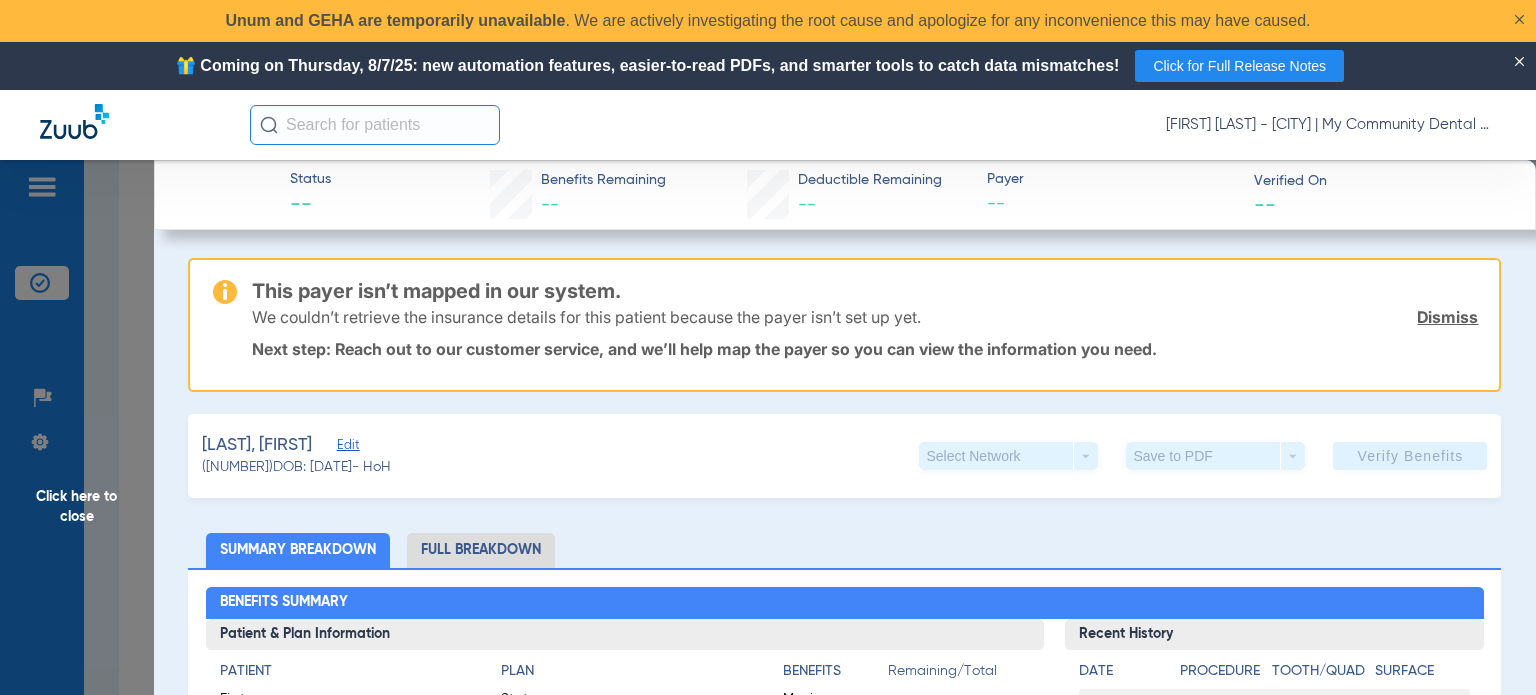 click on "Click here to close" 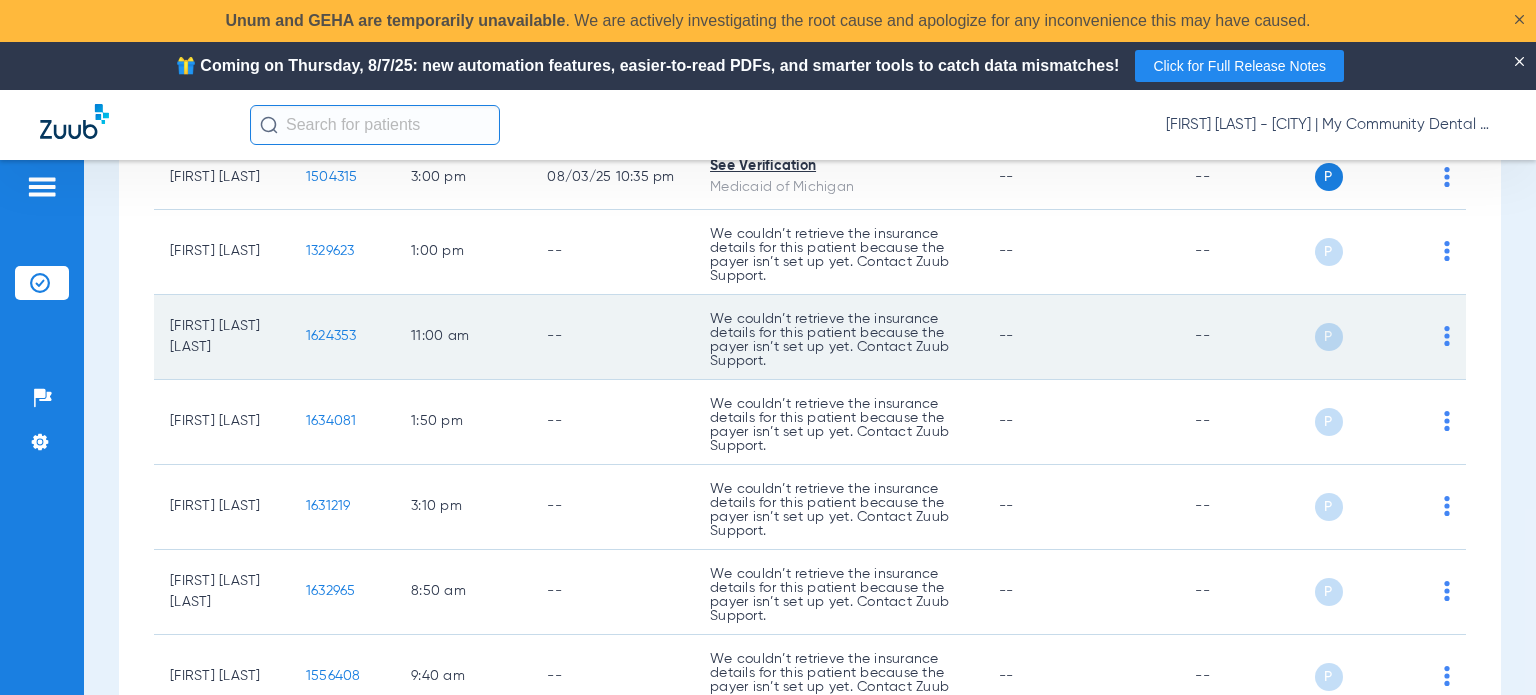 click on "We couldn’t retrieve the insurance details for this patient because the payer isn’t set up yet. Contact Zuub Support." 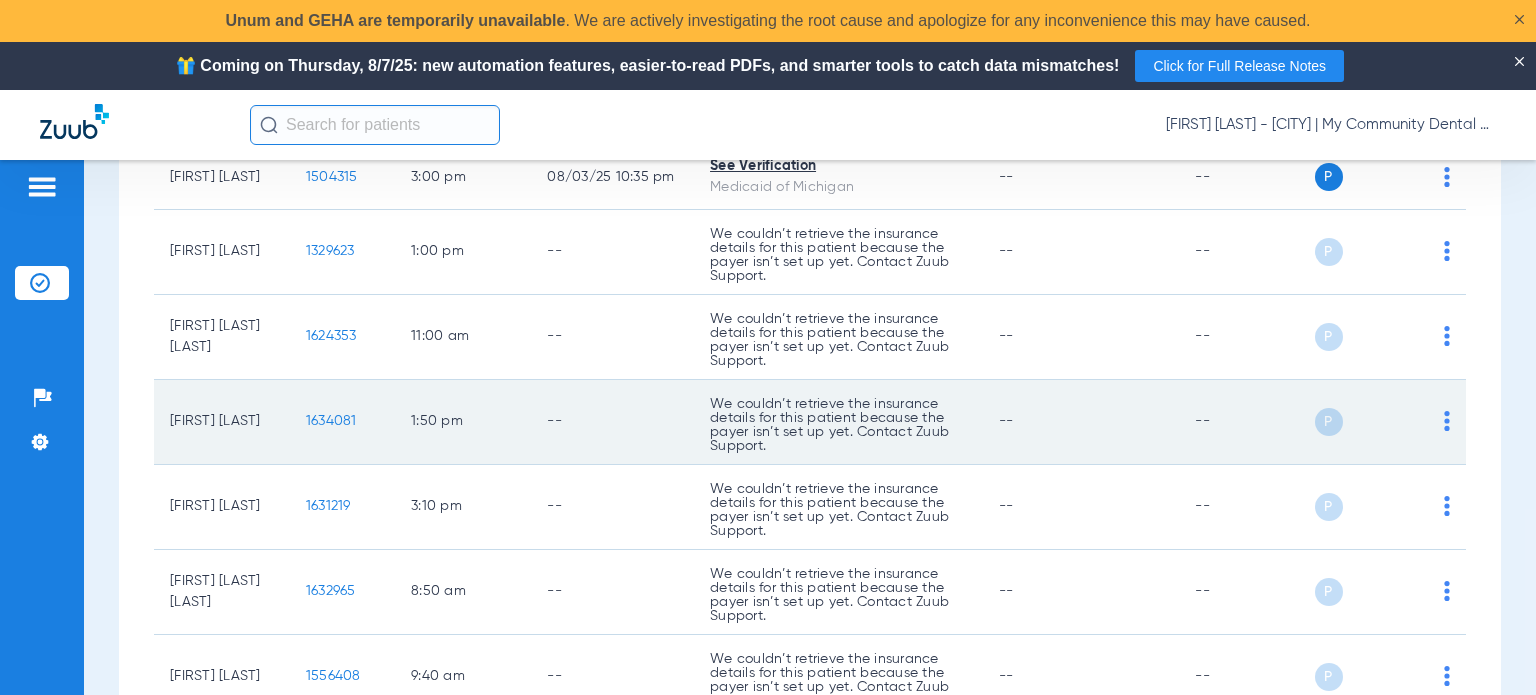 drag, startPoint x: 256, startPoint y: 436, endPoint x: 170, endPoint y: 435, distance: 86.00581 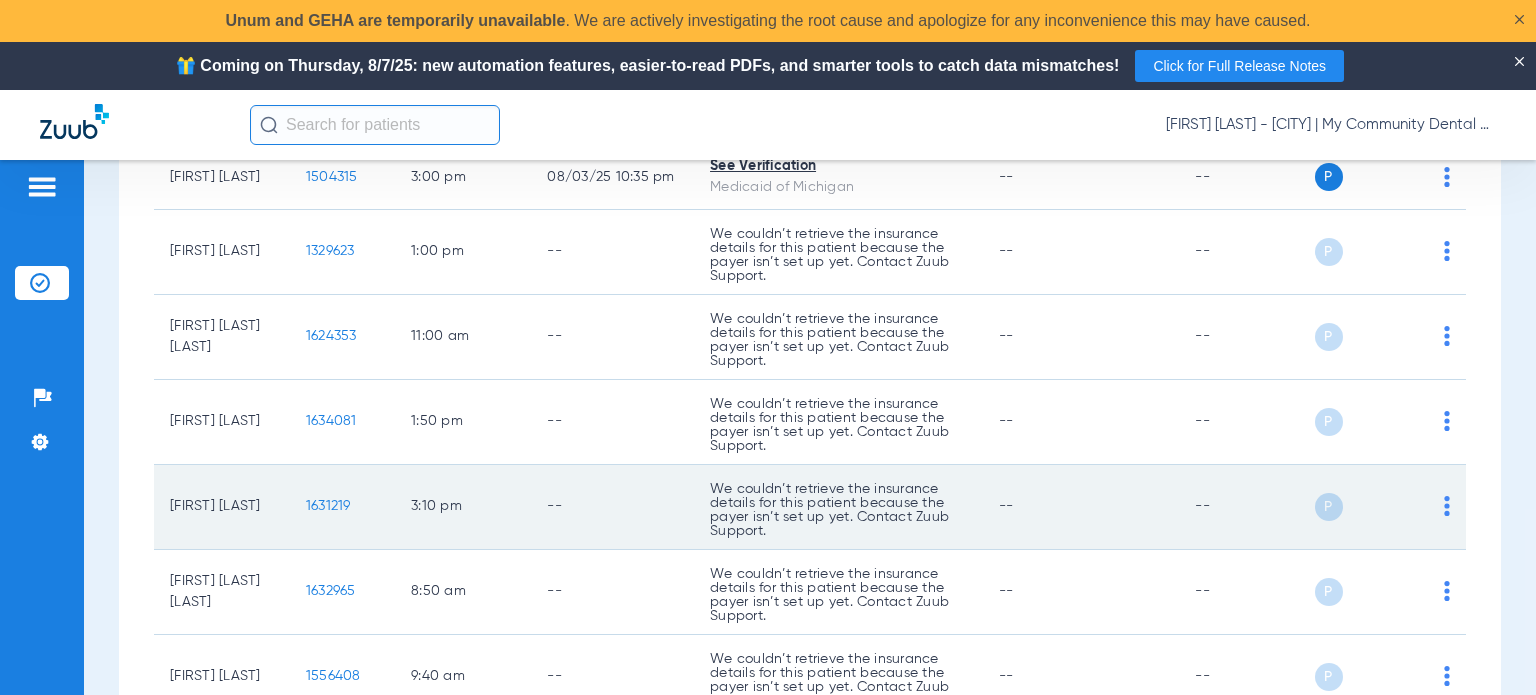 click on "We couldn’t retrieve the insurance details for this patient because the payer isn’t set up yet. Contact Zuub Support." 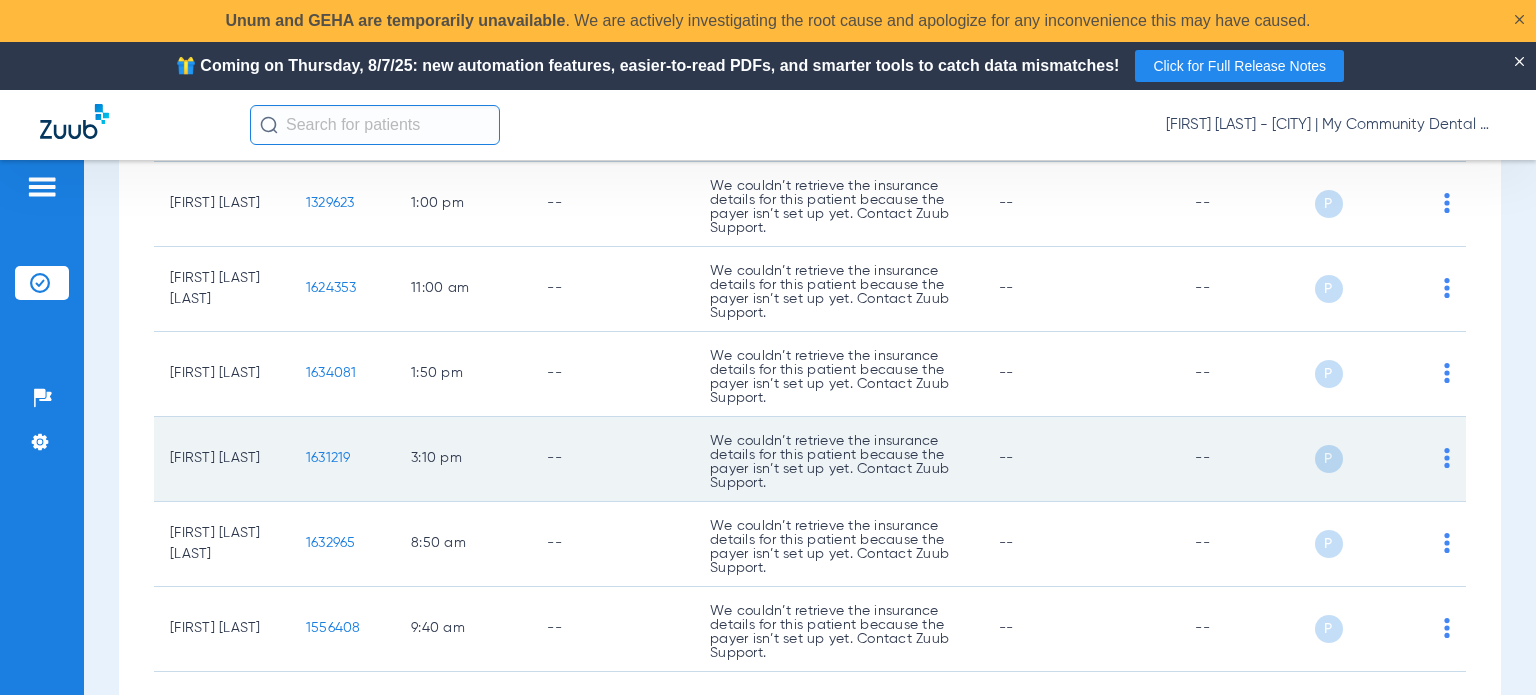 scroll, scrollTop: 2674, scrollLeft: 0, axis: vertical 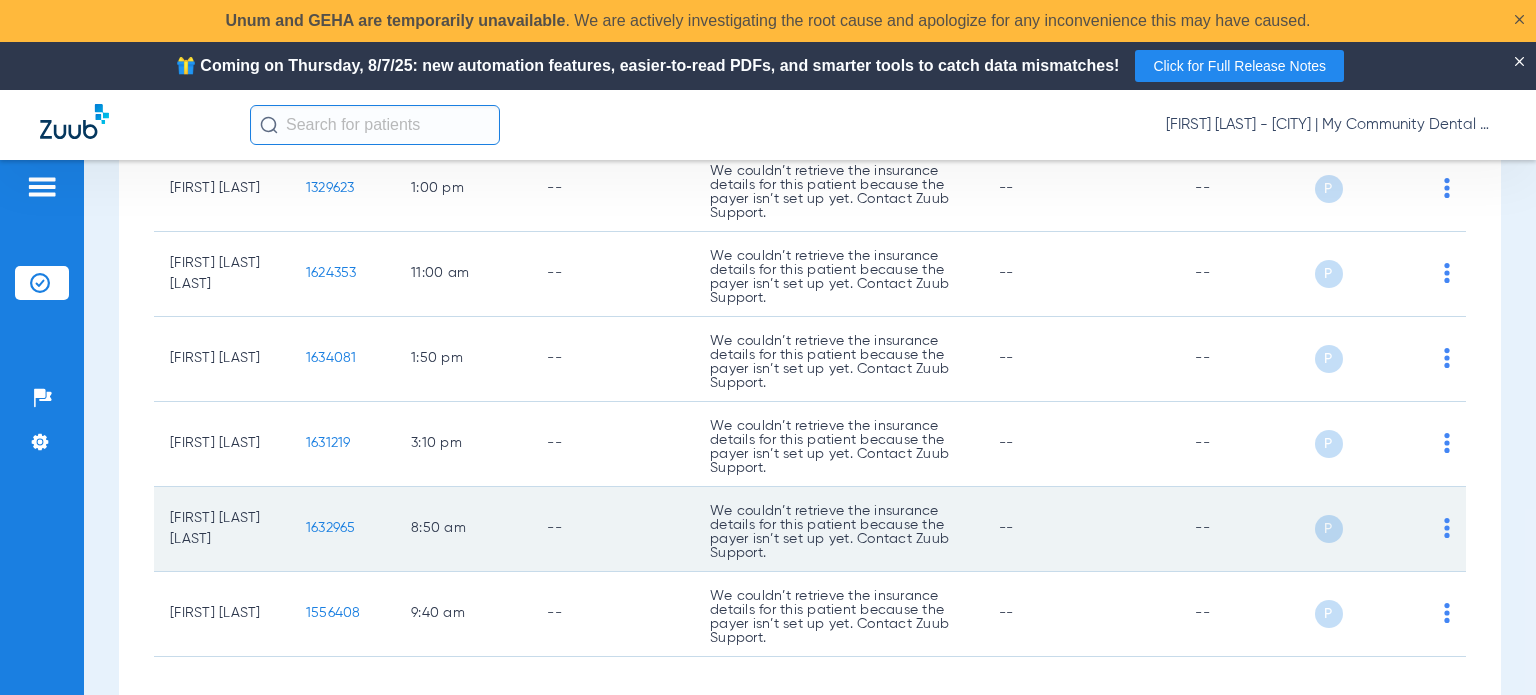drag, startPoint x: 209, startPoint y: 540, endPoint x: 160, endPoint y: 516, distance: 54.56189 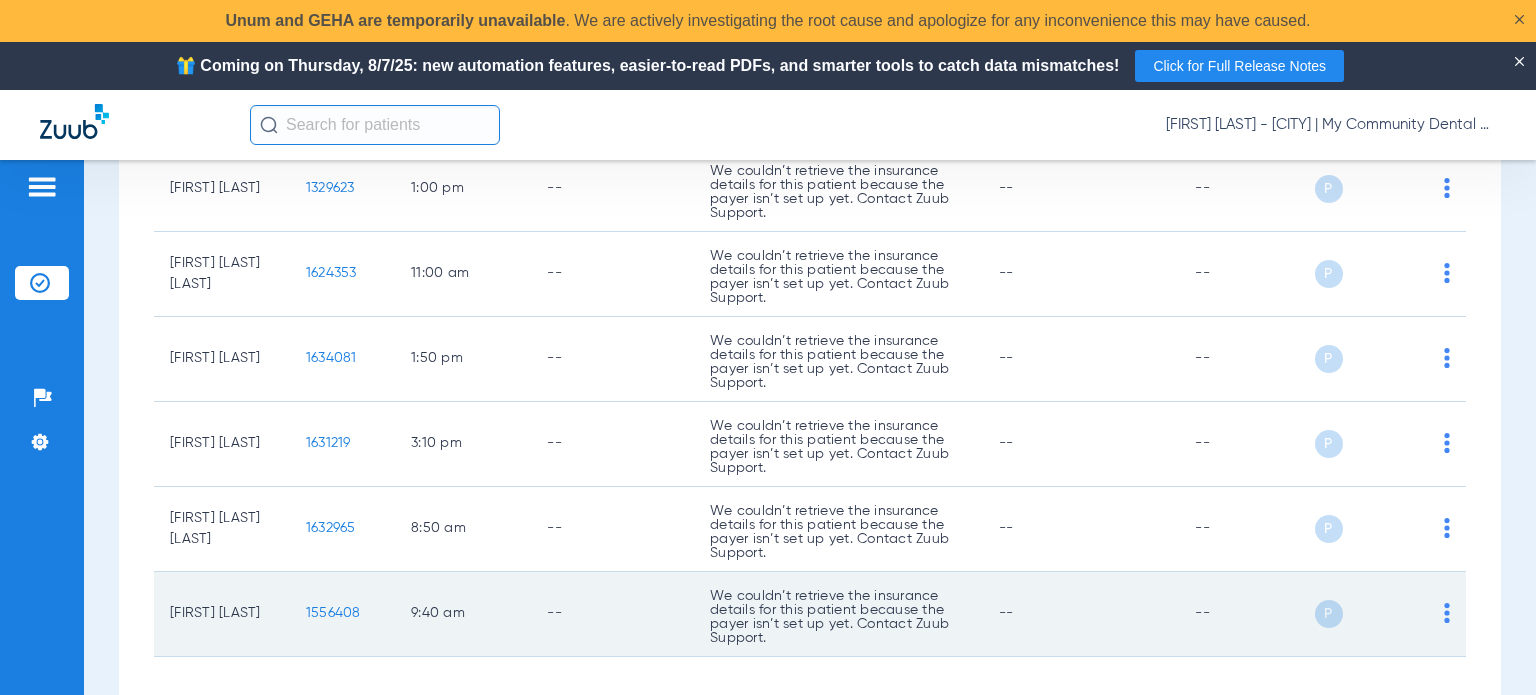 click on "Ivan Mojica" 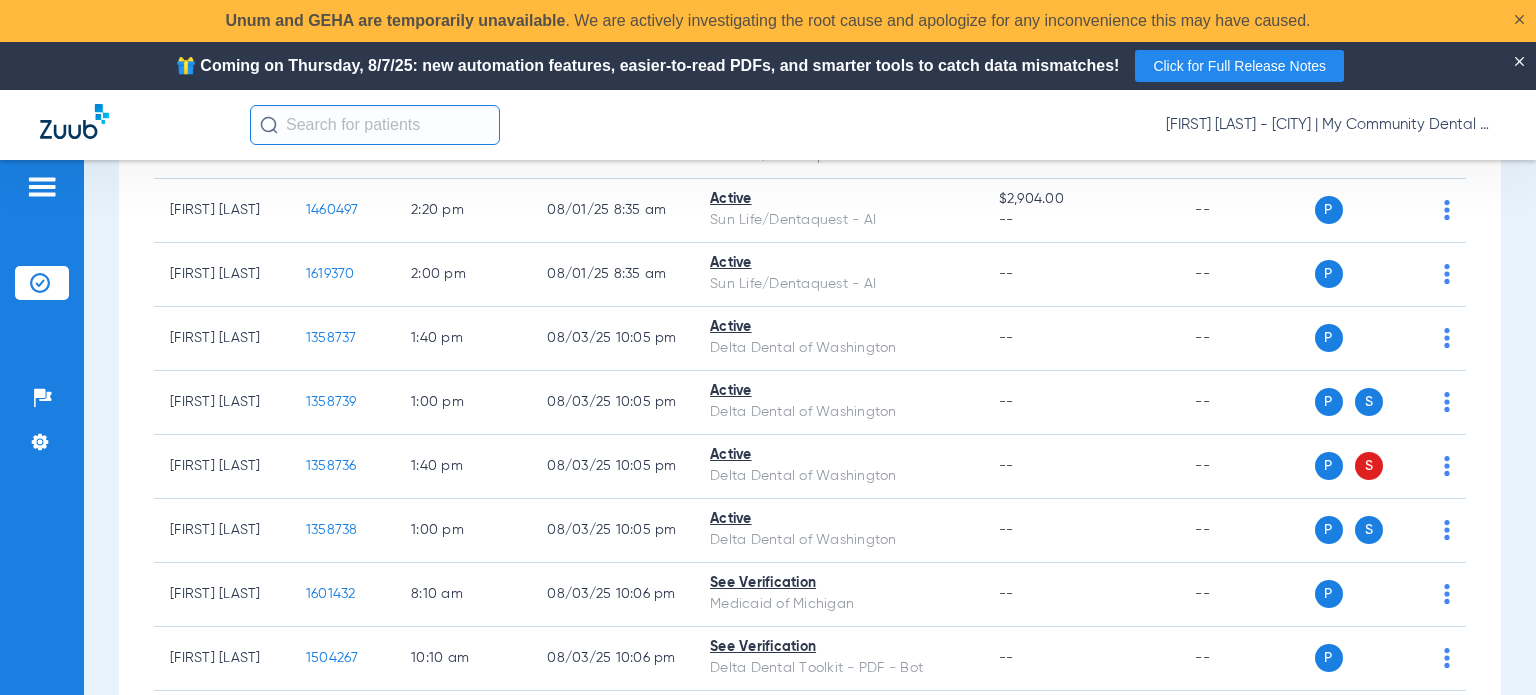 scroll, scrollTop: 0, scrollLeft: 0, axis: both 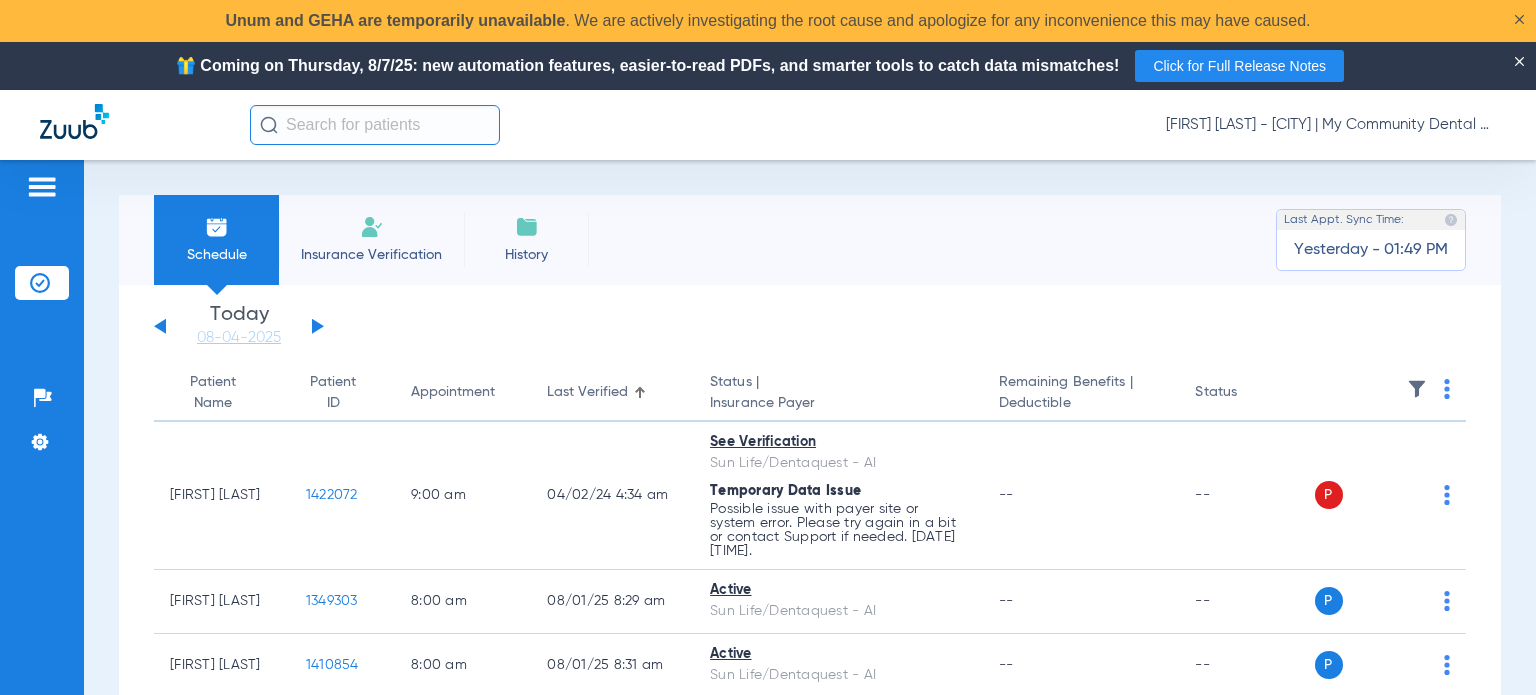 click on "Patient Name" 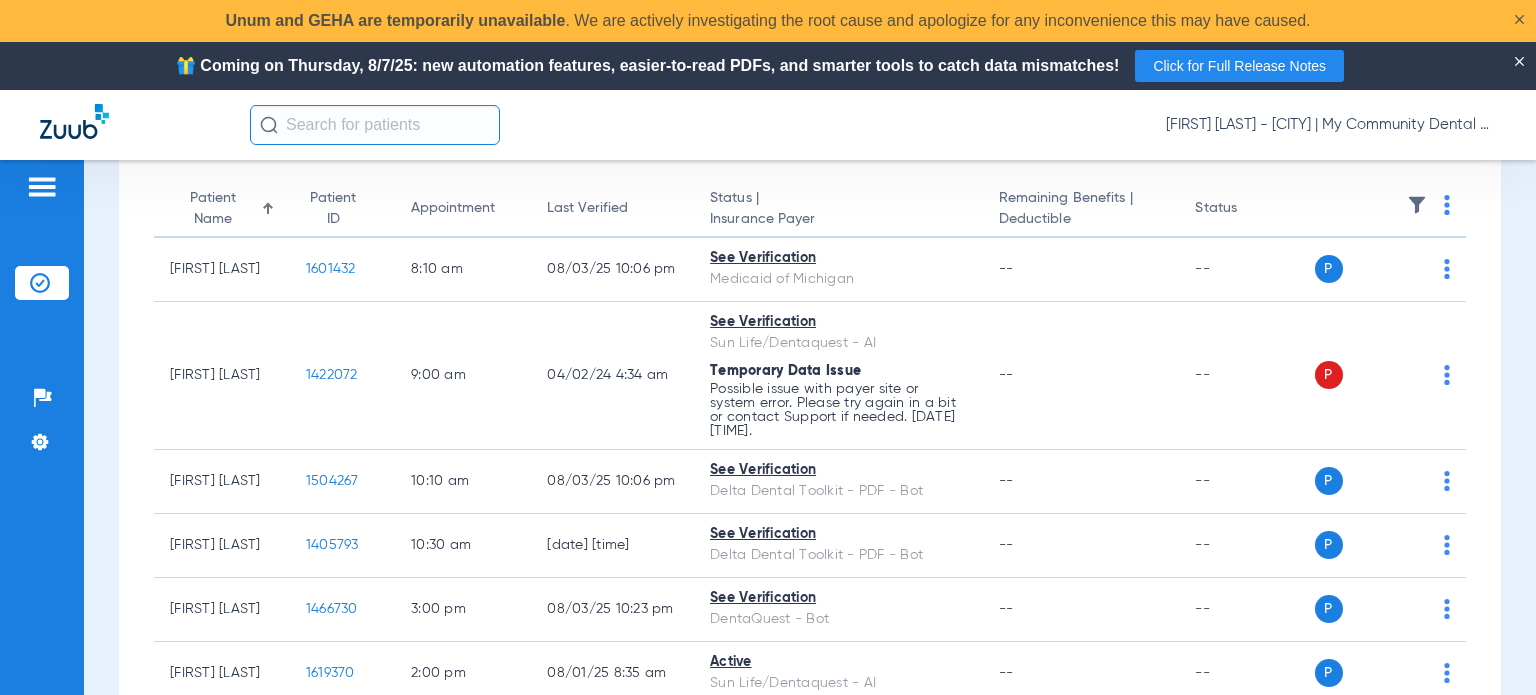scroll, scrollTop: 200, scrollLeft: 0, axis: vertical 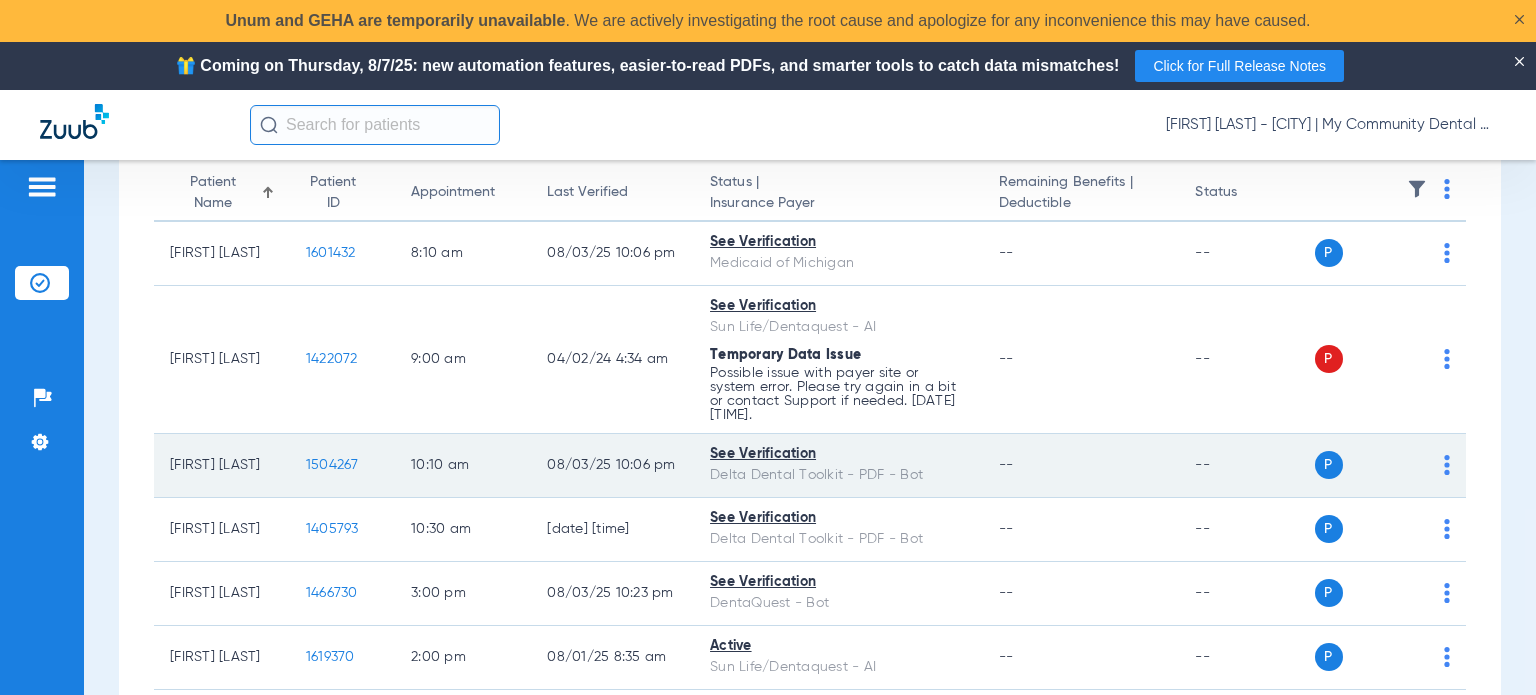 click on "1504267" 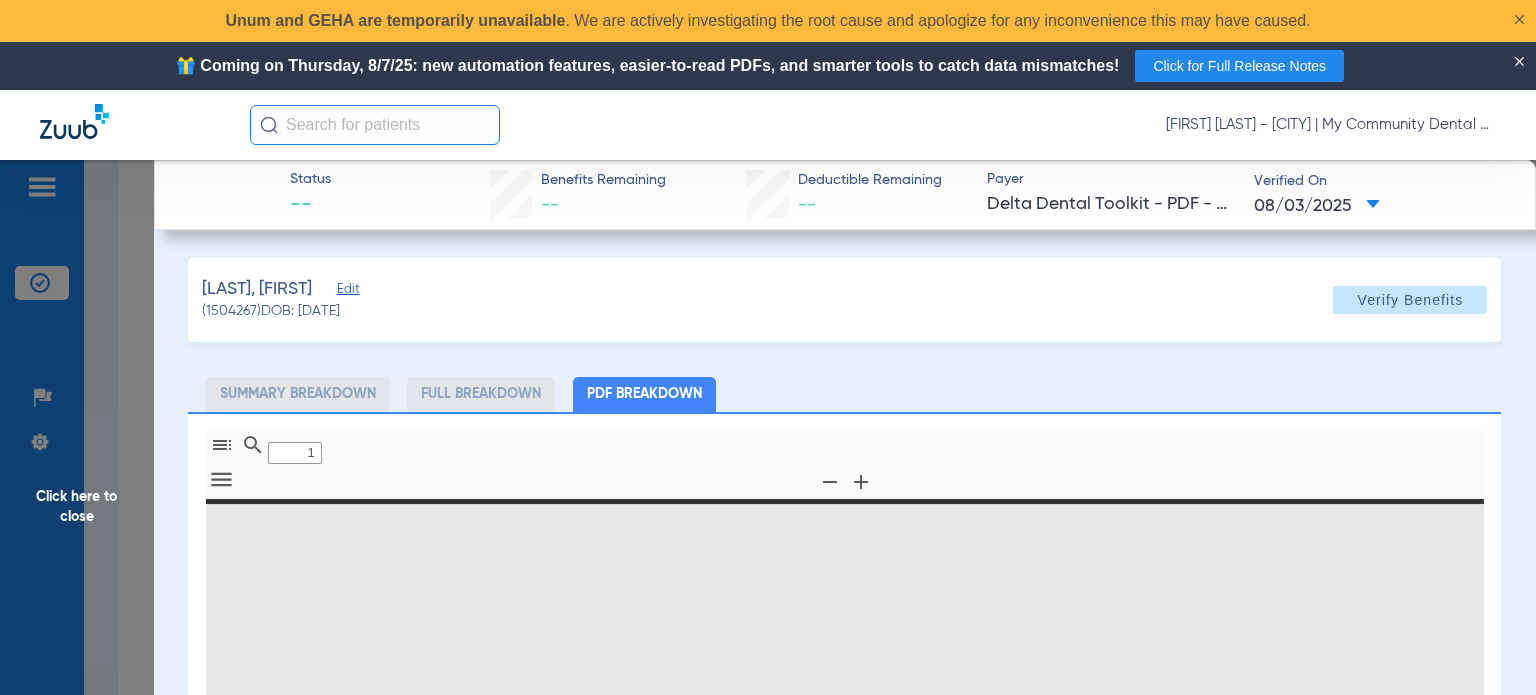 type on "0" 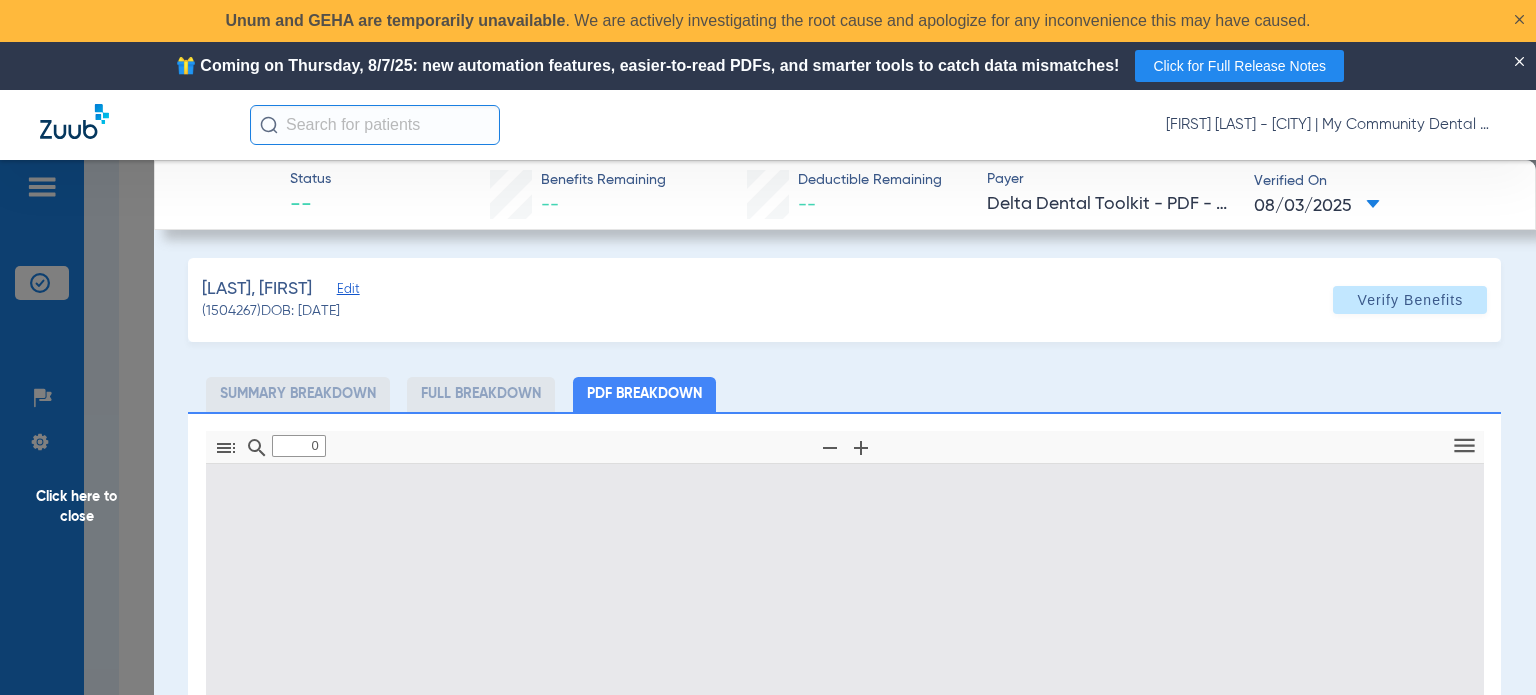type on "1" 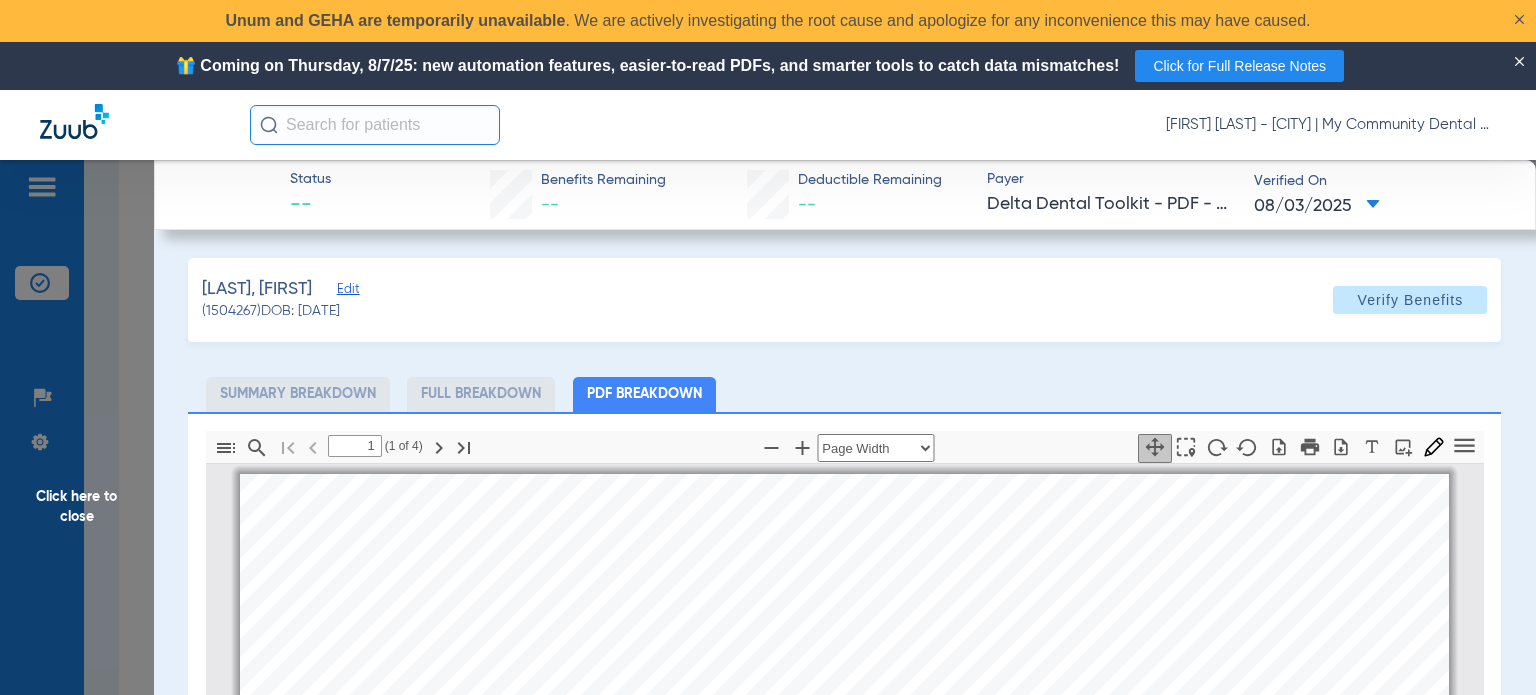scroll, scrollTop: 10, scrollLeft: 0, axis: vertical 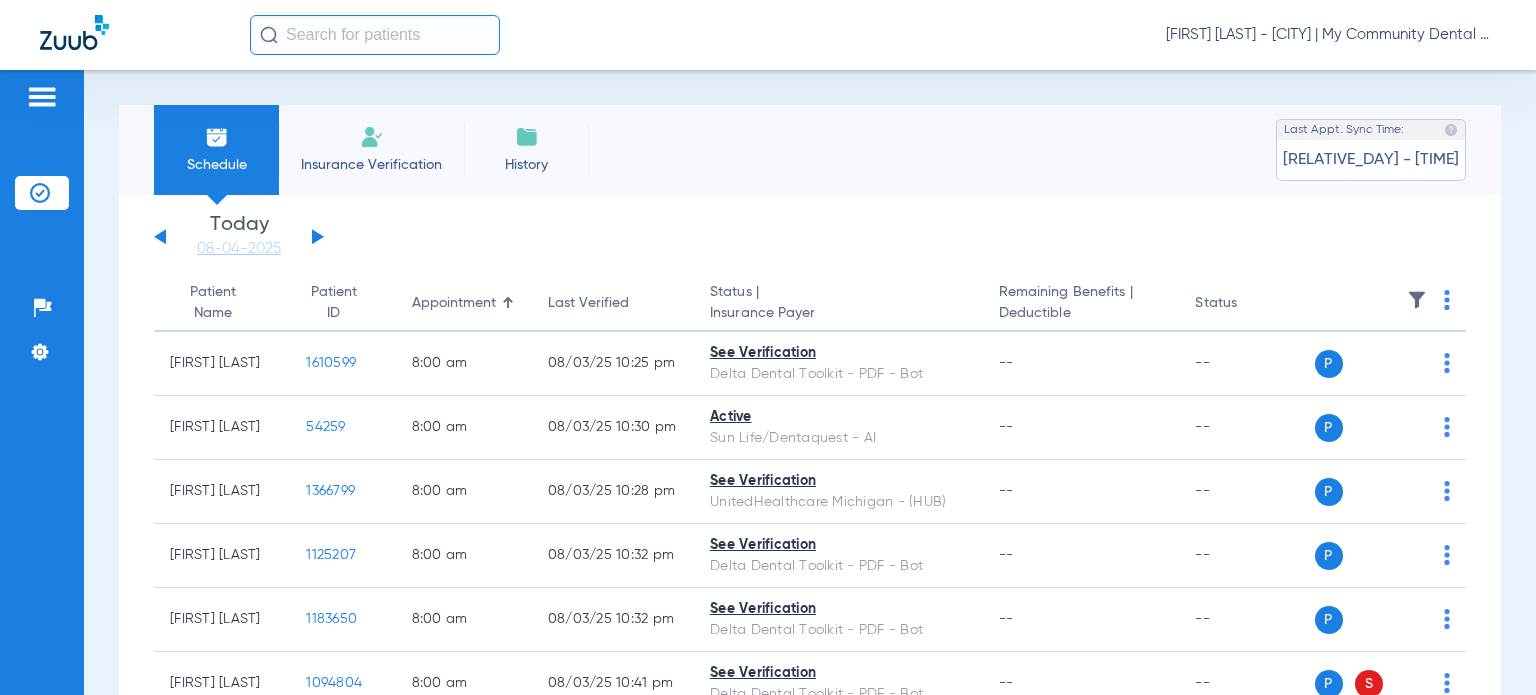 click on "[FIRST] [LAST] - [CITY] | My Community Dental Centers" 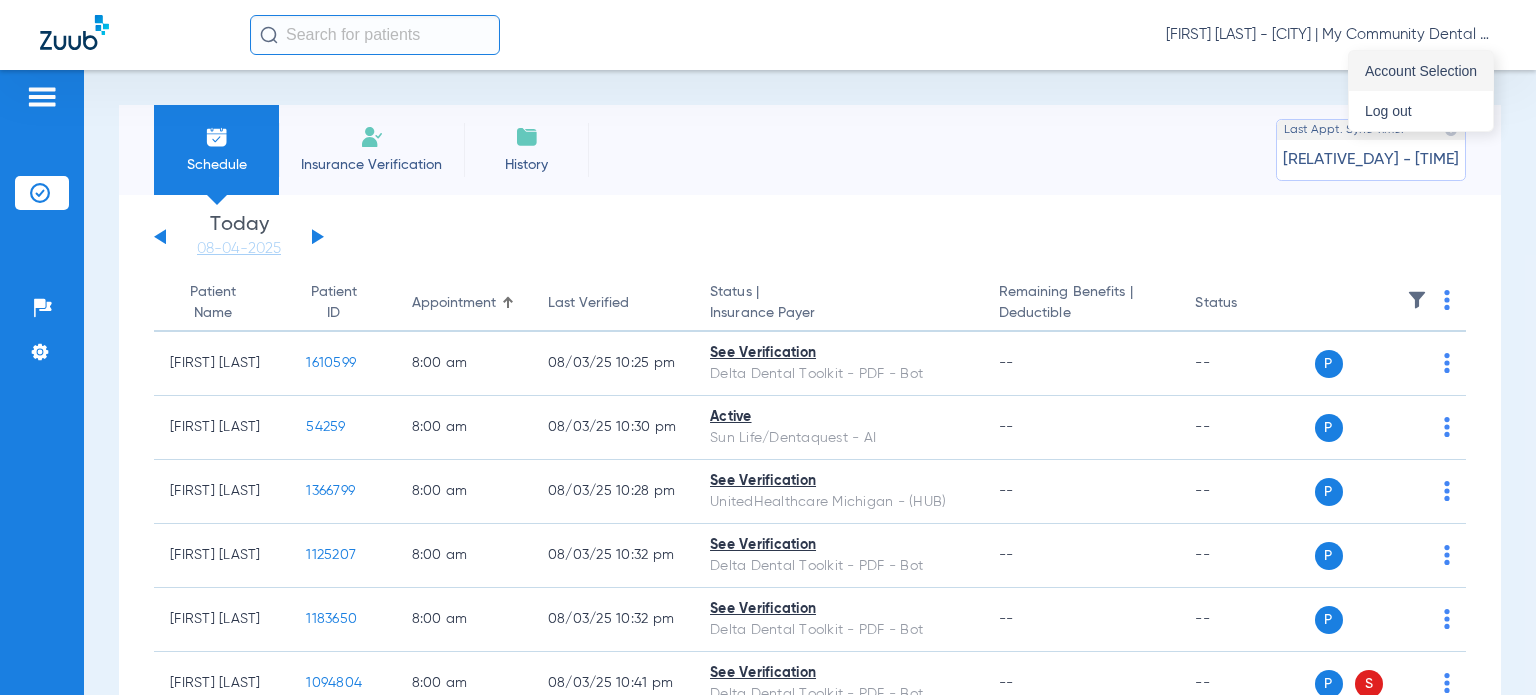 click on "Account Selection" at bounding box center (1421, 71) 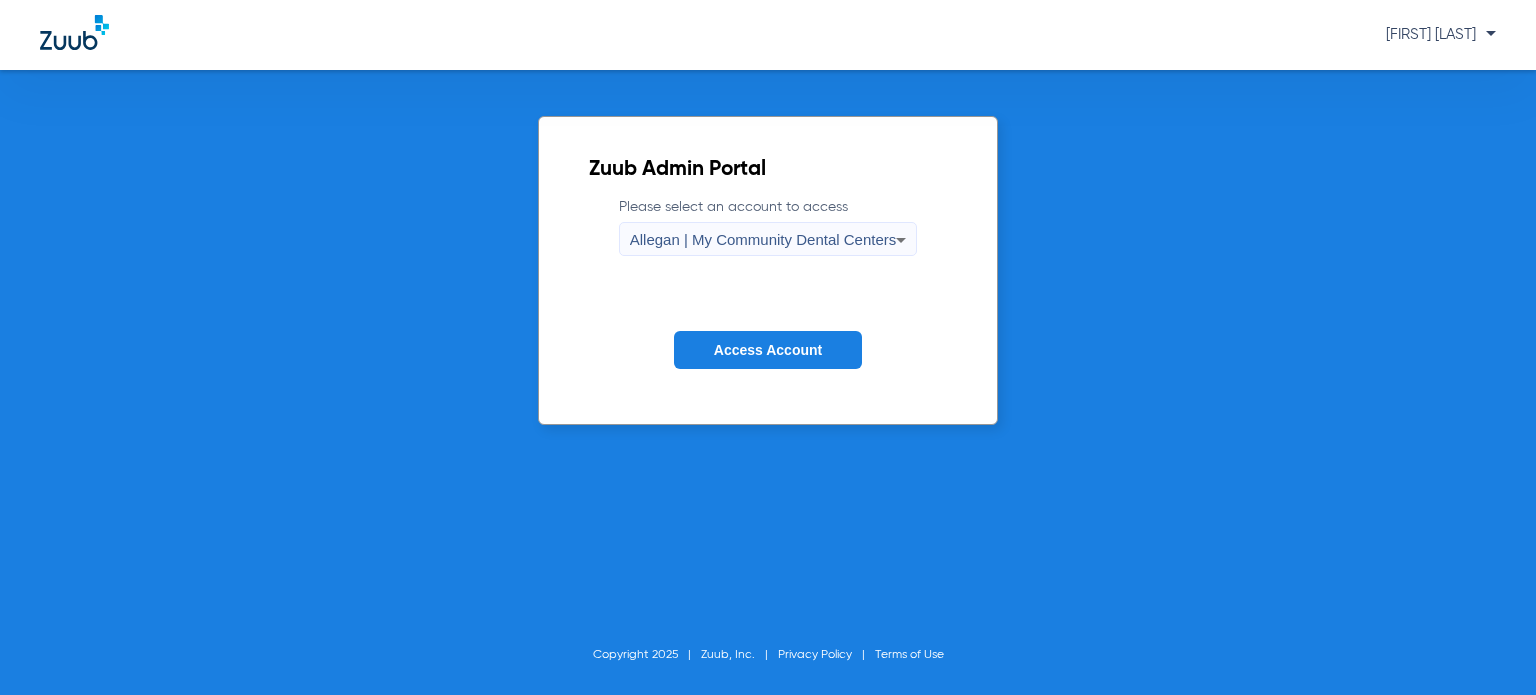 click on "Allegan | My Community Dental Centers" at bounding box center [763, 239] 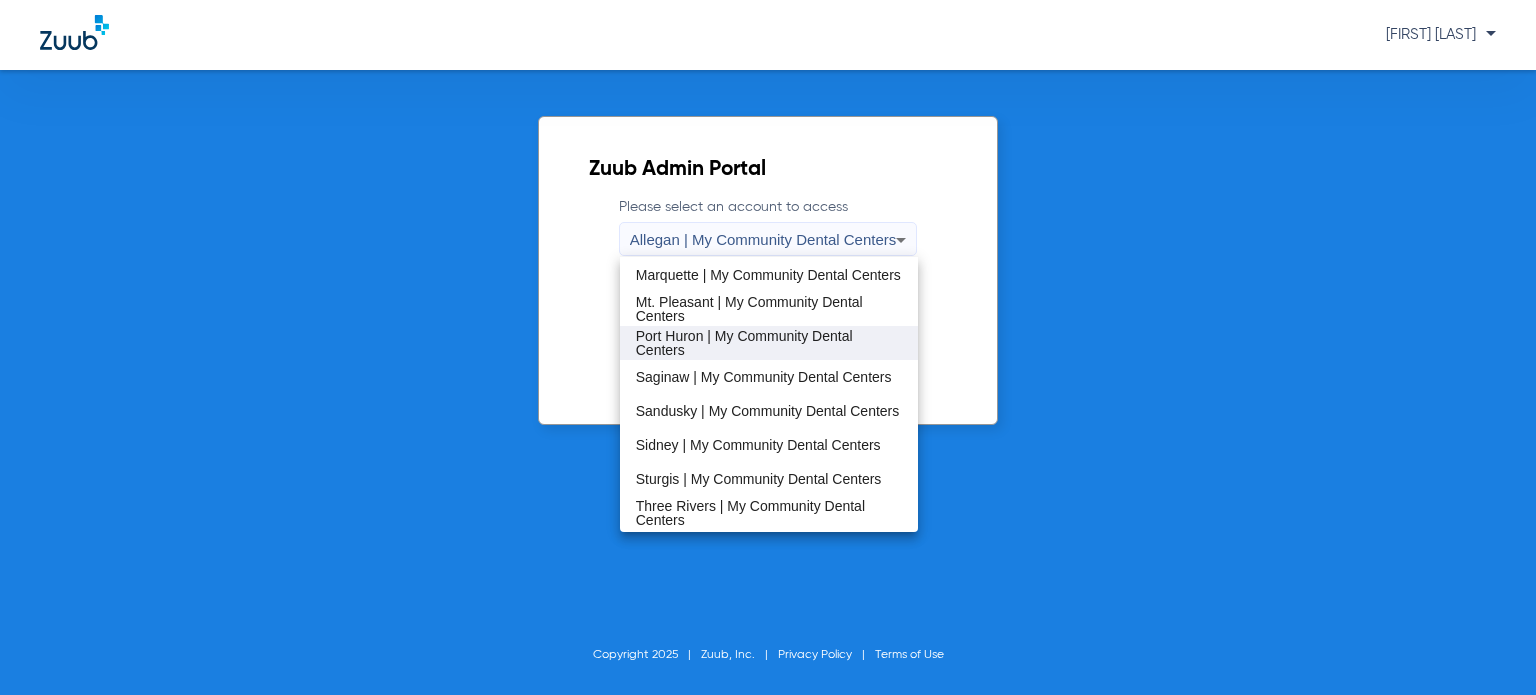 scroll, scrollTop: 600, scrollLeft: 0, axis: vertical 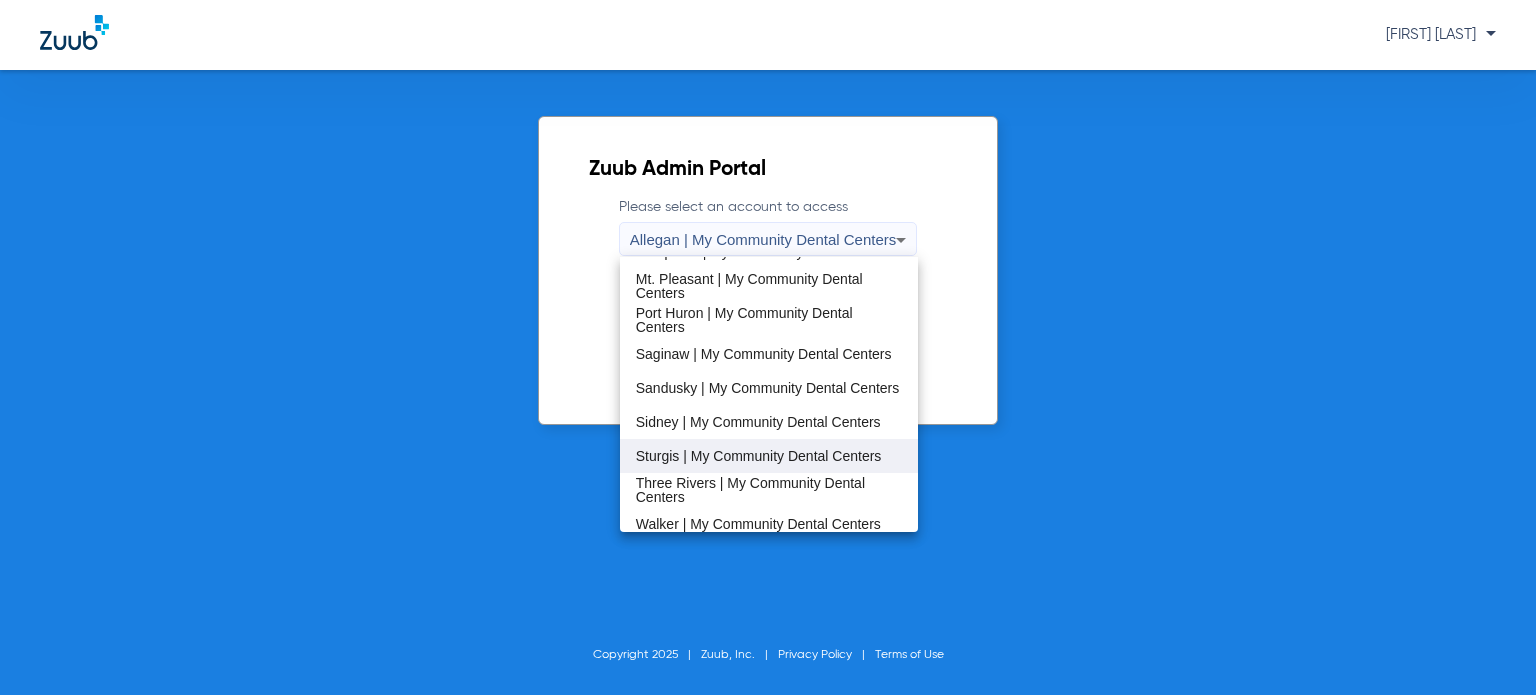 click on "Sturgis | My Community Dental Centers" at bounding box center [759, 456] 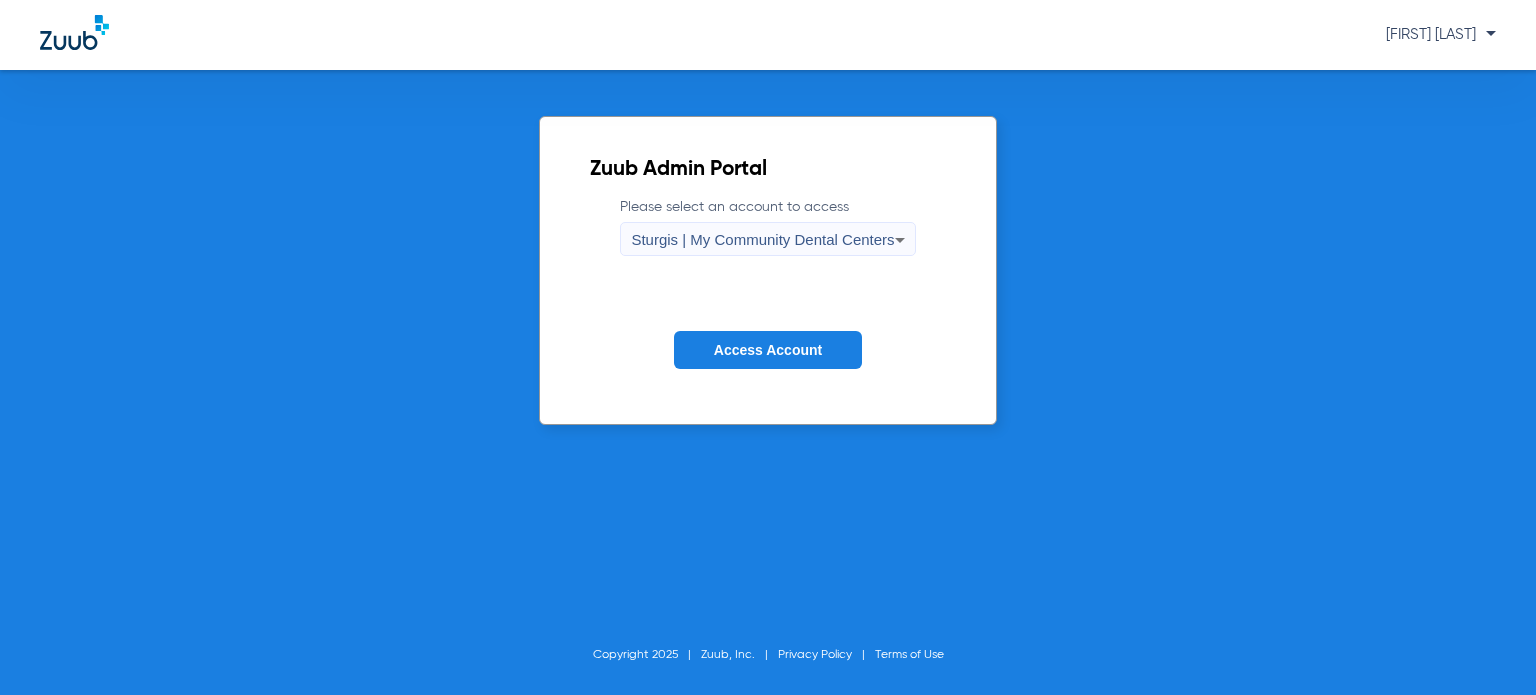 click on "Access Account" 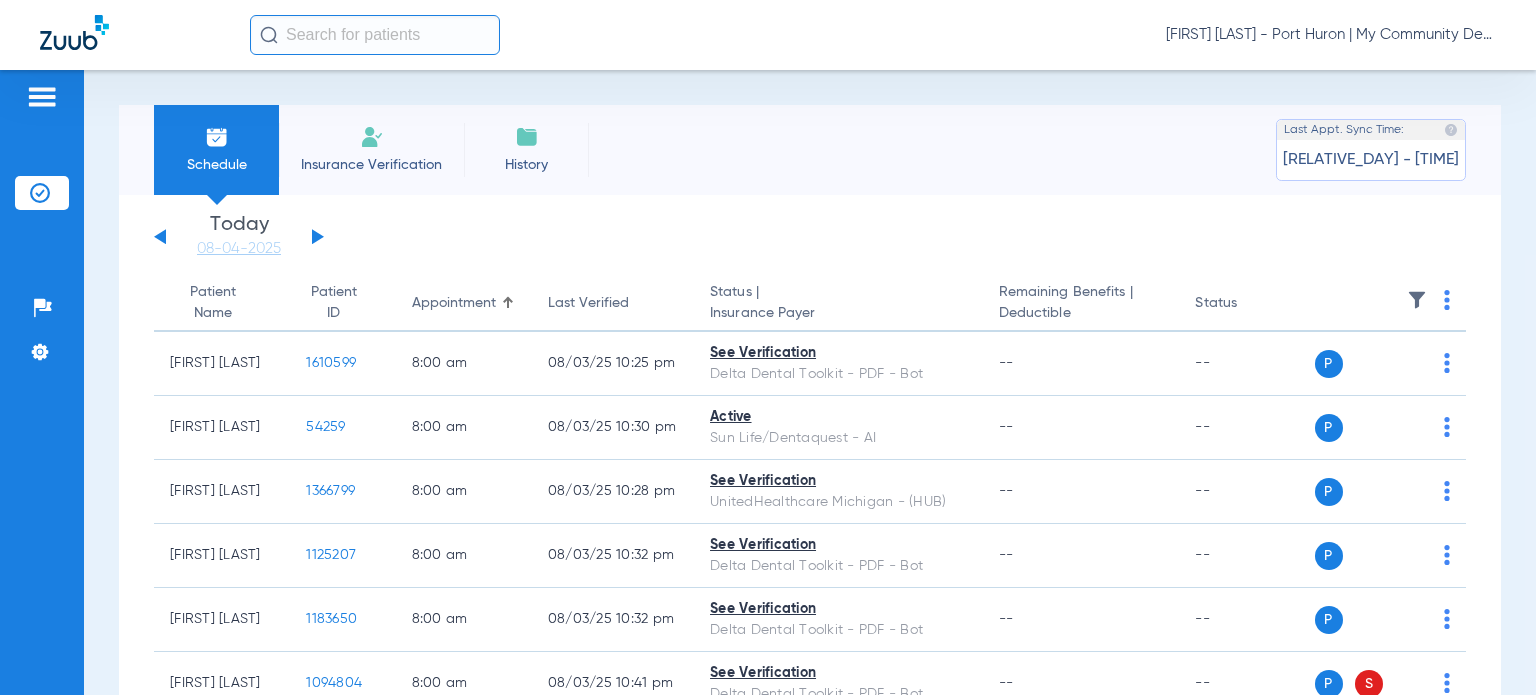 scroll, scrollTop: 0, scrollLeft: 0, axis: both 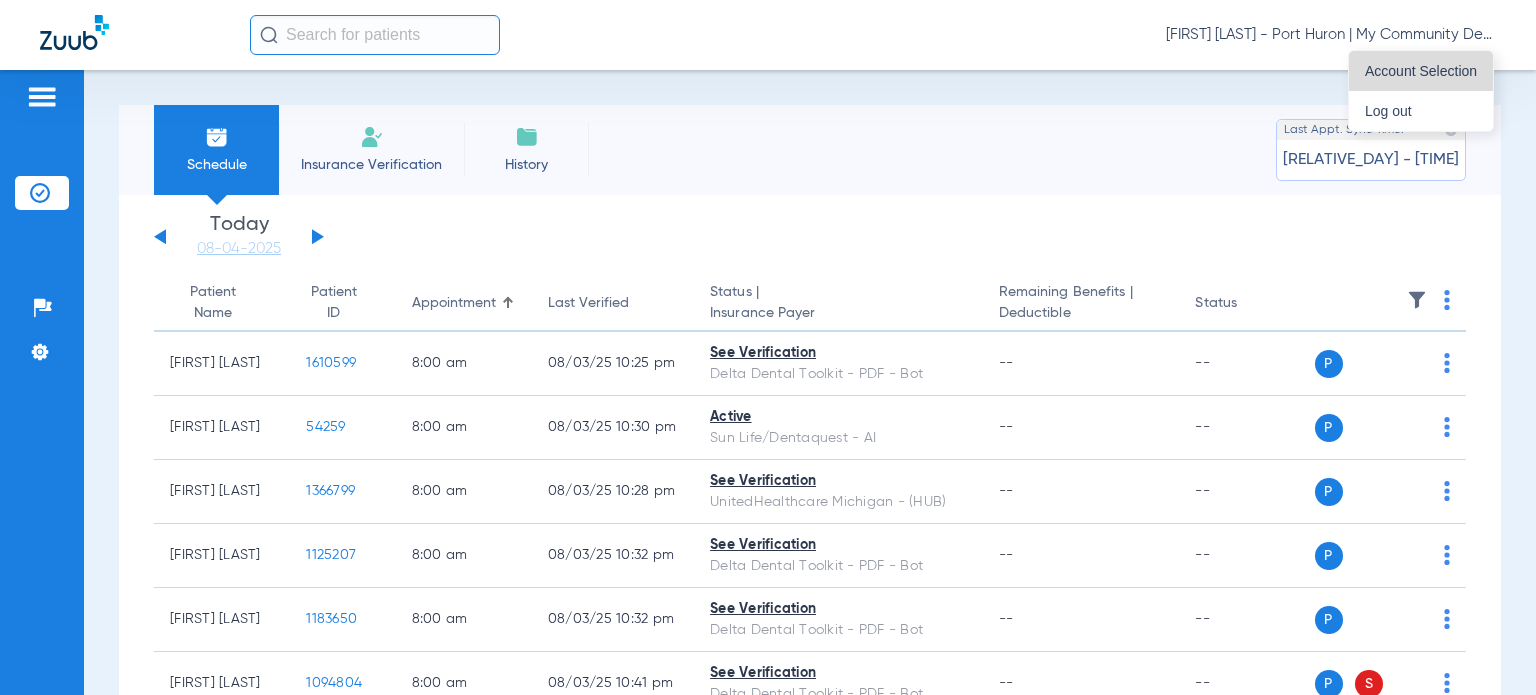 click on "Account Selection" at bounding box center [1421, 71] 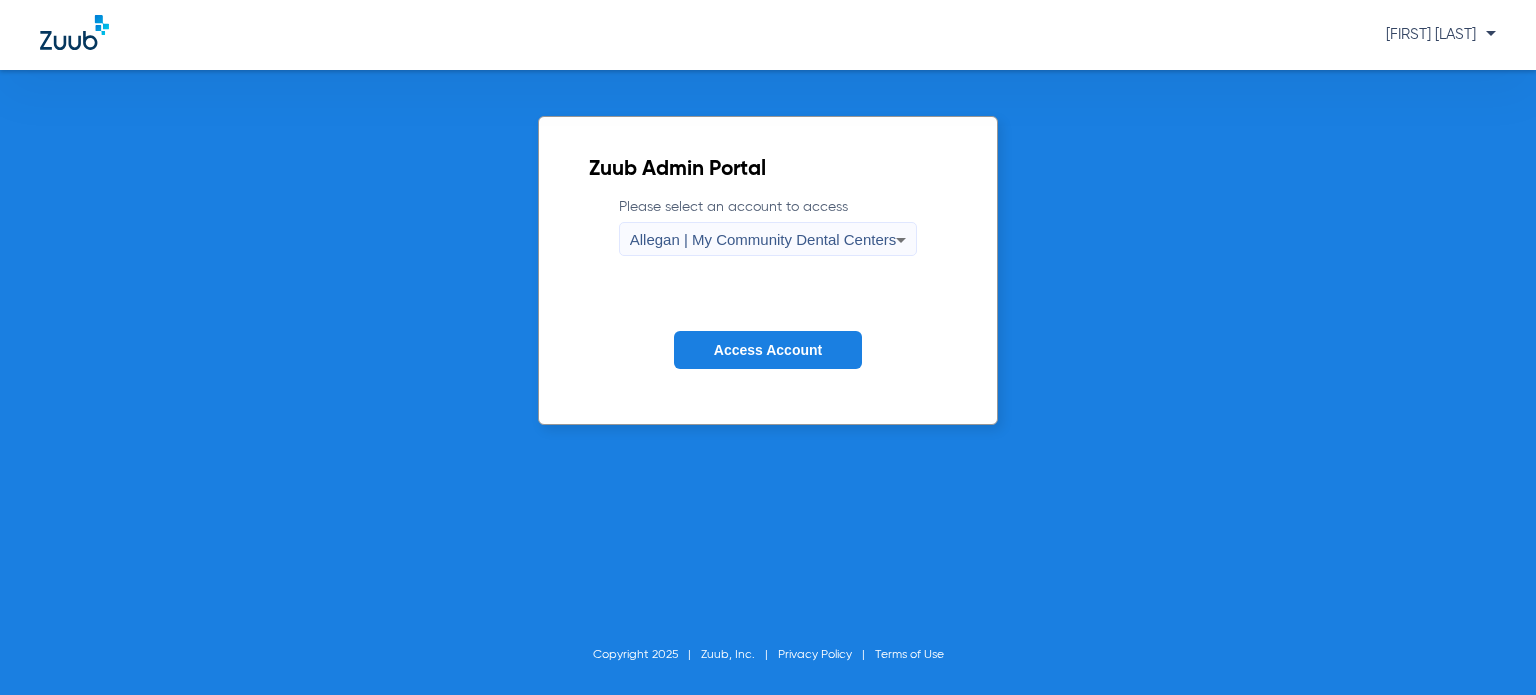 click on "Allegan | My Community Dental Centers" at bounding box center (763, 239) 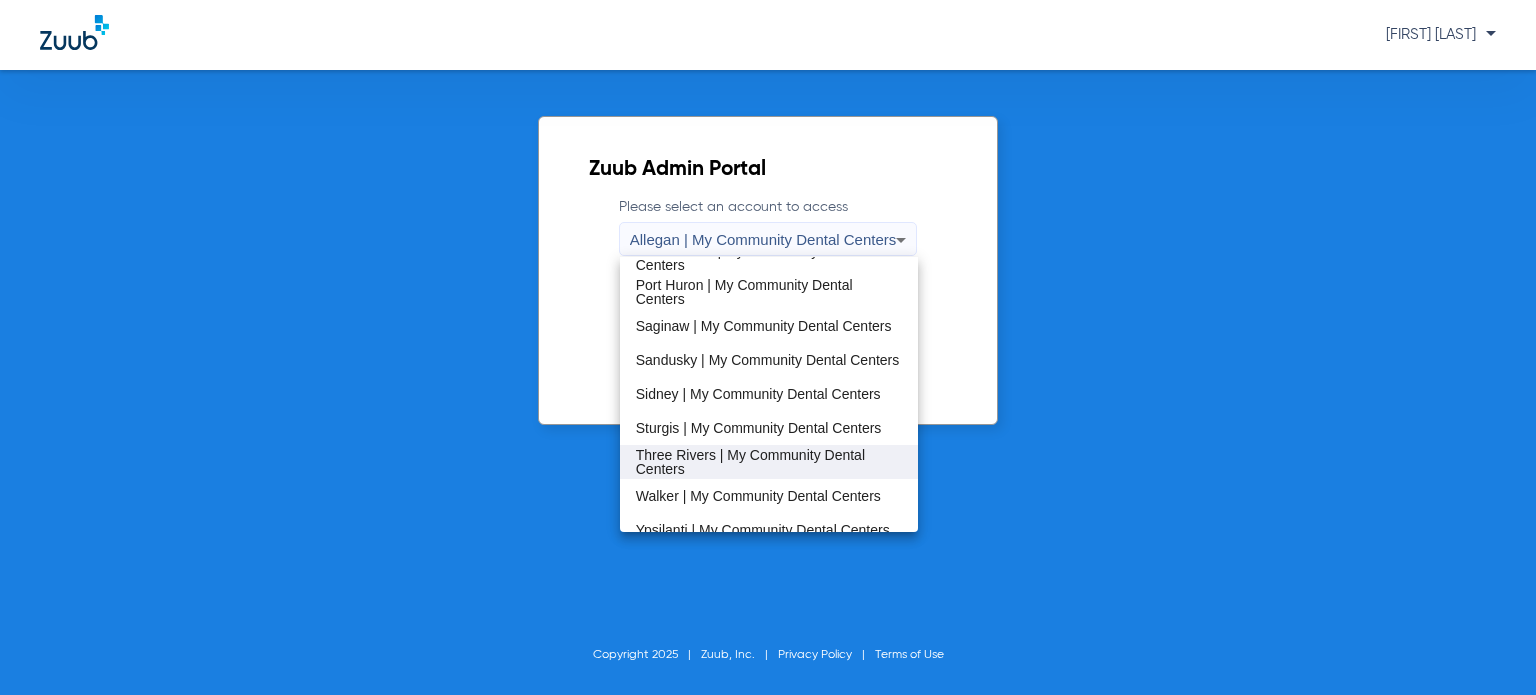 scroll, scrollTop: 643, scrollLeft: 0, axis: vertical 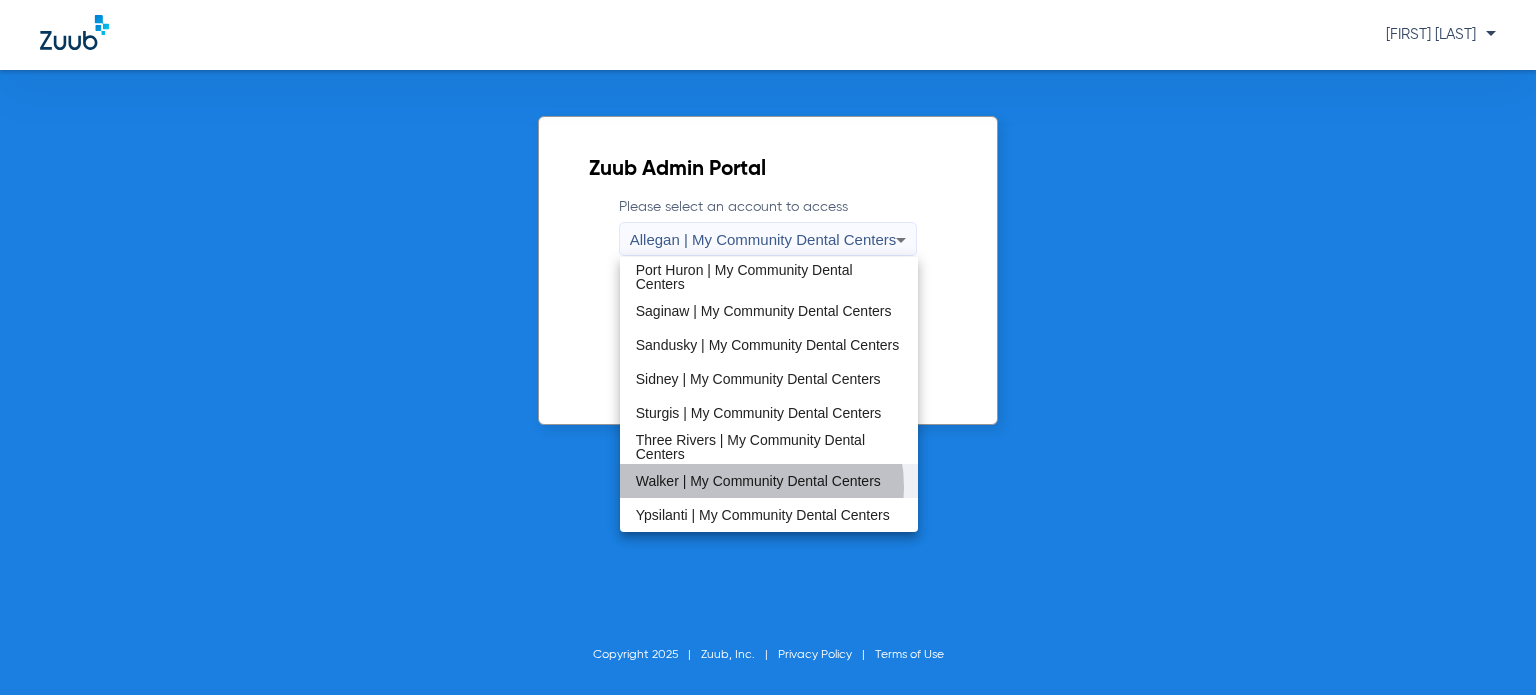click on "Walker | My Community Dental Centers" at bounding box center (758, 481) 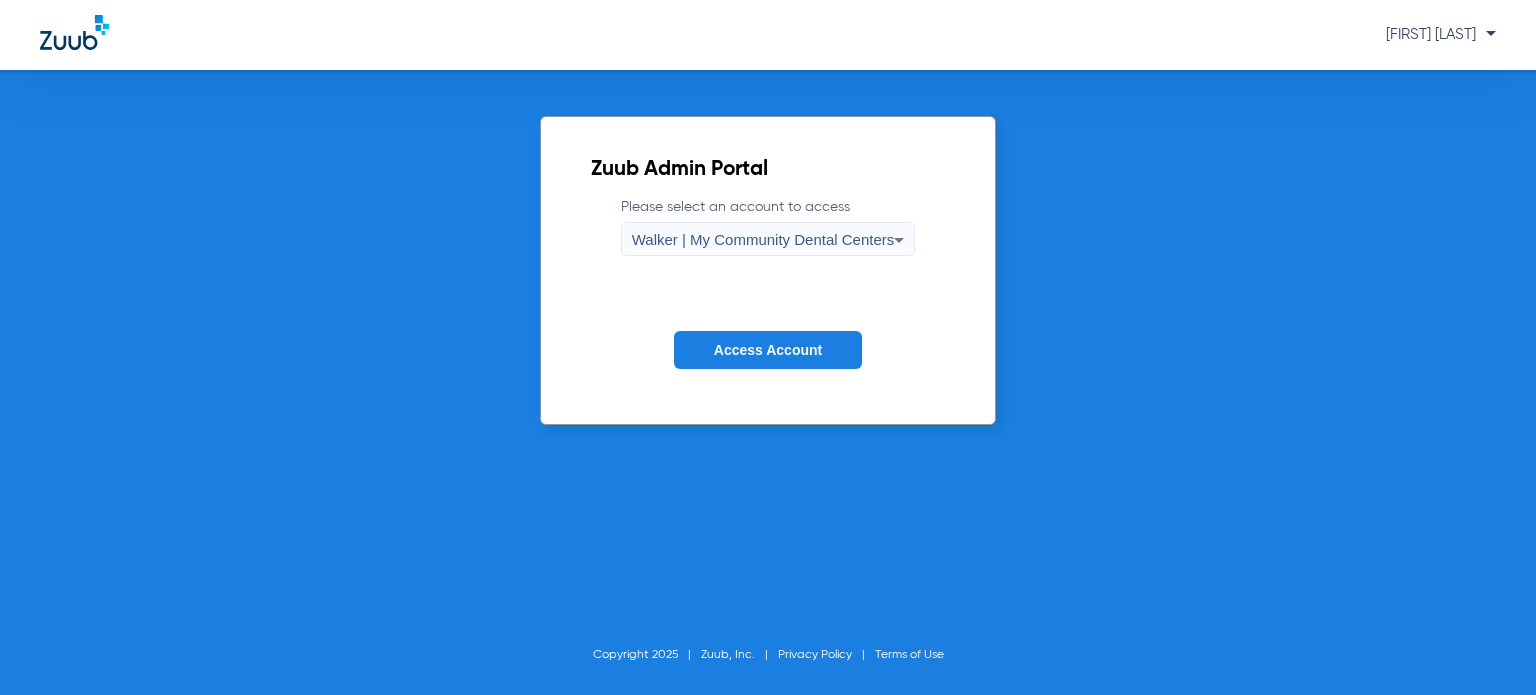 drag, startPoint x: 746, startPoint y: 487, endPoint x: 703, endPoint y: 348, distance: 145.49915 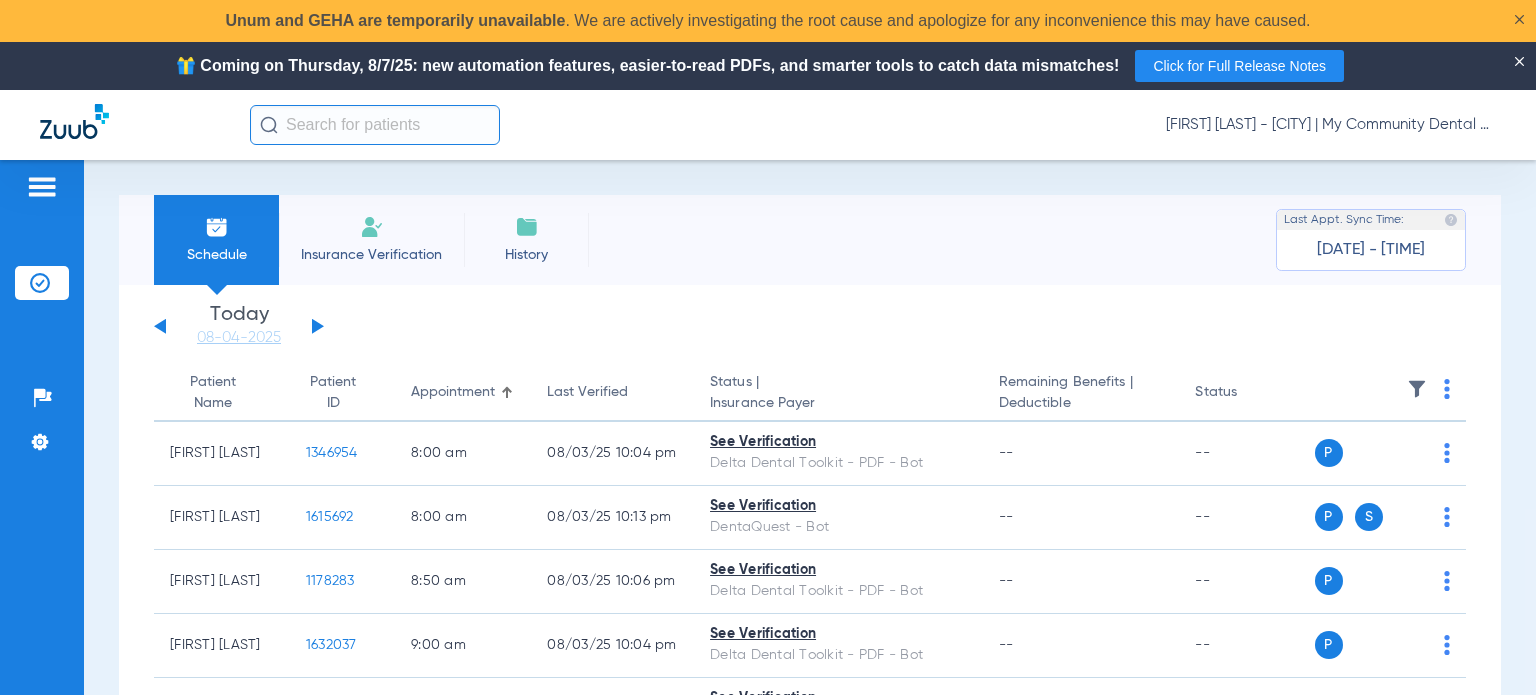 scroll, scrollTop: 0, scrollLeft: 0, axis: both 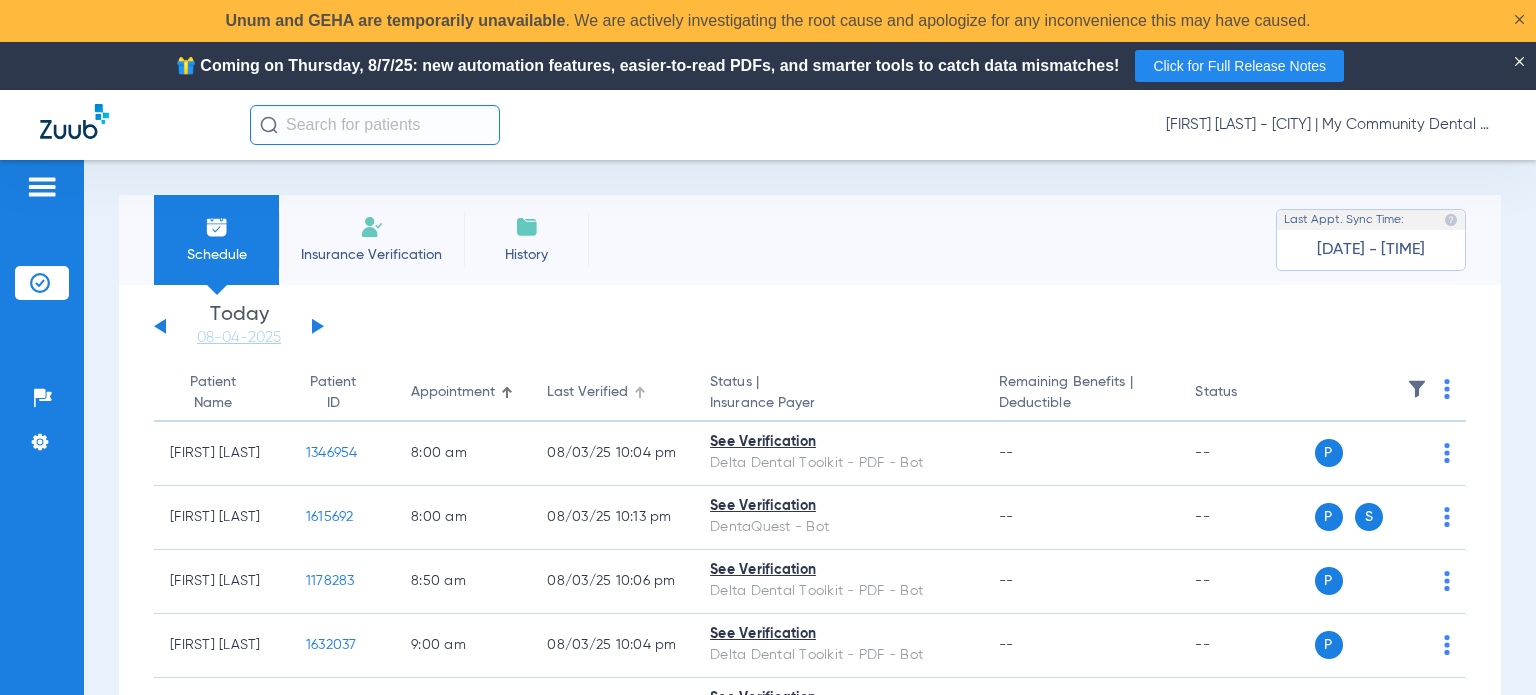 click on "Last Verified" 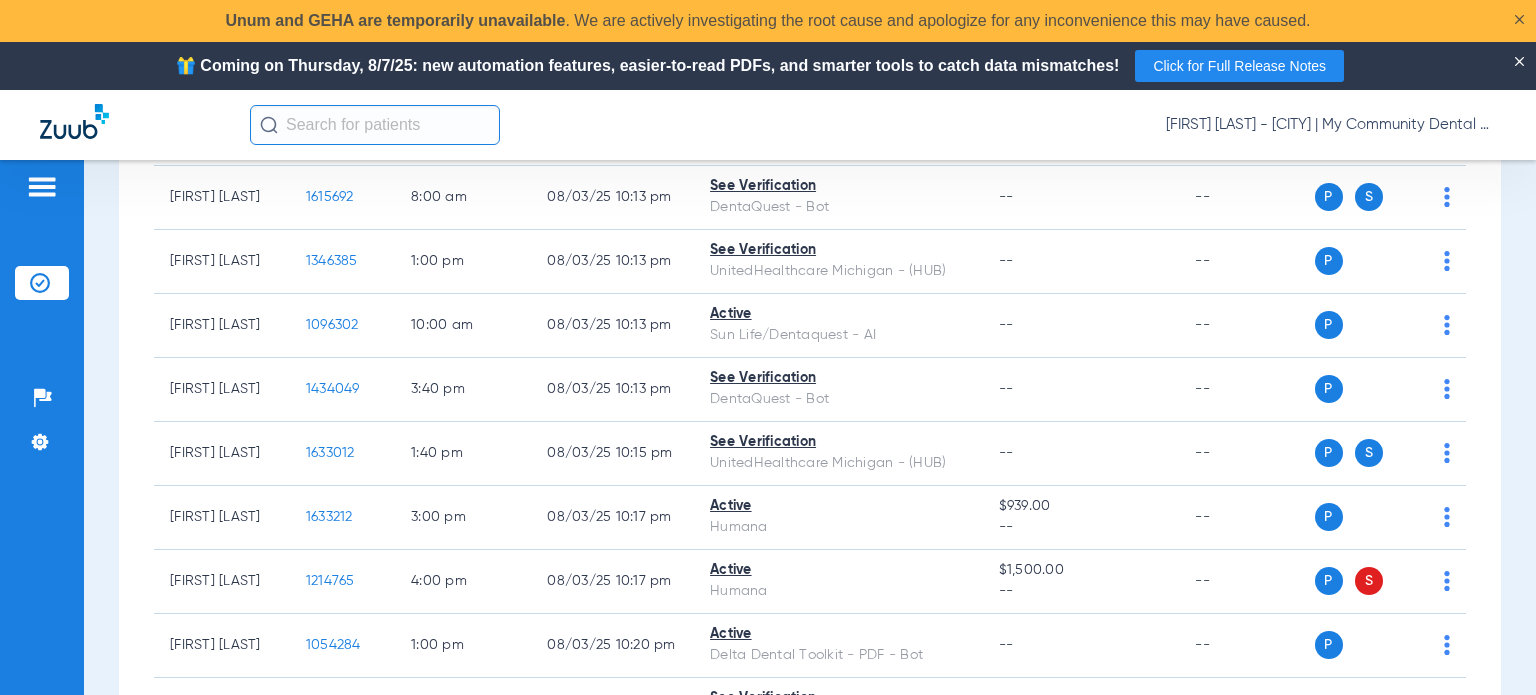 scroll, scrollTop: 1700, scrollLeft: 0, axis: vertical 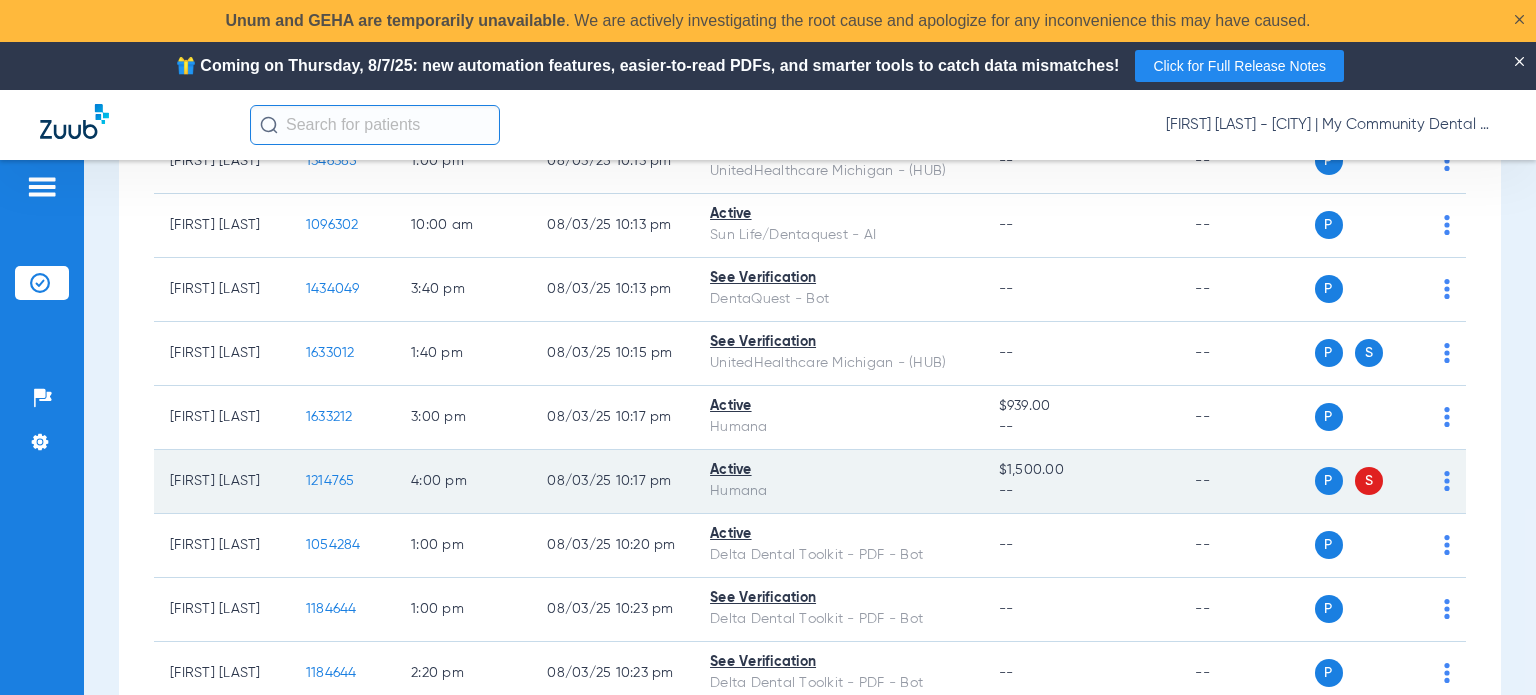 drag, startPoint x: 237, startPoint y: 485, endPoint x: 154, endPoint y: 471, distance: 84.17244 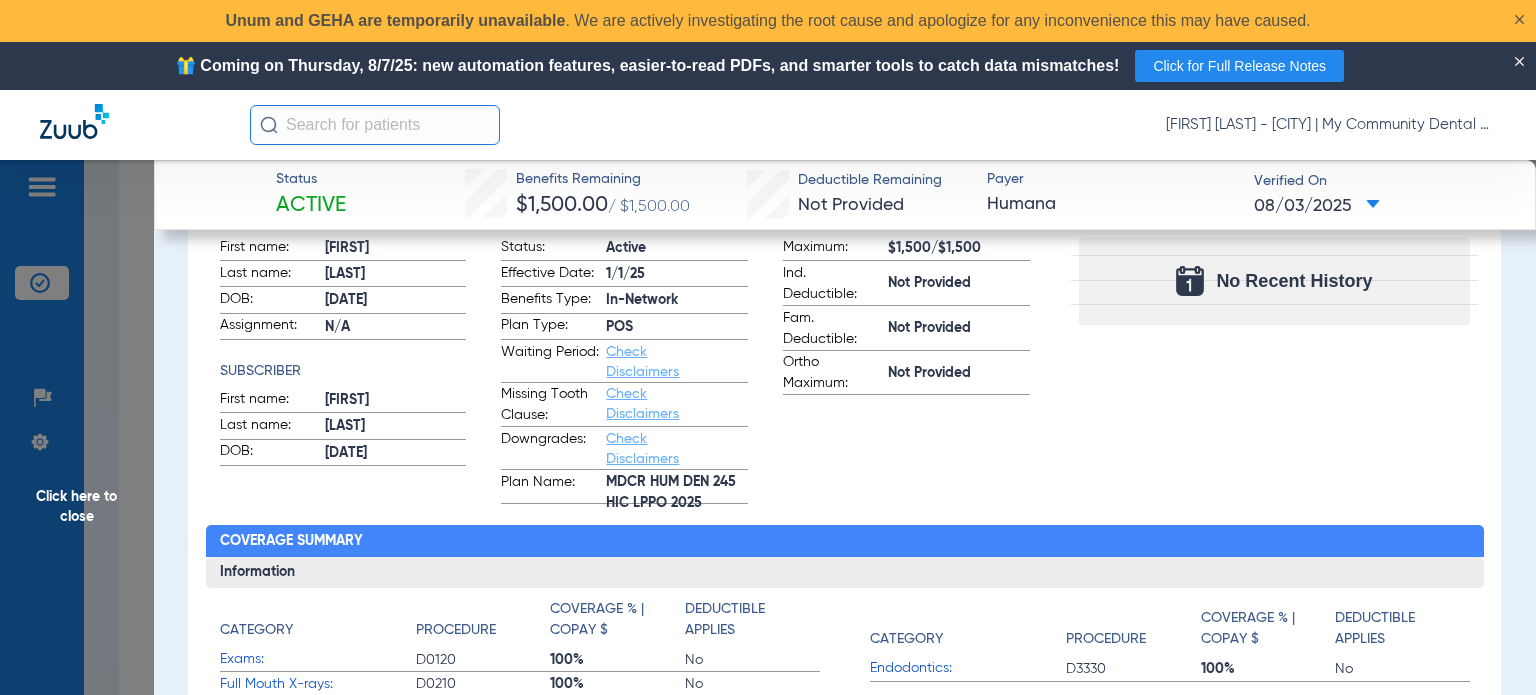 scroll, scrollTop: 300, scrollLeft: 0, axis: vertical 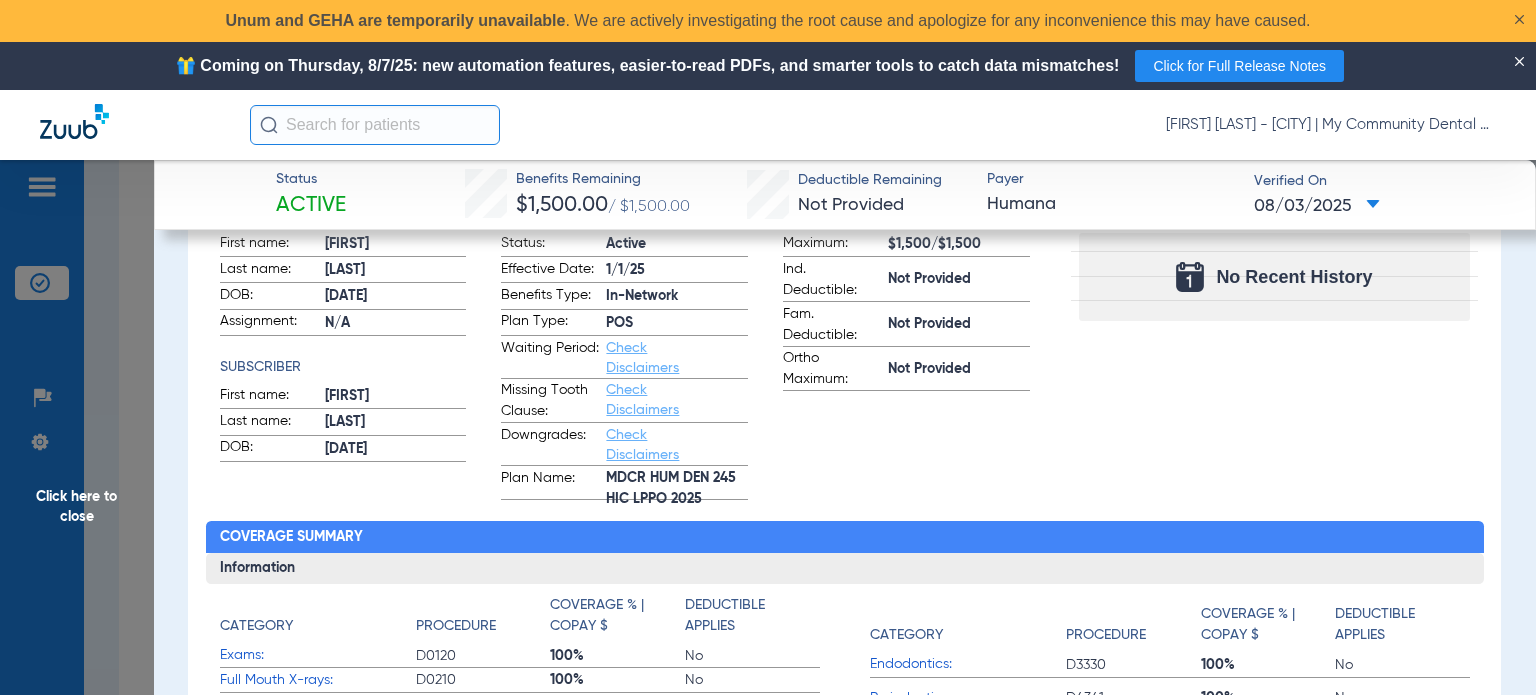 click on "Benefits Summary Patient & Plan Information Patient First name:  DONALD  Last name:  GRUMMET  DOB:  06/25/1958  Assignment:  N/A  Subscriber First name:  DONALD  Last name:  GRUMMET  DOB:  06/25/1958  Plan Status:  Active  Effective Date:  1/1/25  Benefits Type:  In-Network  Plan Type:  POS  Waiting Period:  Check Disclaimers  Missing Tooth Clause:  Check Disclaimers  Downgrades:  Check Disclaimers  Plan Name:  MDCR HUM DEN 245 HIC LPPO 2025  Benefits  Remaining/Total  Maximum:  $1,500/$1,500  Ind. Deductible:  Not Provided  Fam. Deductible:  Not Provided  Ortho Maximum:  Not Provided  Recent History Date Procedure Tooth/Quad Surface  No Recent History  Coverage Summary Information Category Procedure Coverage % | Copay $ Deductible Applies Exams: D0120  100%      No  Full Mouth X-rays: D0210  100%      No  Bitewing X-rays: D0274  100%      No  Cleanings: D1110  100%      No  Fluoride:        No  Sealants:        No  Space Maintainers:        No  Basic Restorative, Fillings: D2150  100%      No  D2391  100%" 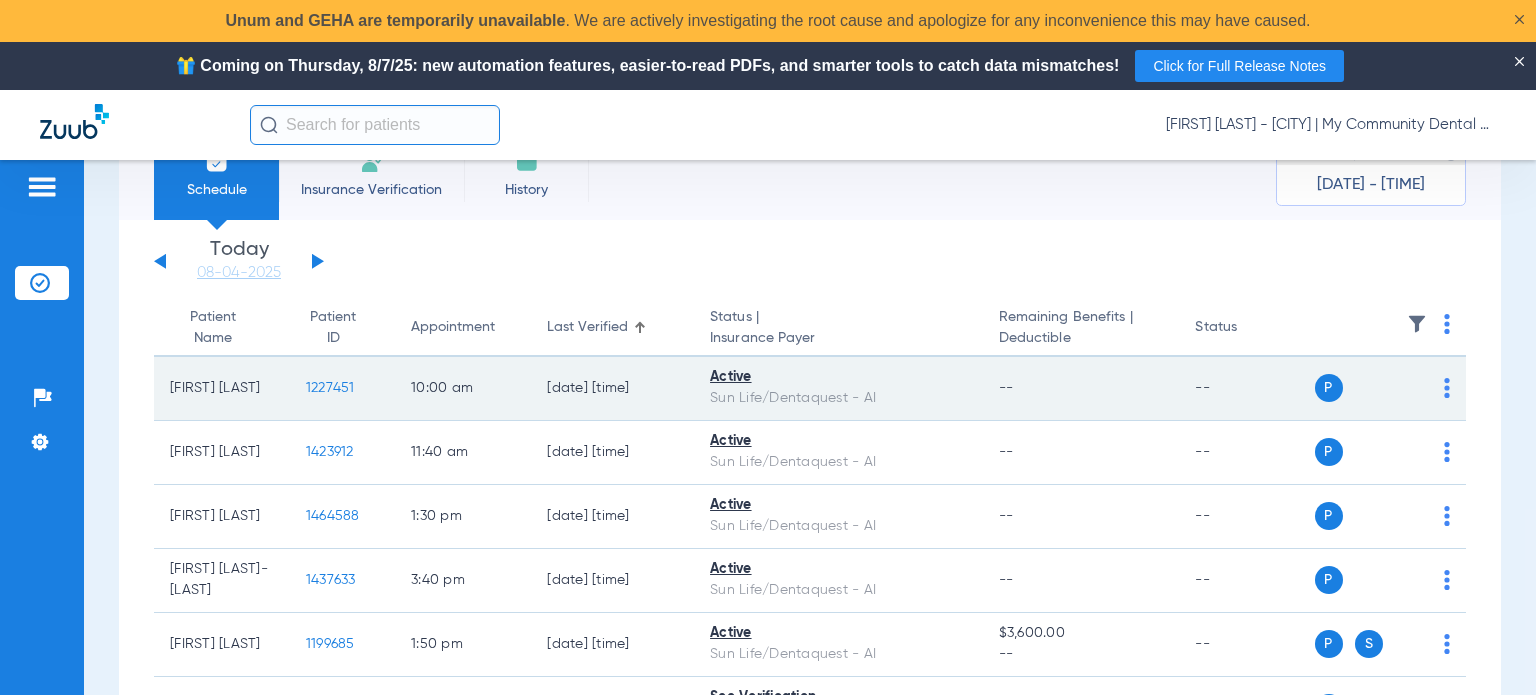 scroll, scrollTop: 100, scrollLeft: 0, axis: vertical 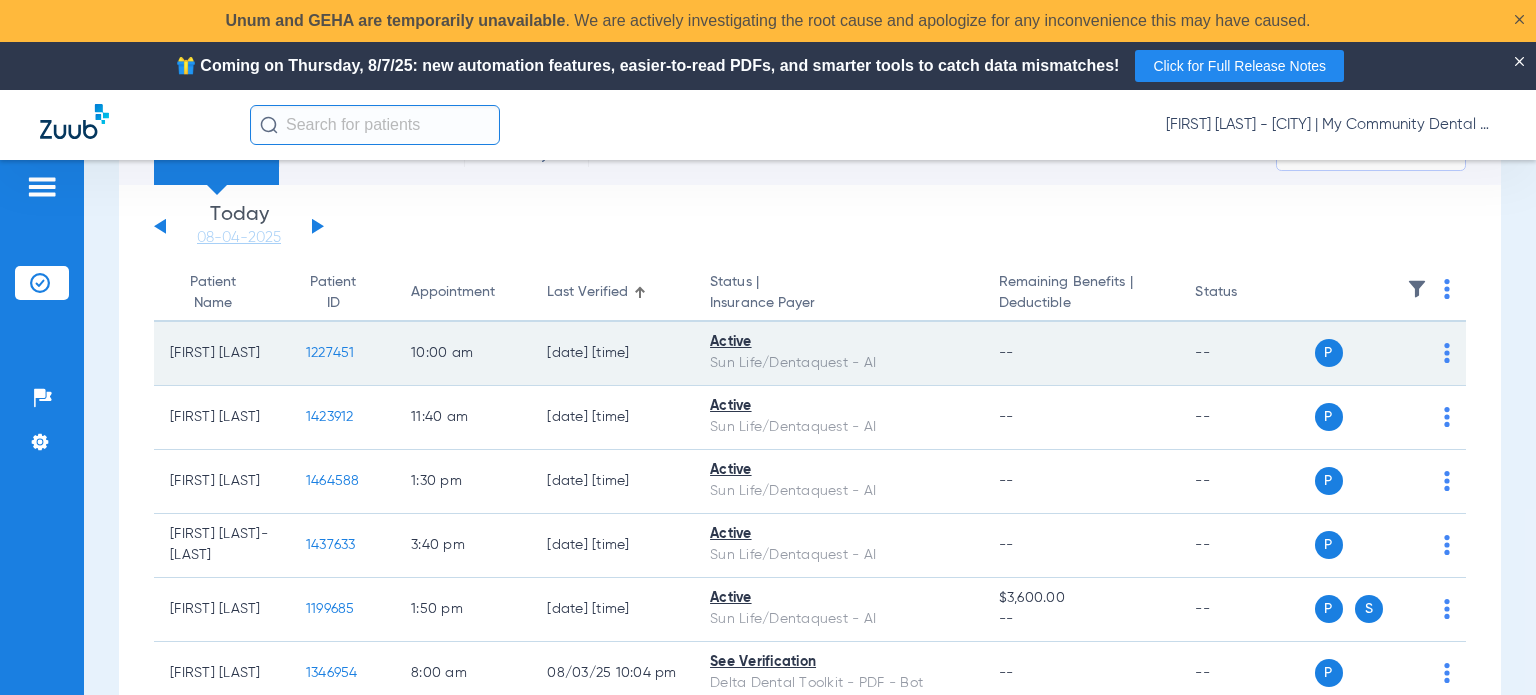 drag, startPoint x: 232, startPoint y: 363, endPoint x: 169, endPoint y: 347, distance: 65 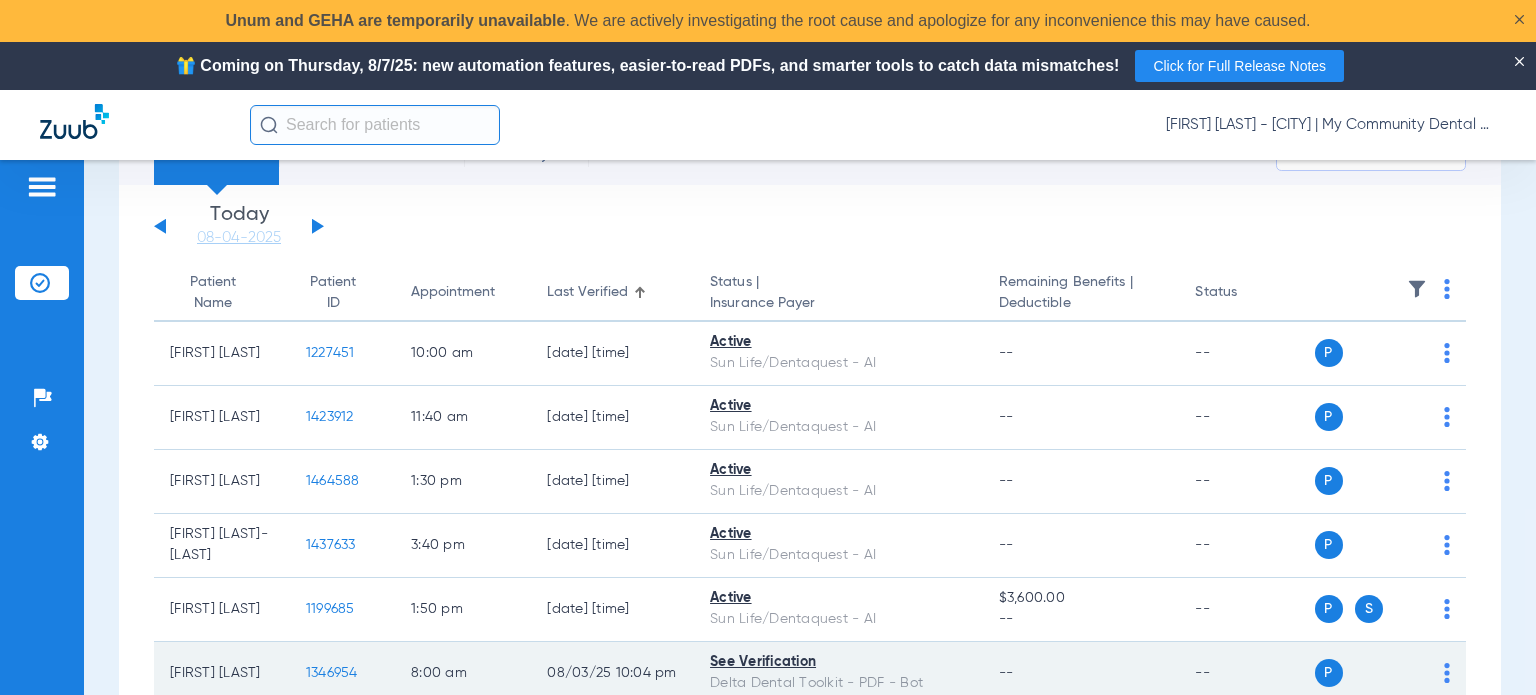 copy on "William Crippen" 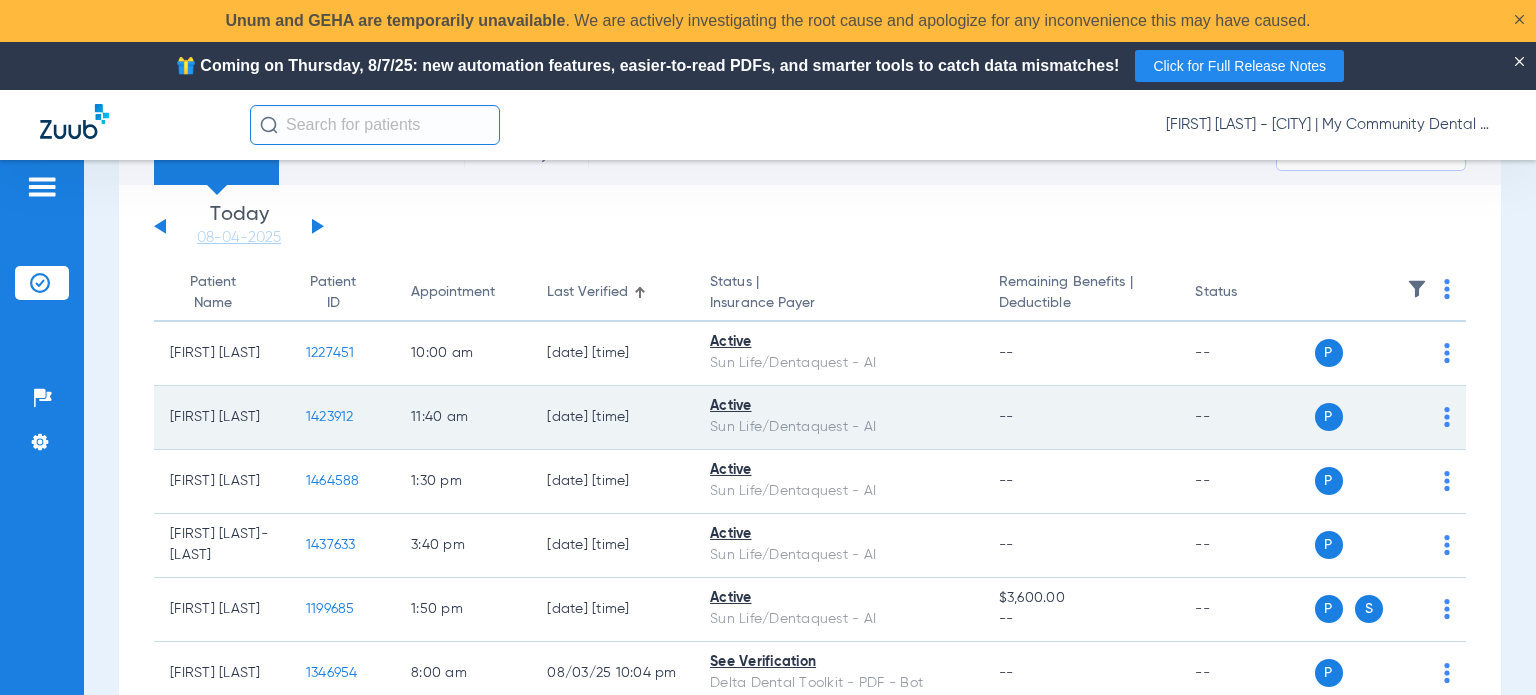 drag, startPoint x: 235, startPoint y: 433, endPoint x: 168, endPoint y: 405, distance: 72.615425 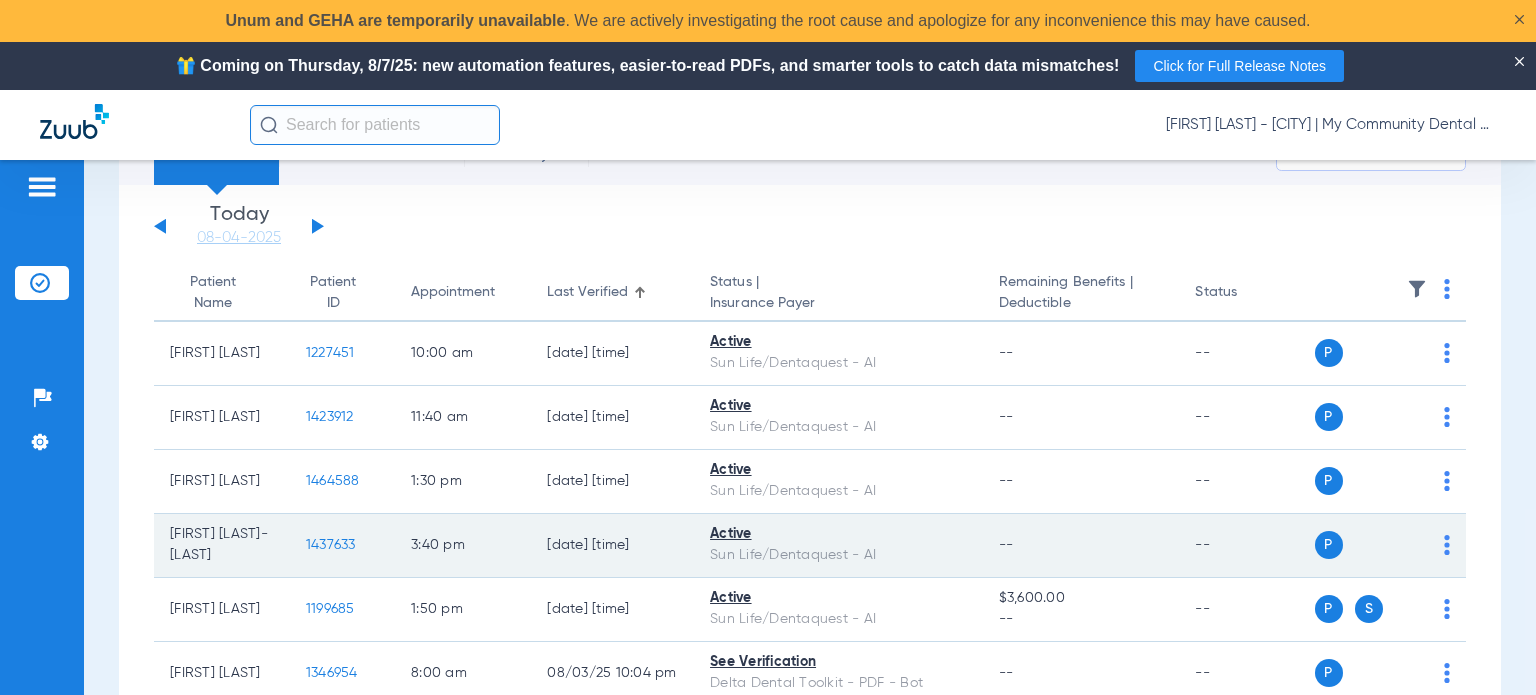 copy on "Steven Downing" 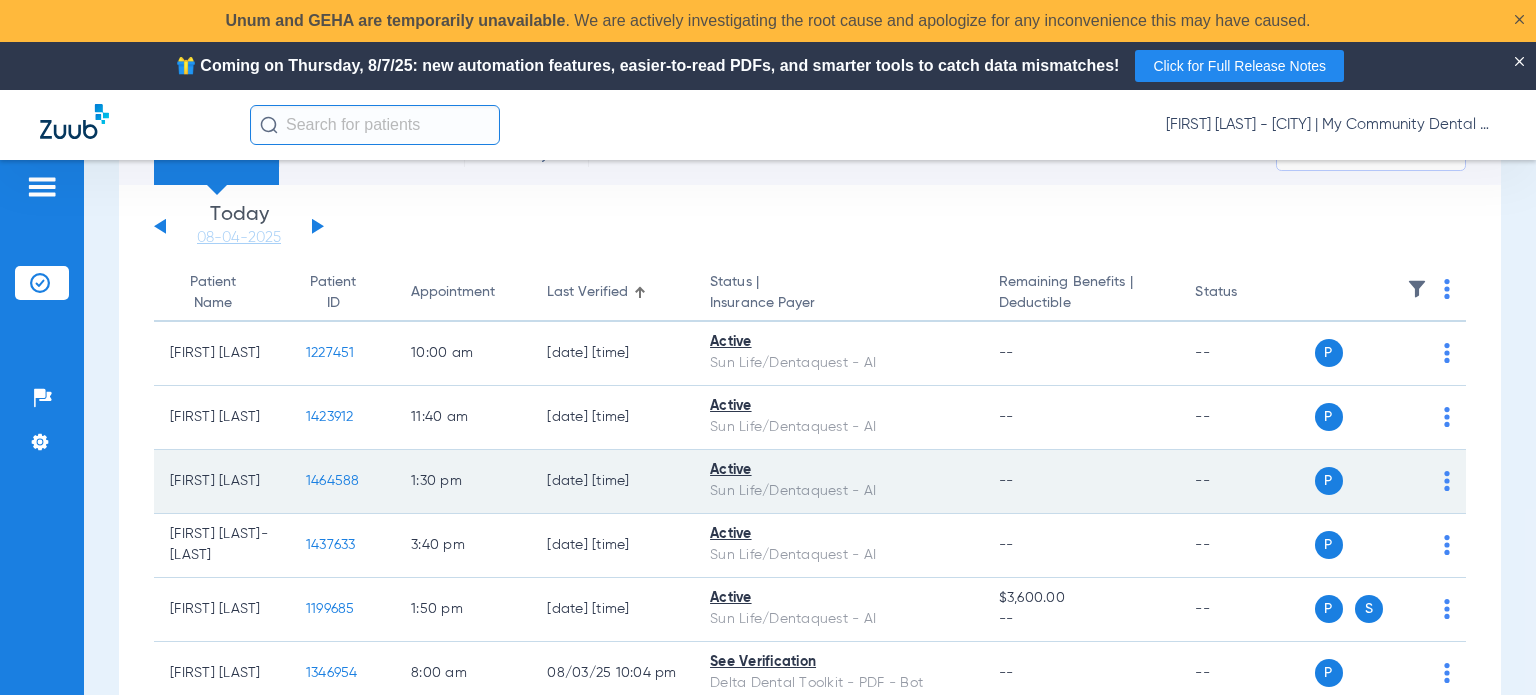 drag, startPoint x: 252, startPoint y: 478, endPoint x: 168, endPoint y: 471, distance: 84.29116 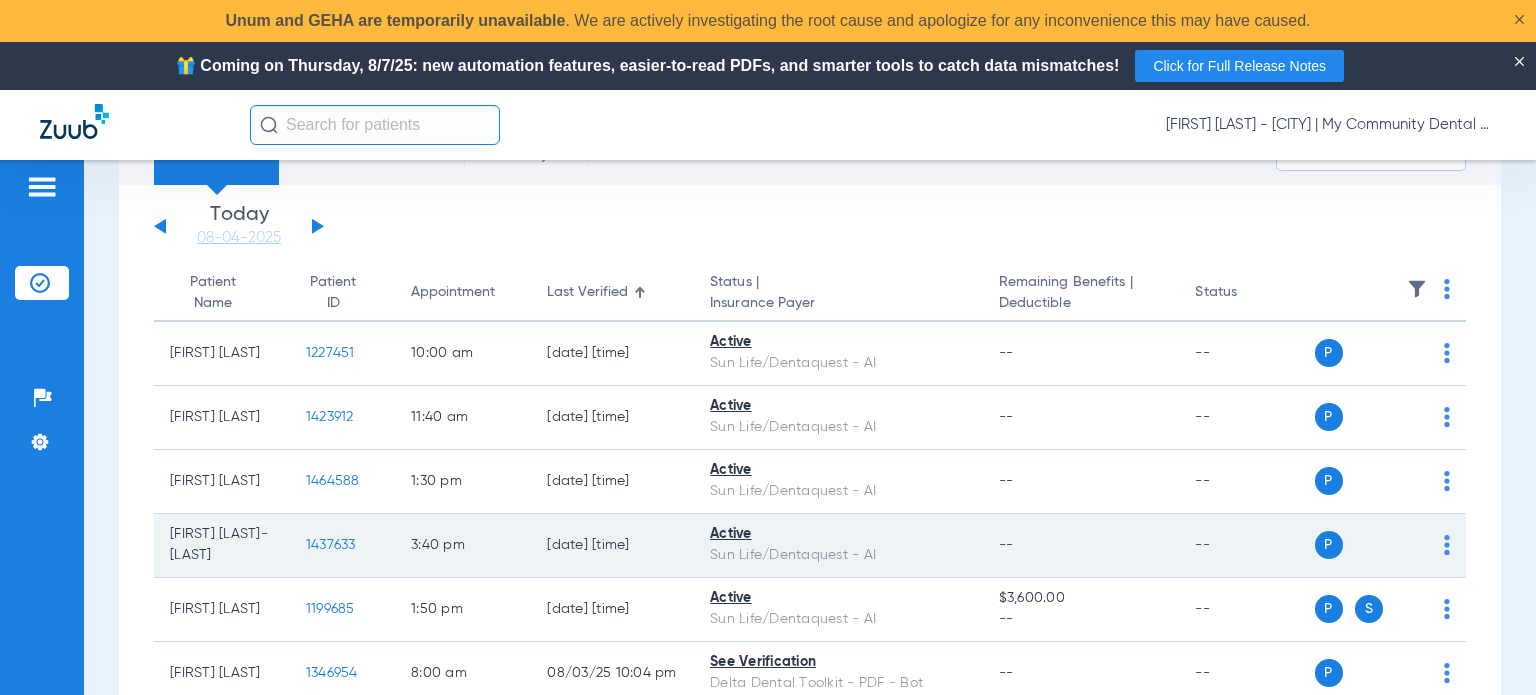 drag, startPoint x: 234, startPoint y: 547, endPoint x: 160, endPoint y: 533, distance: 75.31268 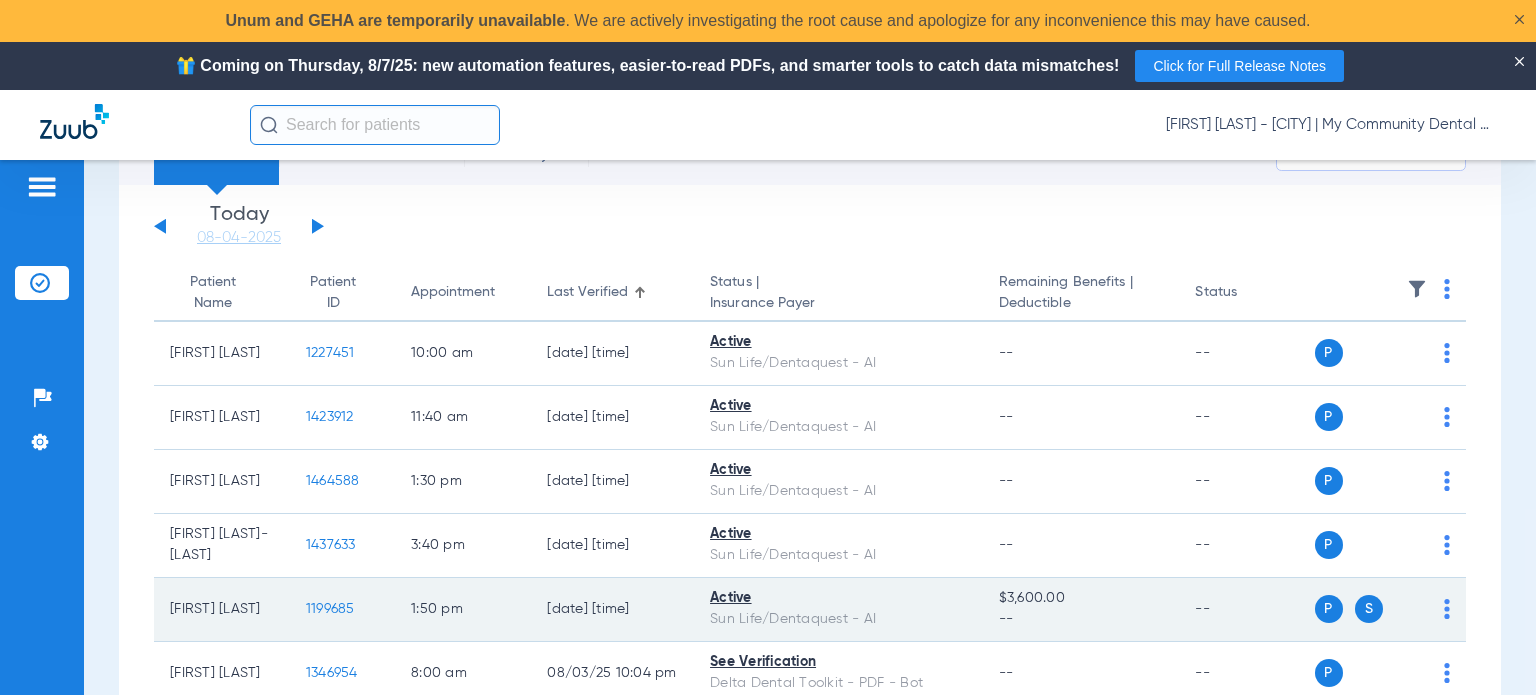 copy on "Angie Demars-andrews" 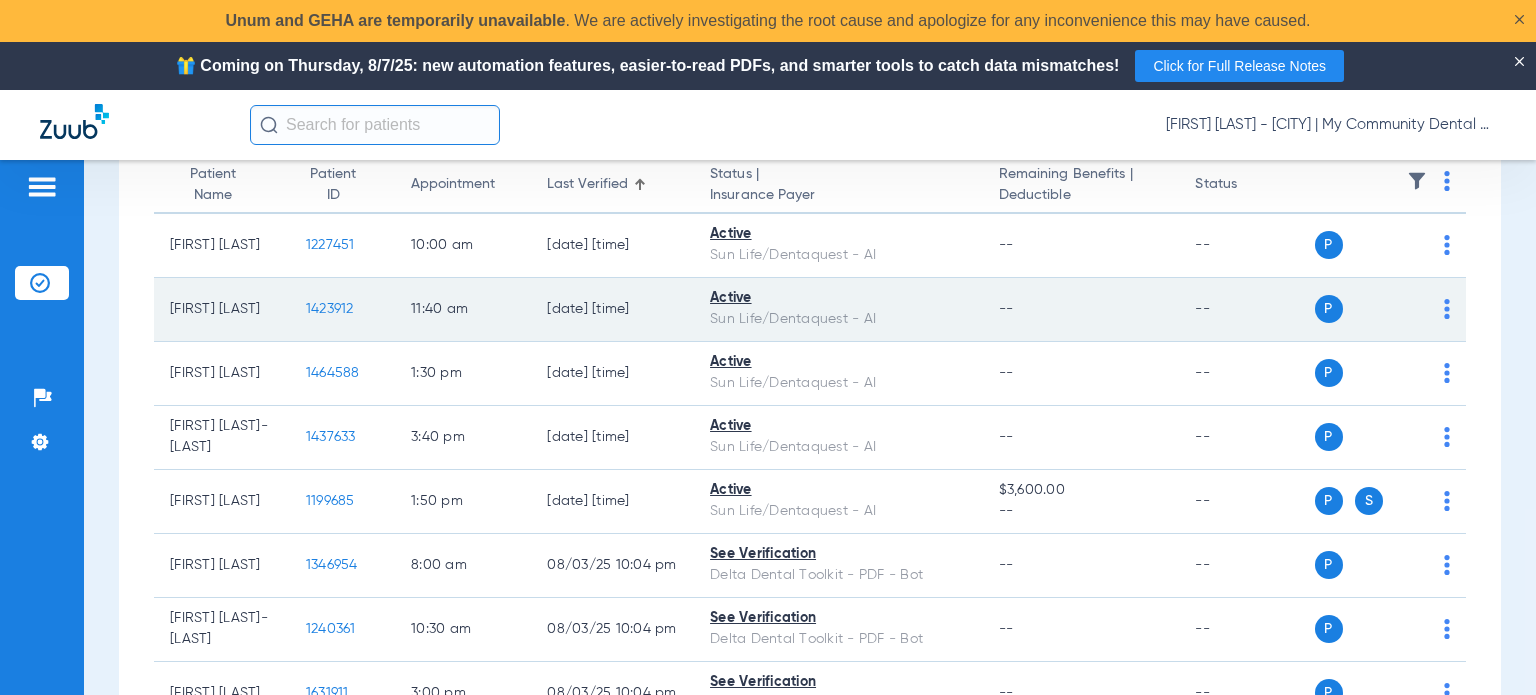 scroll, scrollTop: 300, scrollLeft: 0, axis: vertical 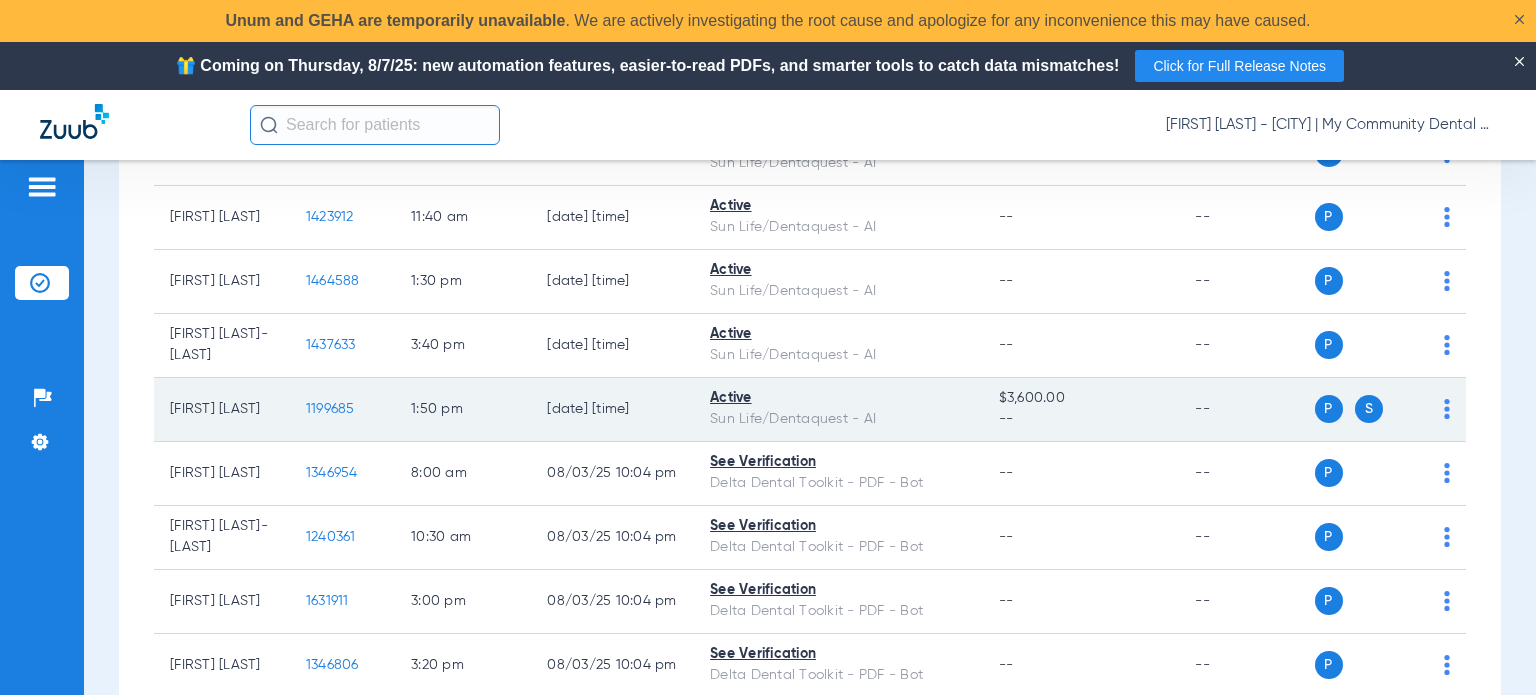drag, startPoint x: 263, startPoint y: 411, endPoint x: 172, endPoint y: 417, distance: 91.197586 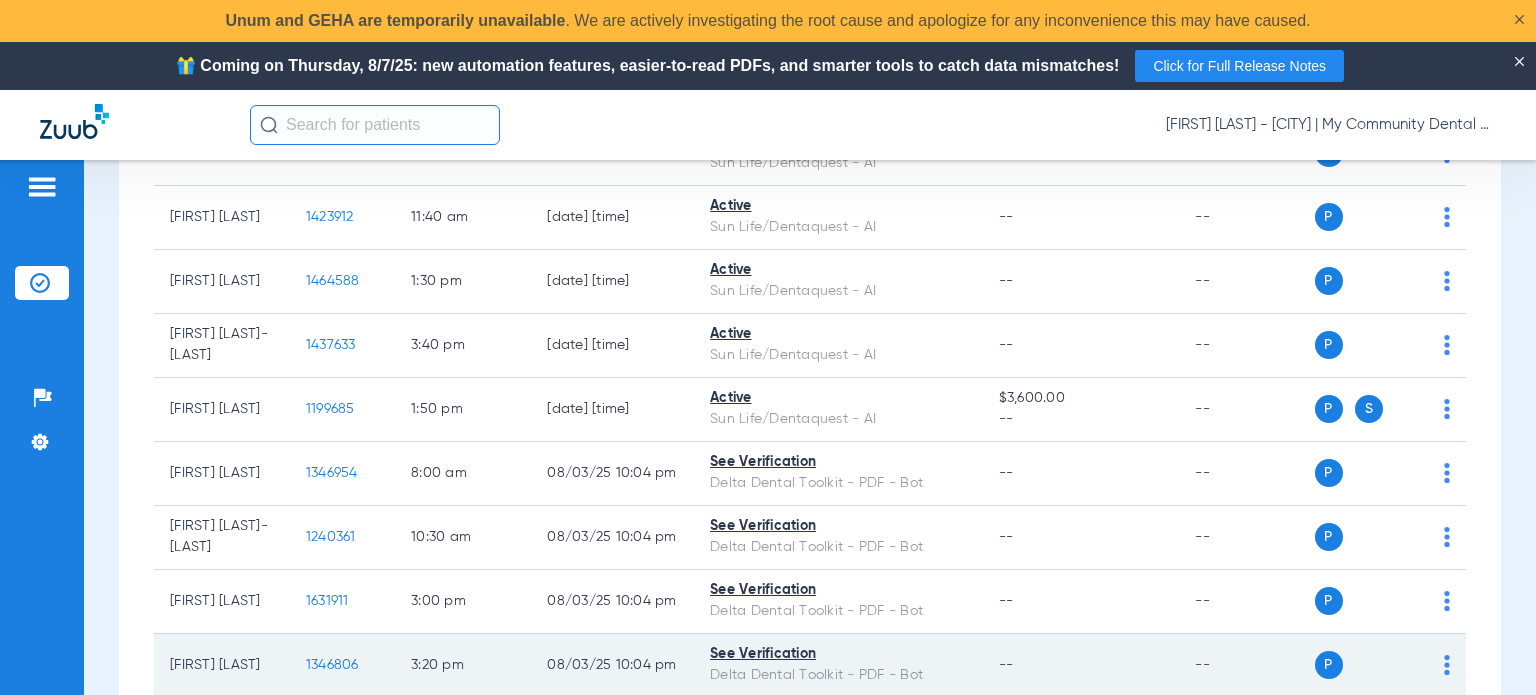 copy on "Jeffrey Wilcox" 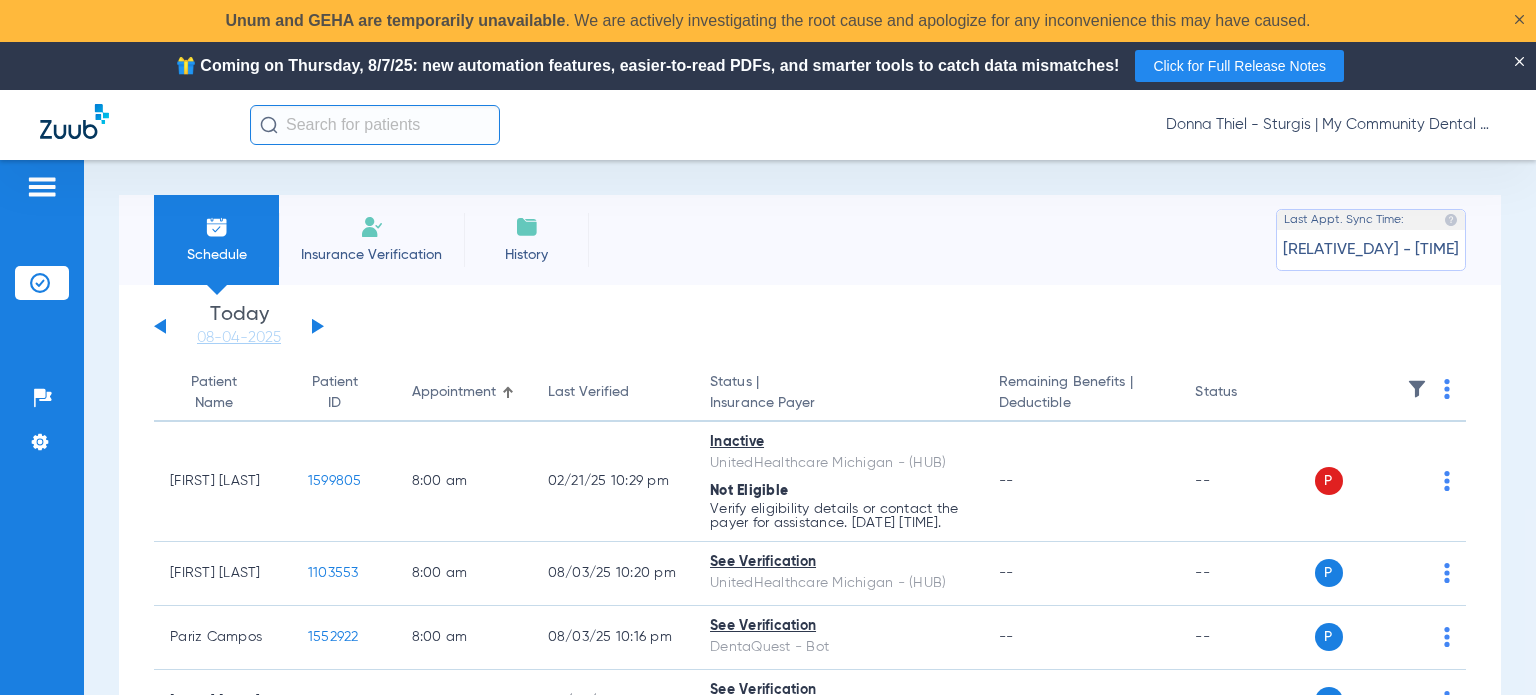 scroll, scrollTop: 0, scrollLeft: 0, axis: both 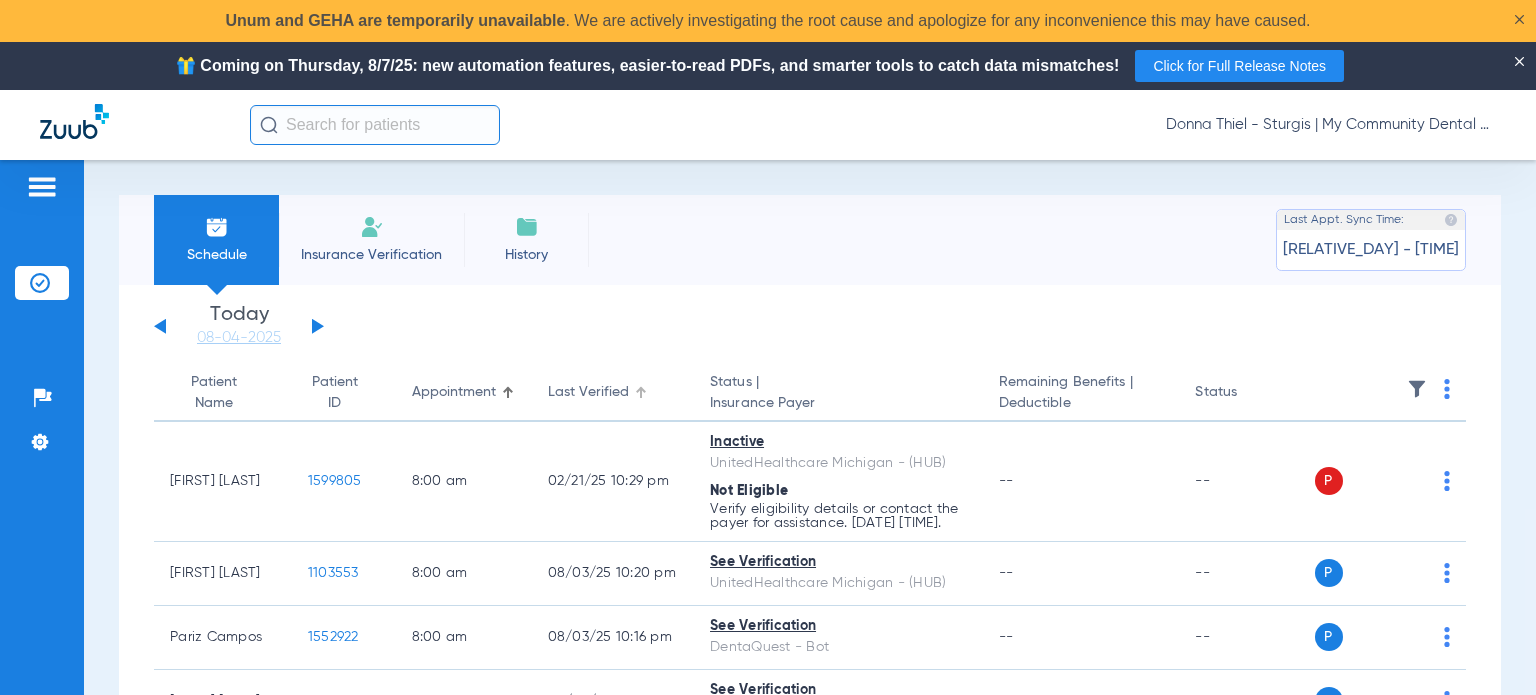 click on "Last Verified" 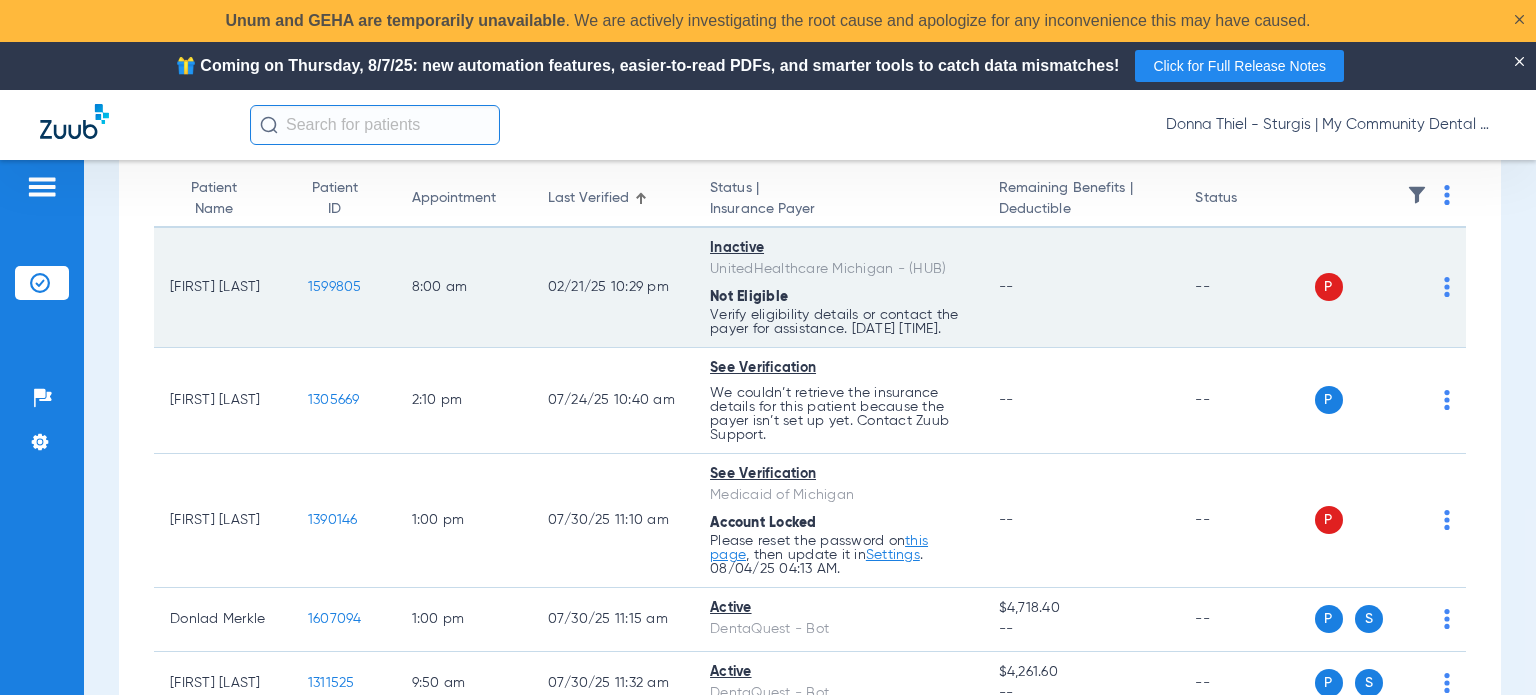 scroll, scrollTop: 200, scrollLeft: 0, axis: vertical 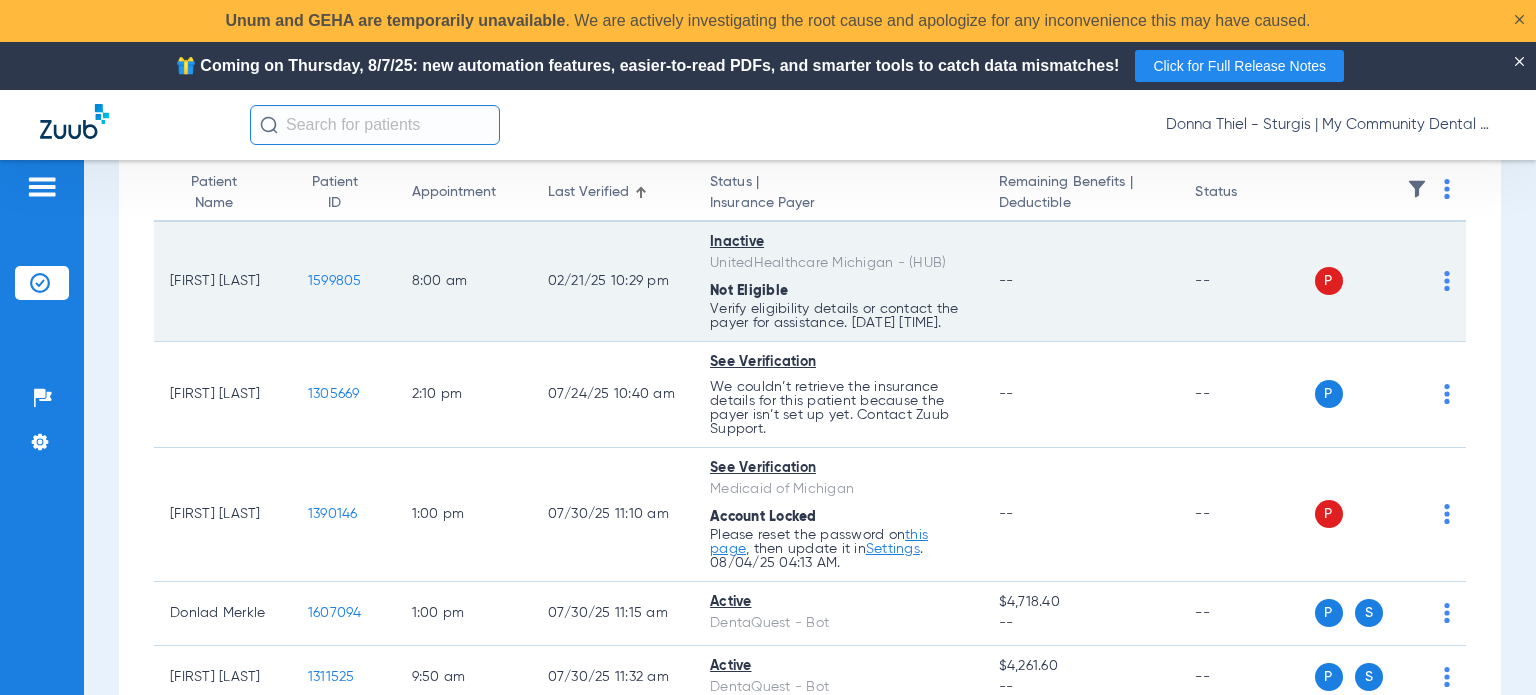 drag, startPoint x: 236, startPoint y: 299, endPoint x: 161, endPoint y: 283, distance: 76.687675 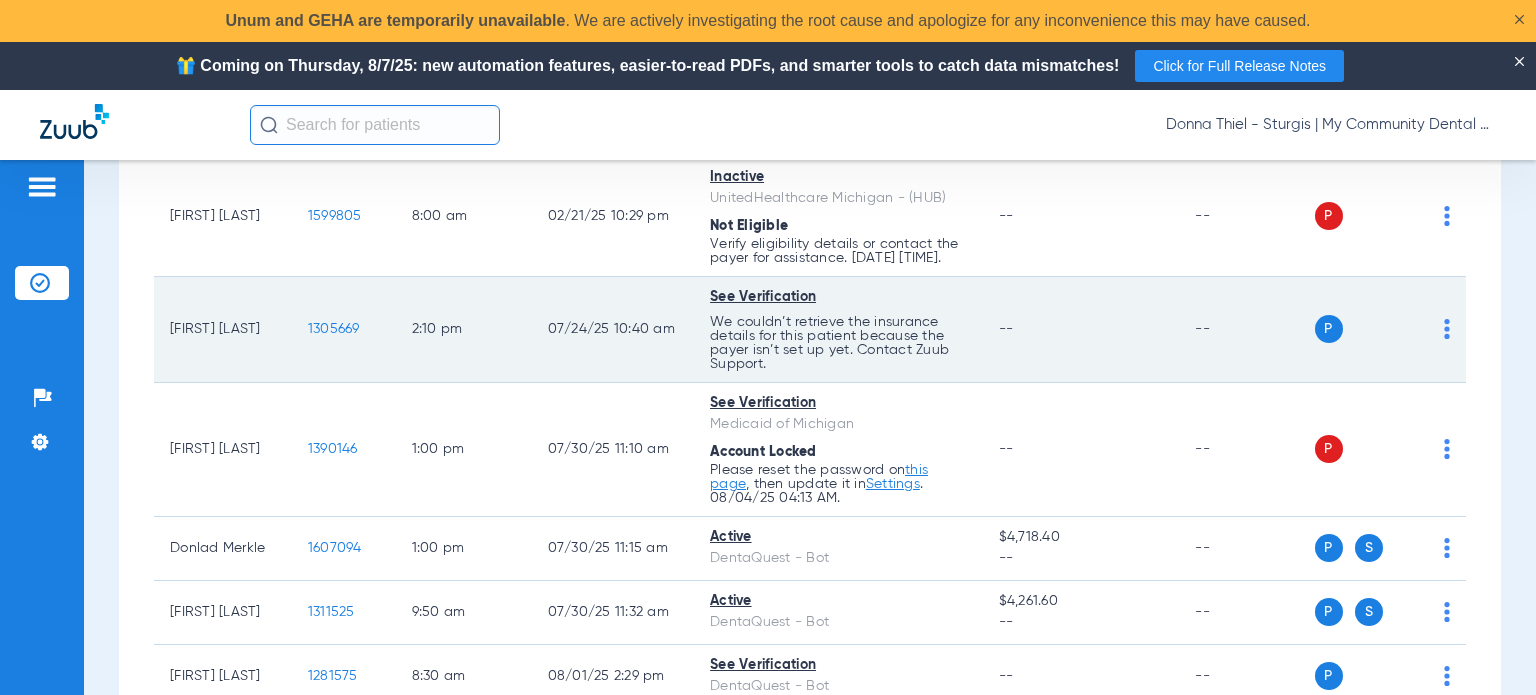 scroll, scrollTop: 300, scrollLeft: 0, axis: vertical 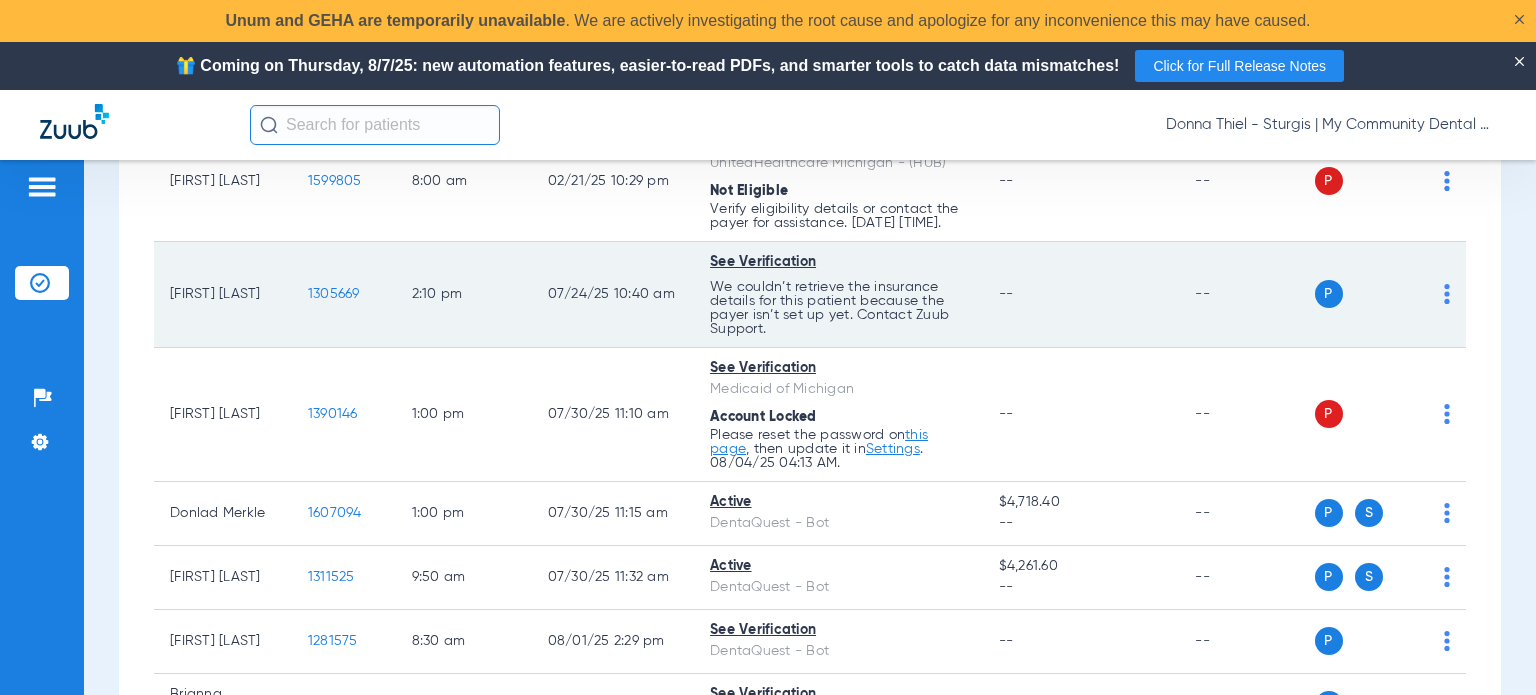 drag, startPoint x: 248, startPoint y: 311, endPoint x: 168, endPoint y: 306, distance: 80.1561 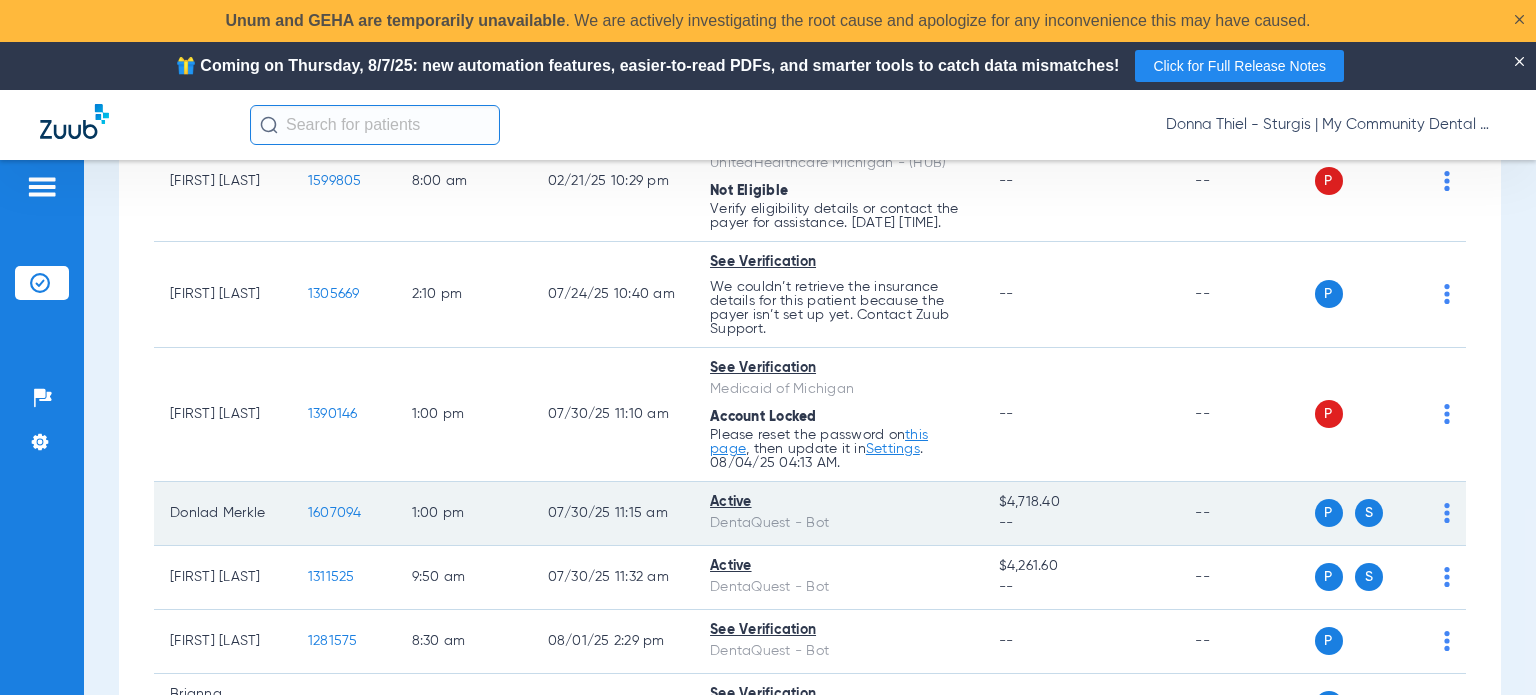 copy on "Kristal Keith" 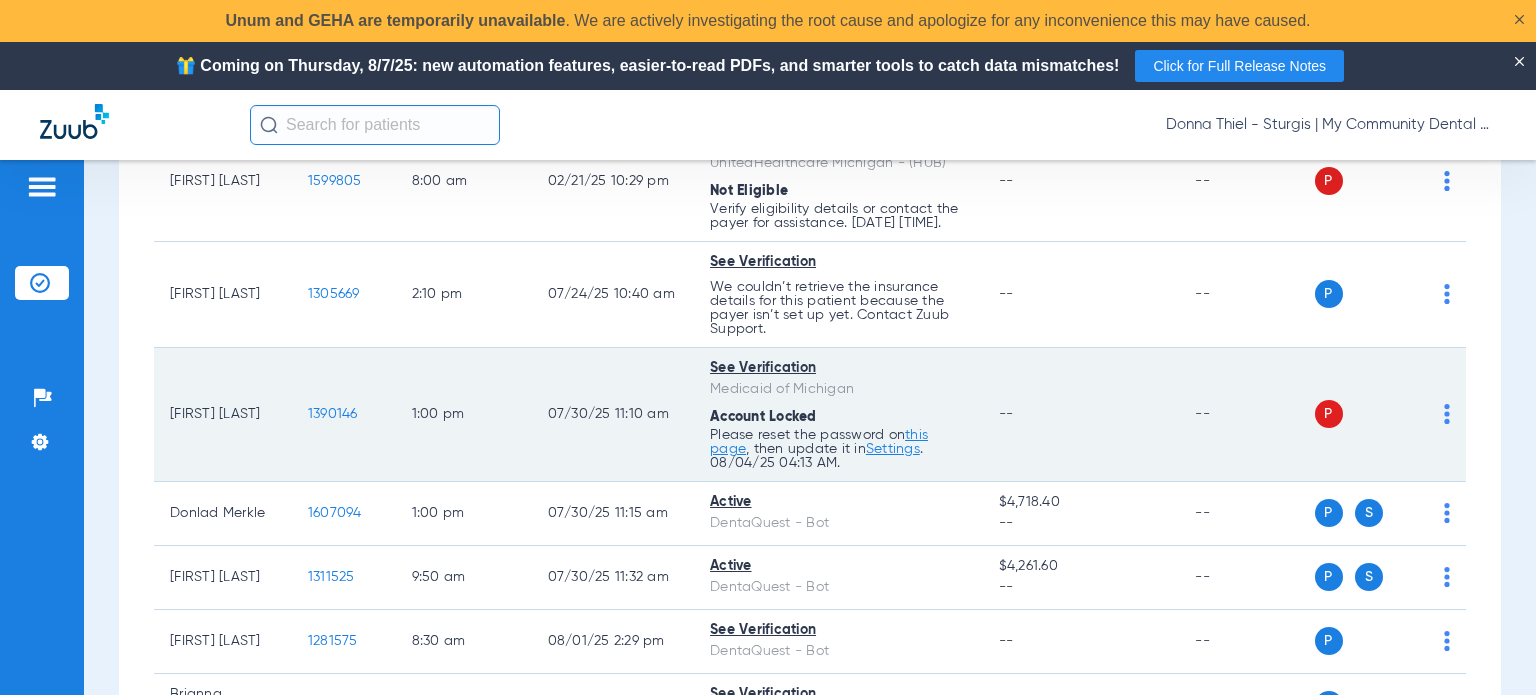 drag, startPoint x: 269, startPoint y: 432, endPoint x: 170, endPoint y: 429, distance: 99.04544 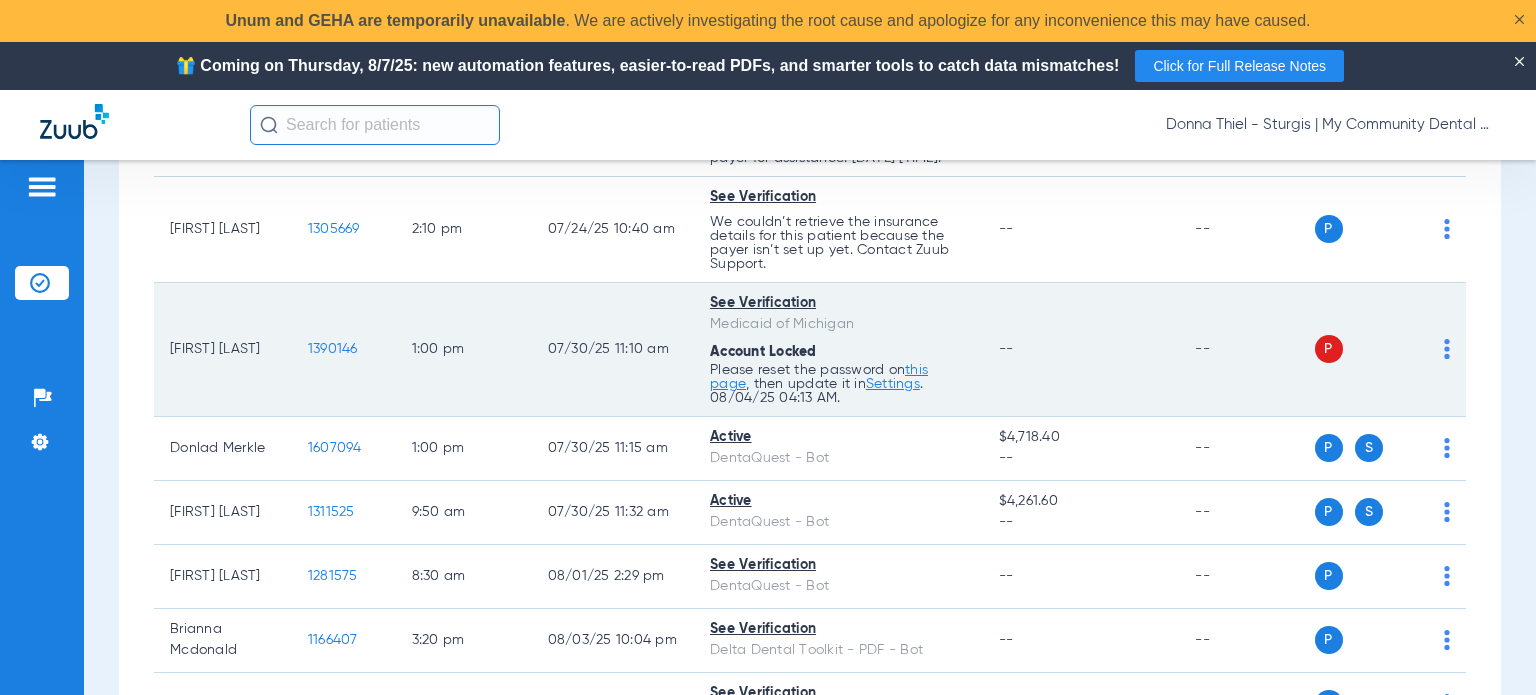 scroll, scrollTop: 400, scrollLeft: 0, axis: vertical 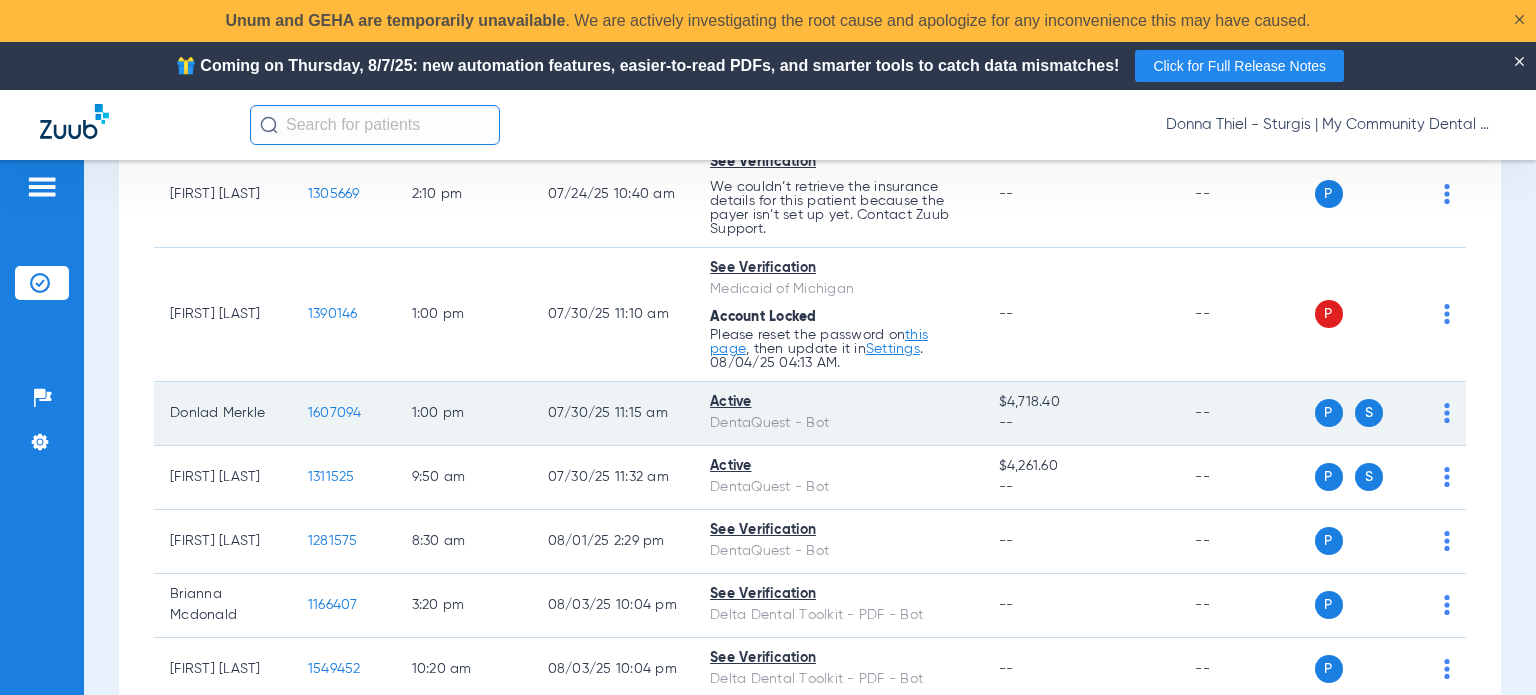 drag, startPoint x: 264, startPoint y: 427, endPoint x: 169, endPoint y: 429, distance: 95.02105 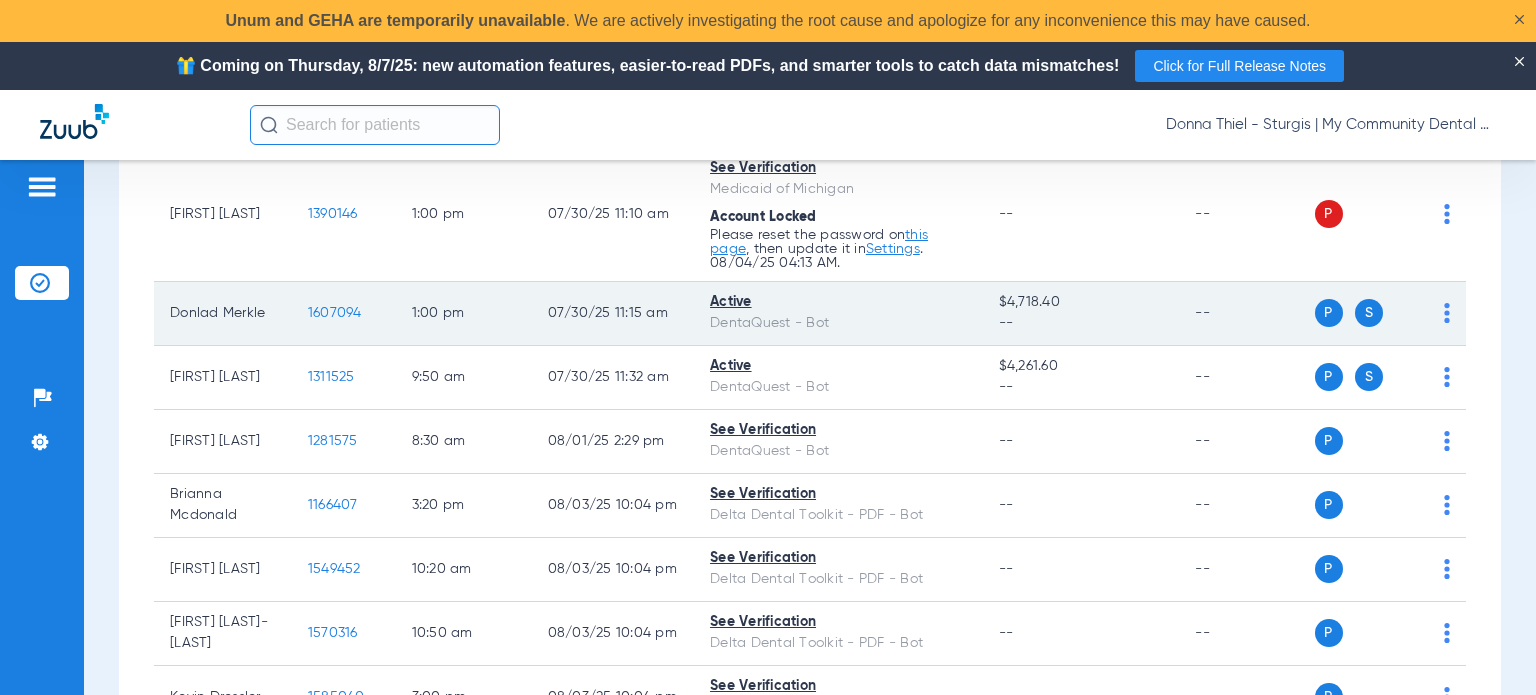 scroll, scrollTop: 600, scrollLeft: 0, axis: vertical 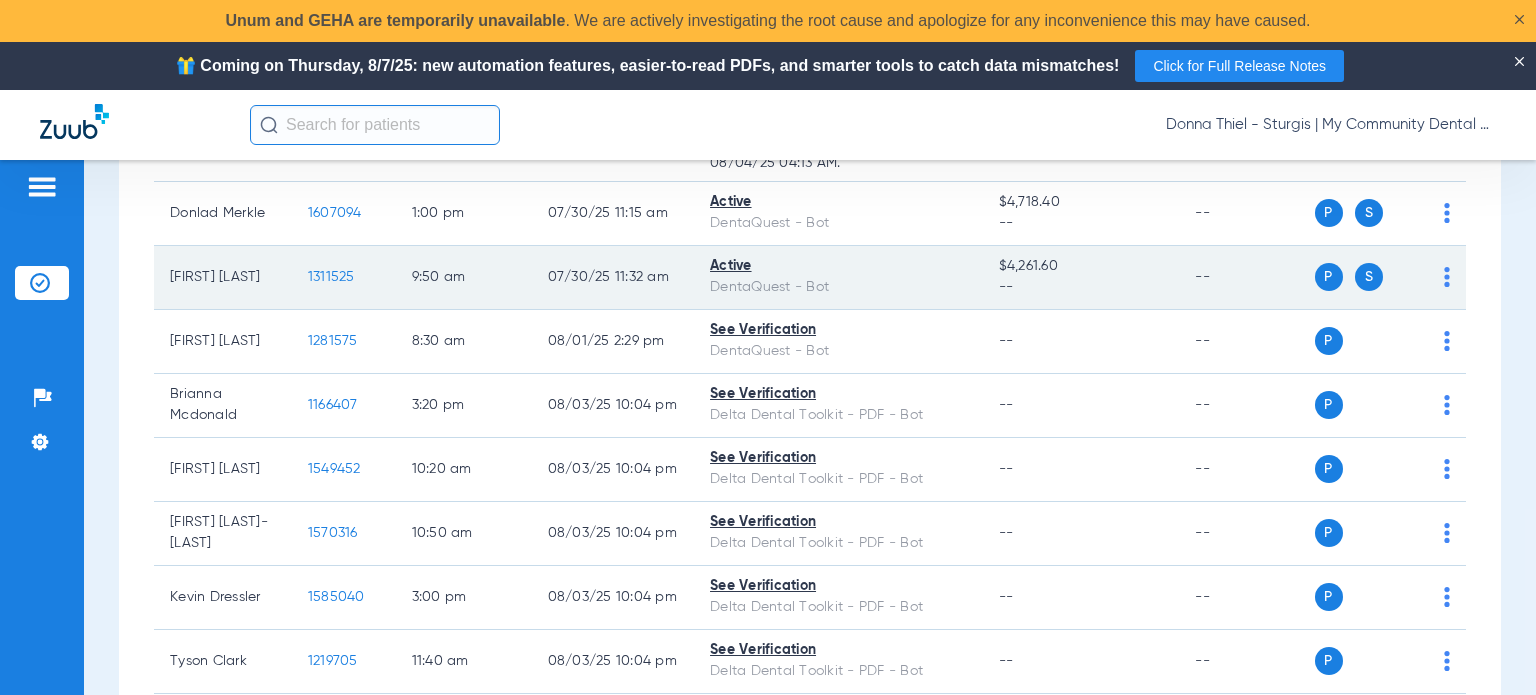drag, startPoint x: 256, startPoint y: 291, endPoint x: 195, endPoint y: 288, distance: 61.073727 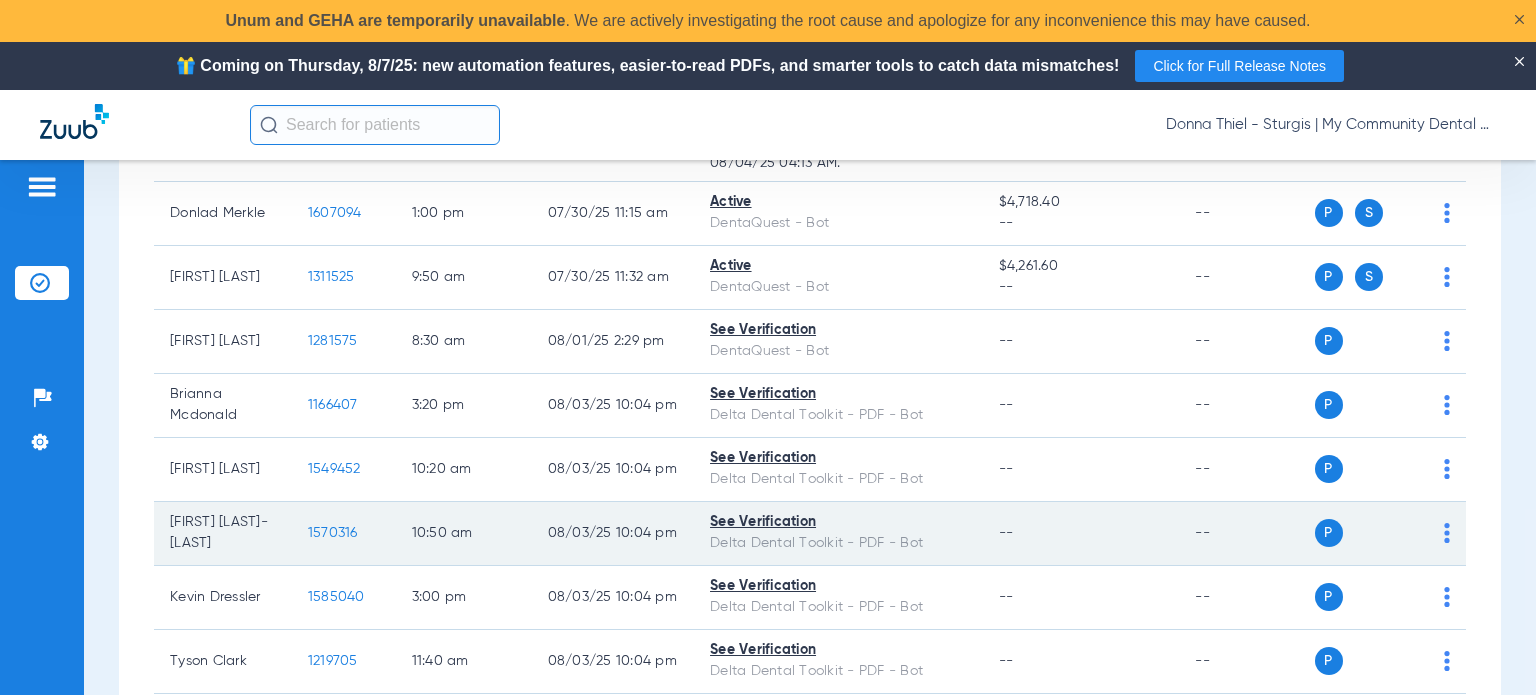 copy on "Lisa Caldwell" 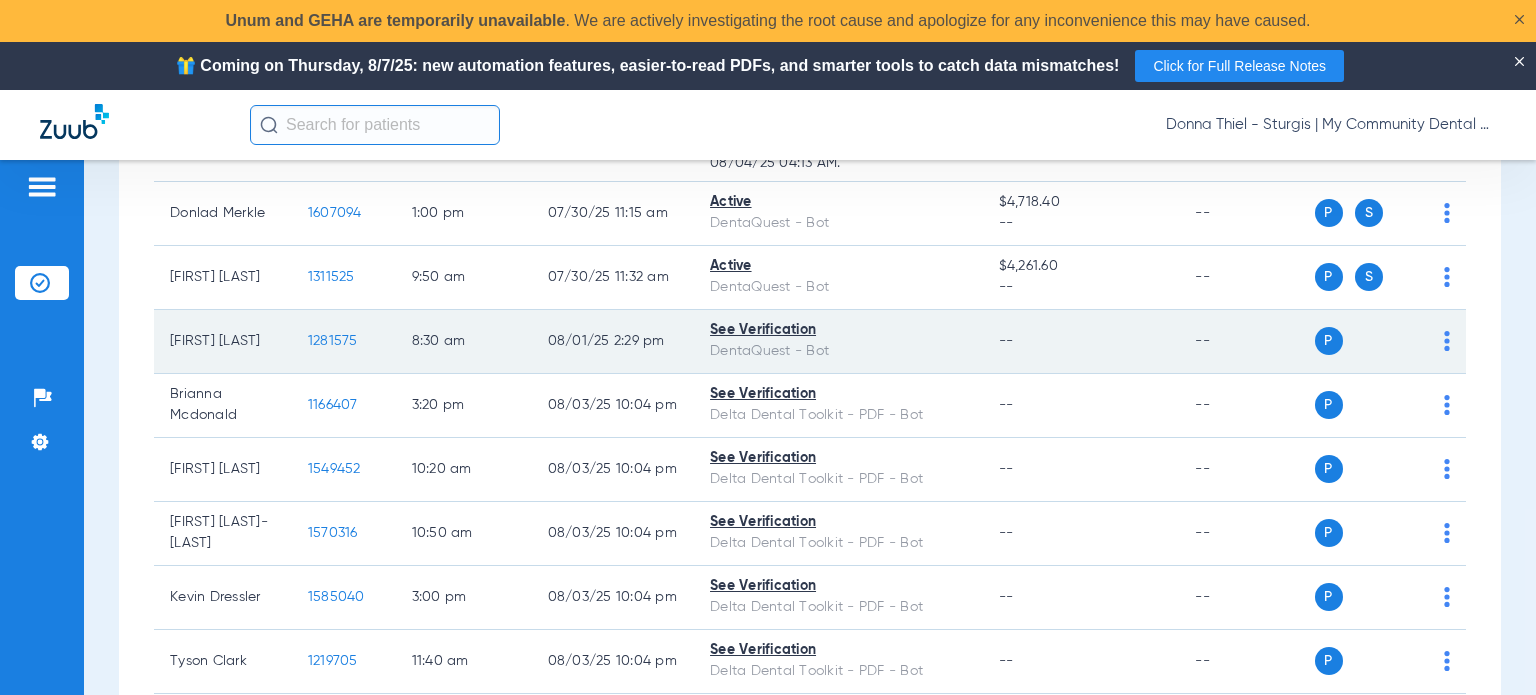 drag, startPoint x: 249, startPoint y: 361, endPoint x: 169, endPoint y: 343, distance: 82 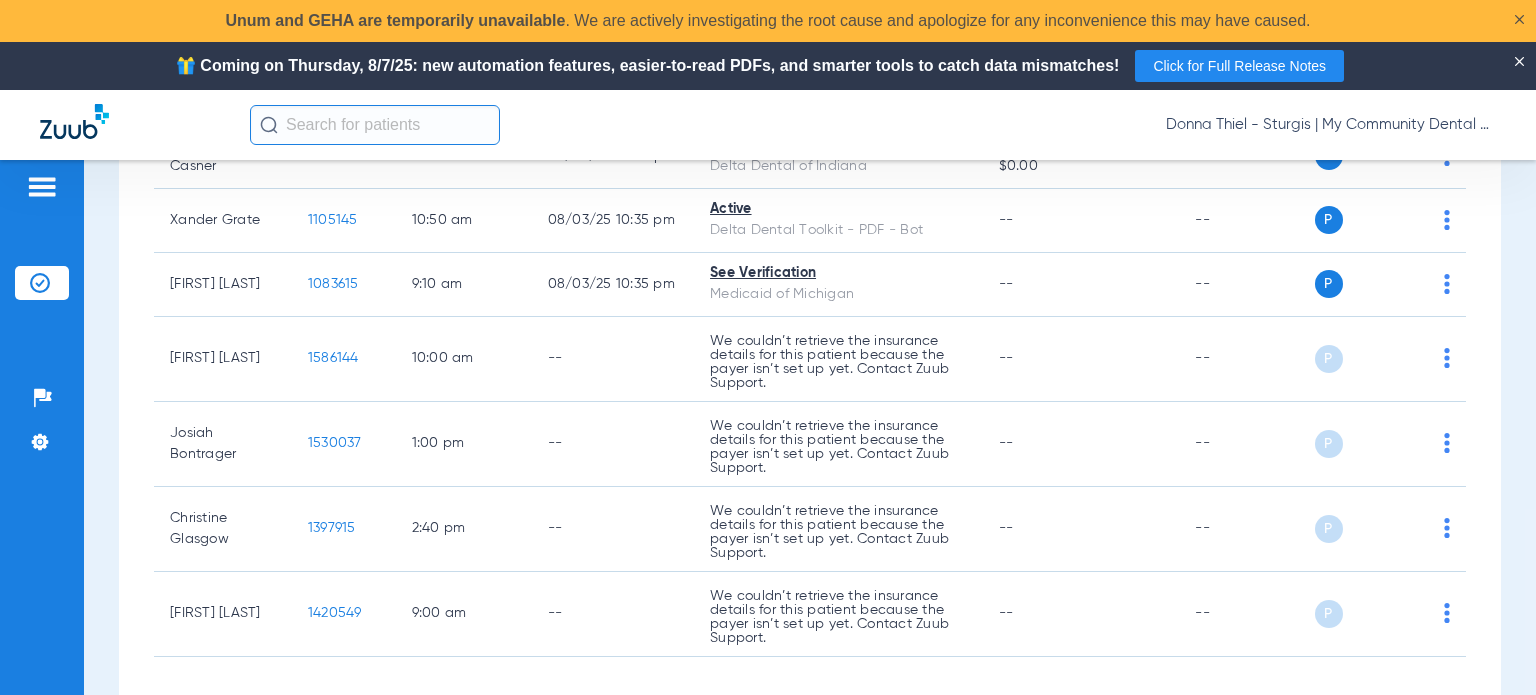 scroll, scrollTop: 2539, scrollLeft: 0, axis: vertical 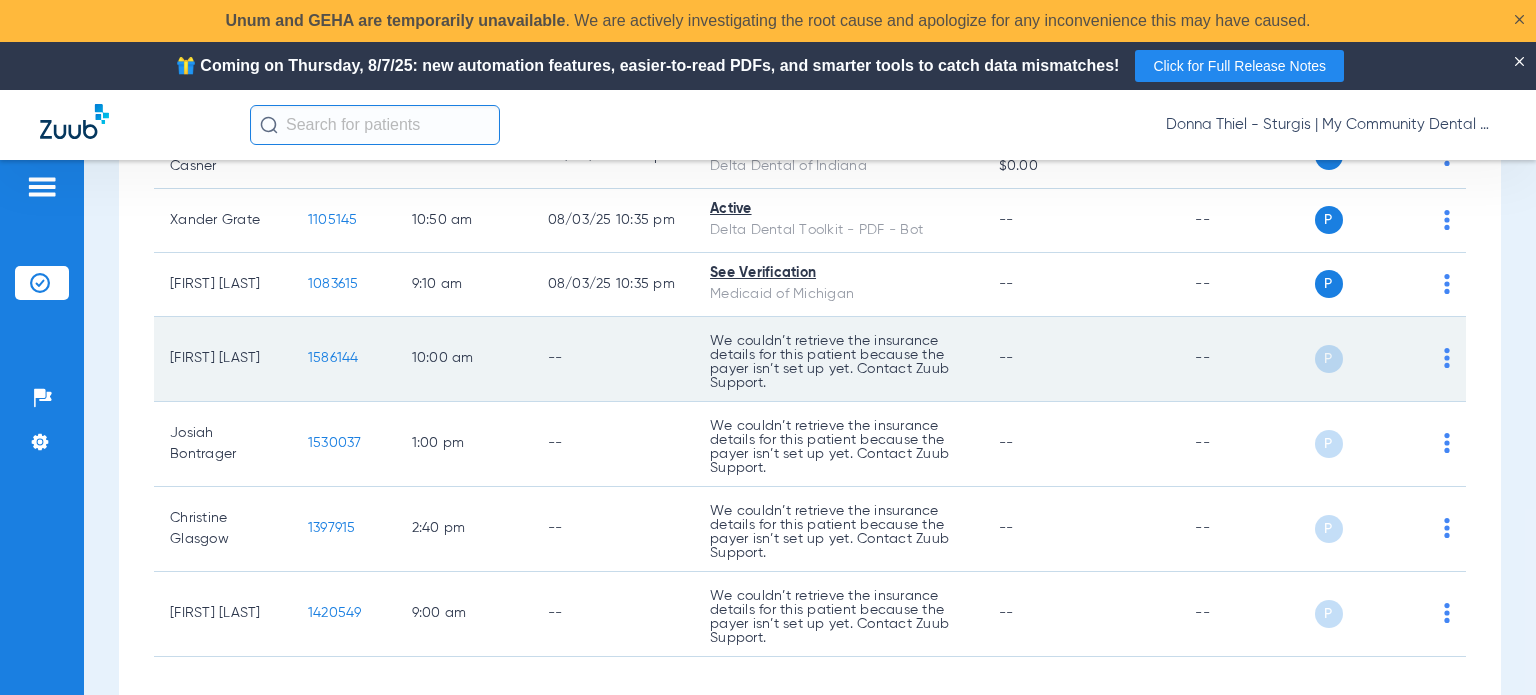 drag, startPoint x: 260, startPoint y: 359, endPoint x: 165, endPoint y: 355, distance: 95.084175 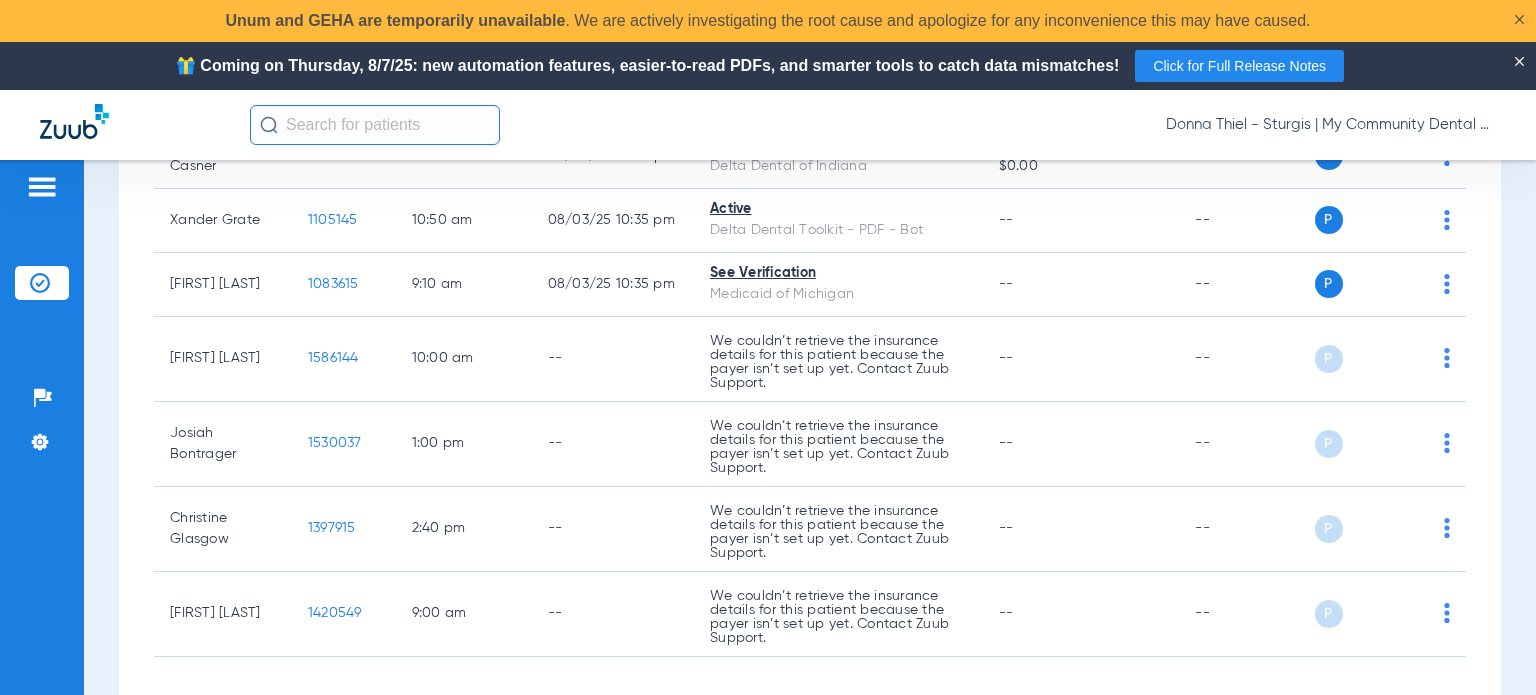 copy on "Brittany Allen" 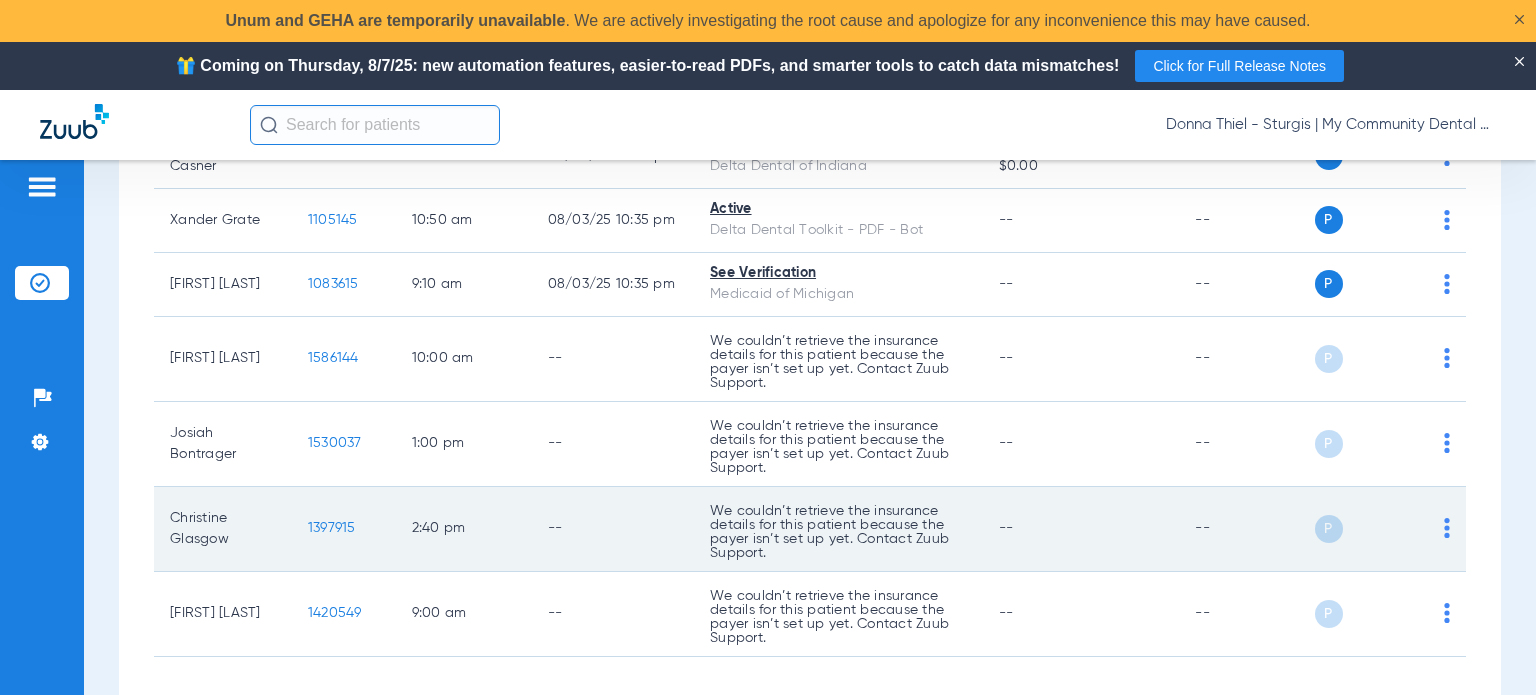click on "We couldn’t retrieve the insurance details for this patient because the payer isn’t set up yet. Contact Zuub Support." 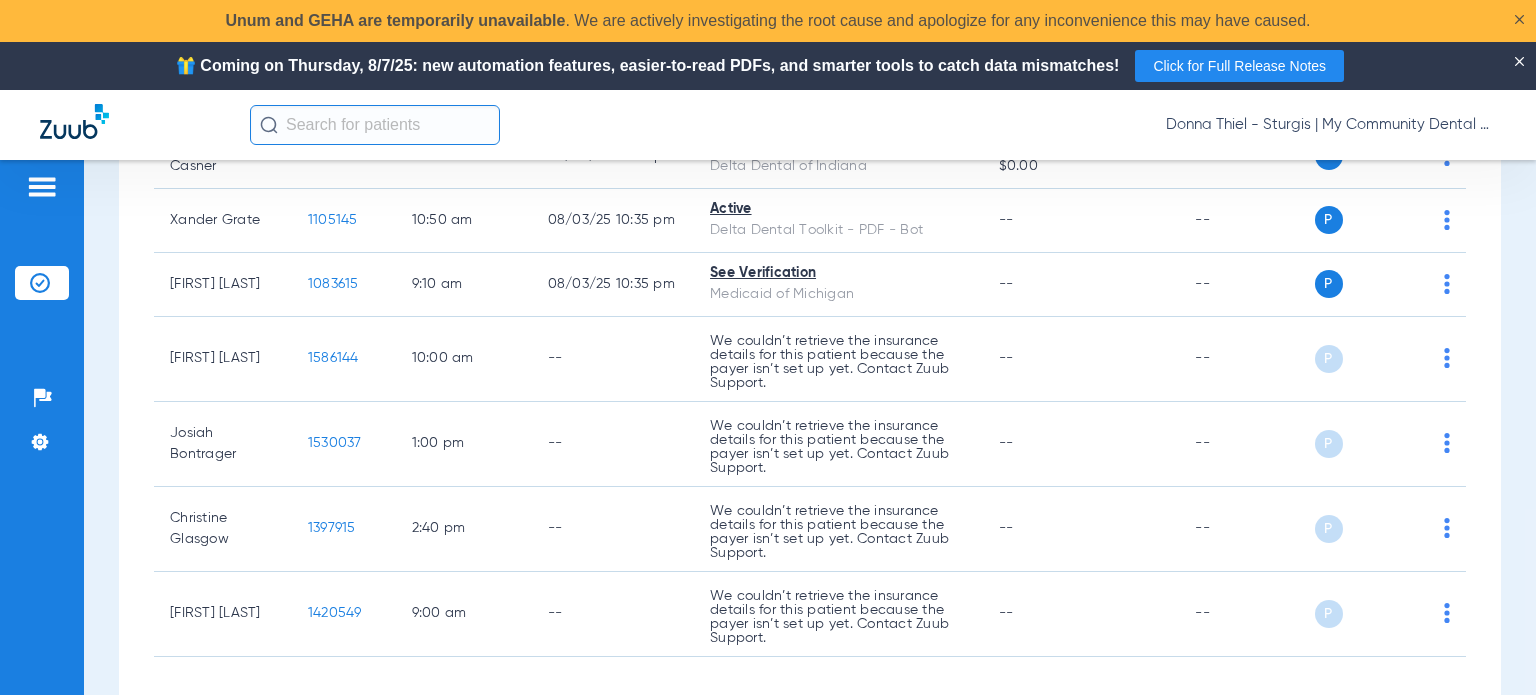drag, startPoint x: 237, startPoint y: 459, endPoint x: 150, endPoint y: 439, distance: 89.26926 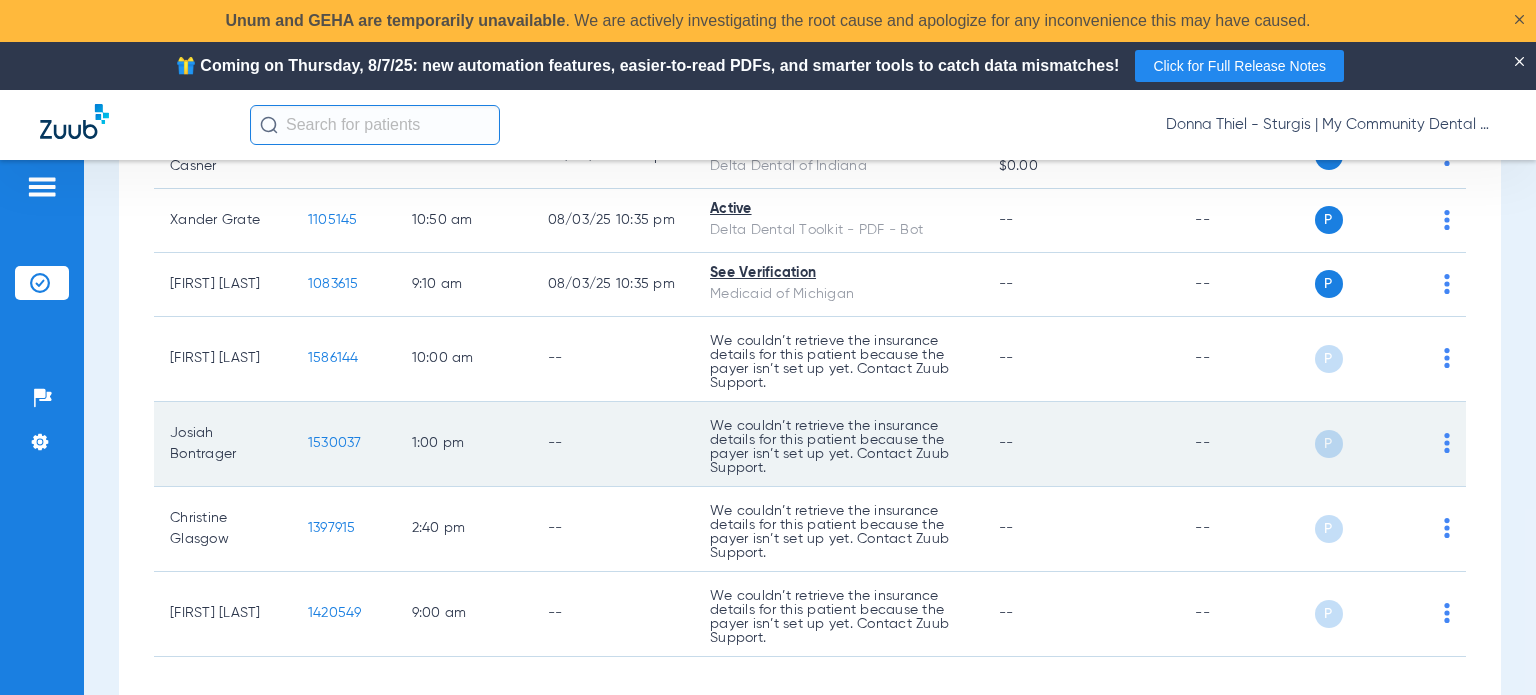 click on "Saturday   05-31-2025   Sunday   06-01-2025   Monday   06-02-2025   Tuesday   06-03-2025   Wednesday   06-04-2025   Thursday   06-05-2025   Friday   06-06-2025   Saturday   06-07-2025   Sunday   06-08-2025   Monday   06-09-2025   Tuesday   06-10-2025   Wednesday   06-11-2025   Thursday   06-12-2025   Friday   06-13-2025   Saturday   06-14-2025   Sunday   06-15-2025   Monday   06-16-2025   Tuesday   06-17-2025   Wednesday   06-18-2025   Thursday   06-19-2025   Friday   06-20-2025   Saturday   06-21-2025   Sunday   06-22-2025   Monday   06-23-2025   Tuesday   06-24-2025   Wednesday   06-25-2025   Thursday   06-26-2025   Friday   06-27-2025   Saturday   06-28-2025   Sunday   06-29-2025   Monday   06-30-2025   Tuesday   07-01-2025   Wednesday   07-02-2025   Thursday   07-03-2025   Friday   07-04-2025   Saturday   07-05-2025   Sunday   07-06-2025   Monday   07-07-2025   Tuesday   07-08-2025   Wednesday   07-09-2025   Thursday   07-10-2025   Friday   07-11-2025   Saturday   07-12-2025   Sunday   07-13-2025  Su Mo" 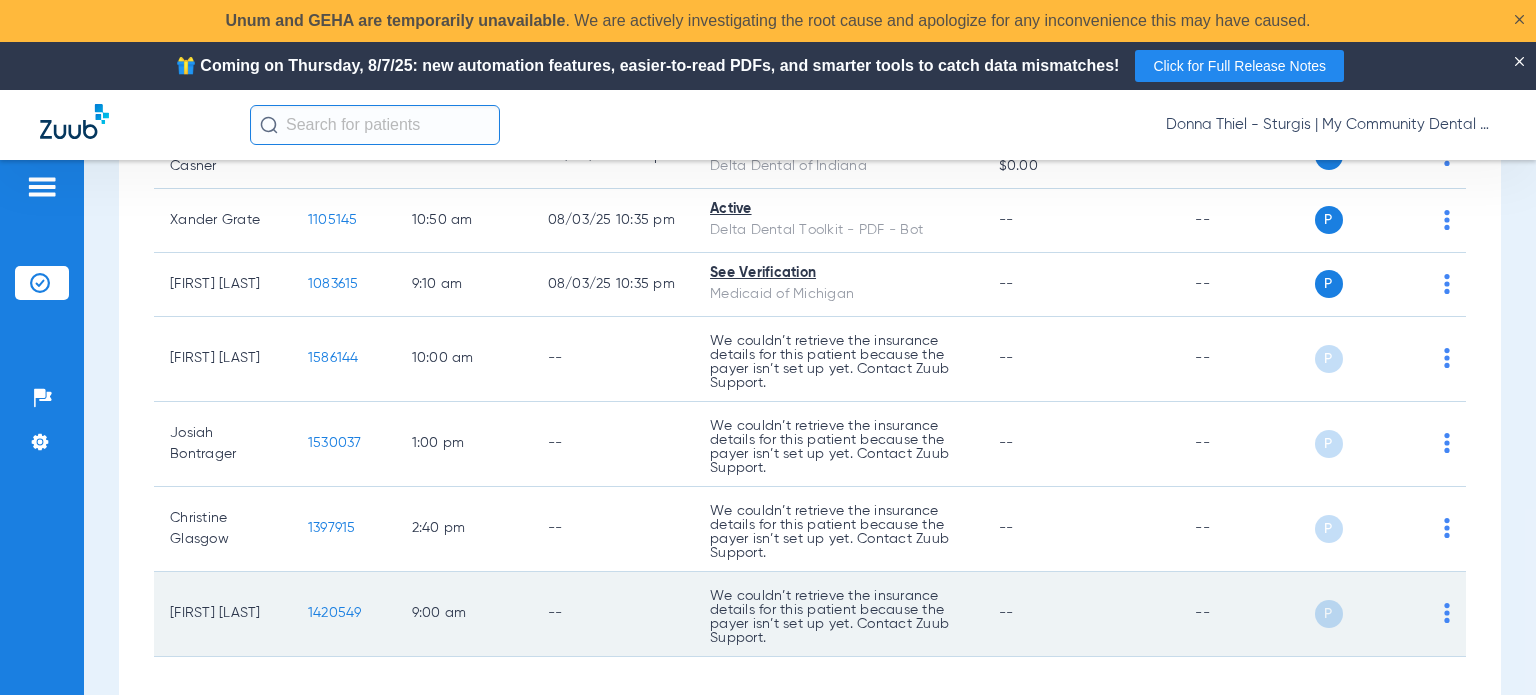 copy on "Josiah Bontrager" 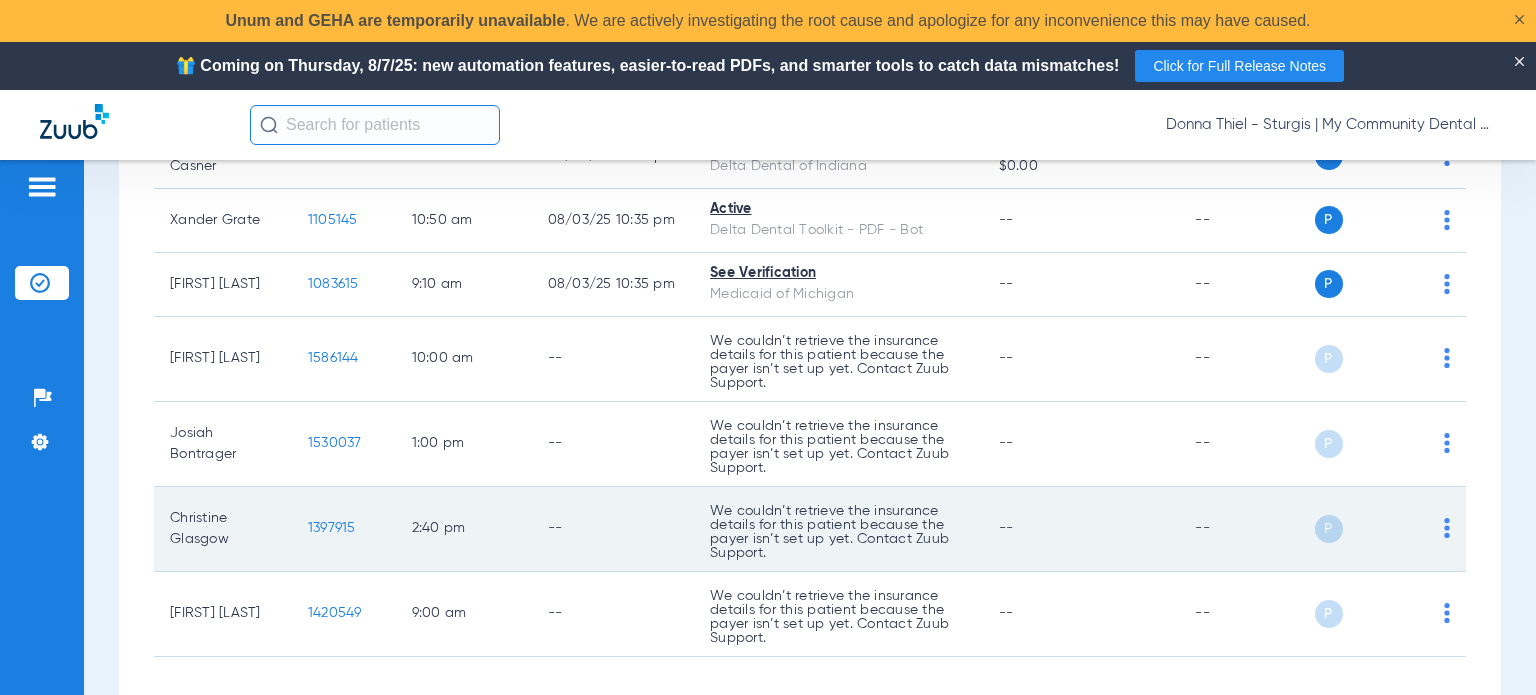 drag, startPoint x: 242, startPoint y: 535, endPoint x: 164, endPoint y: 521, distance: 79.24645 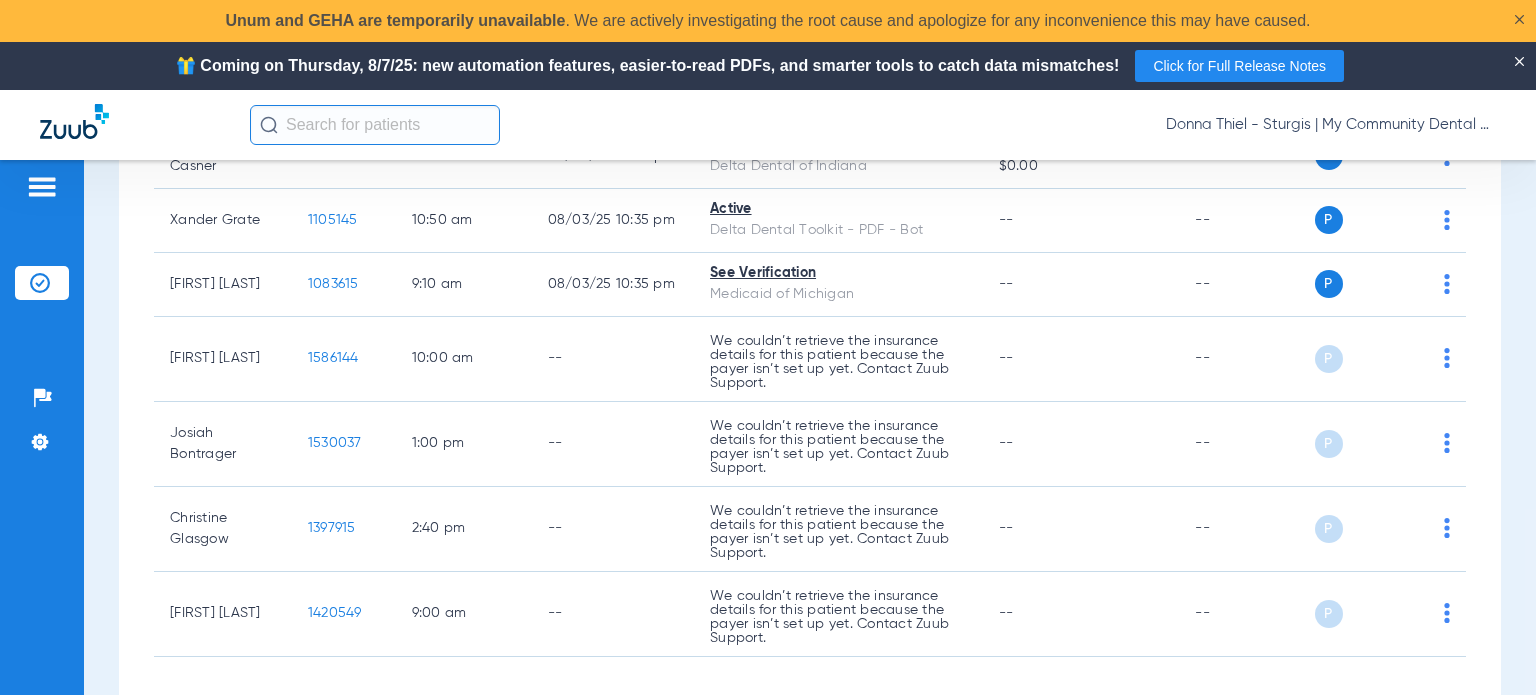 copy on "Christine Glasgow" 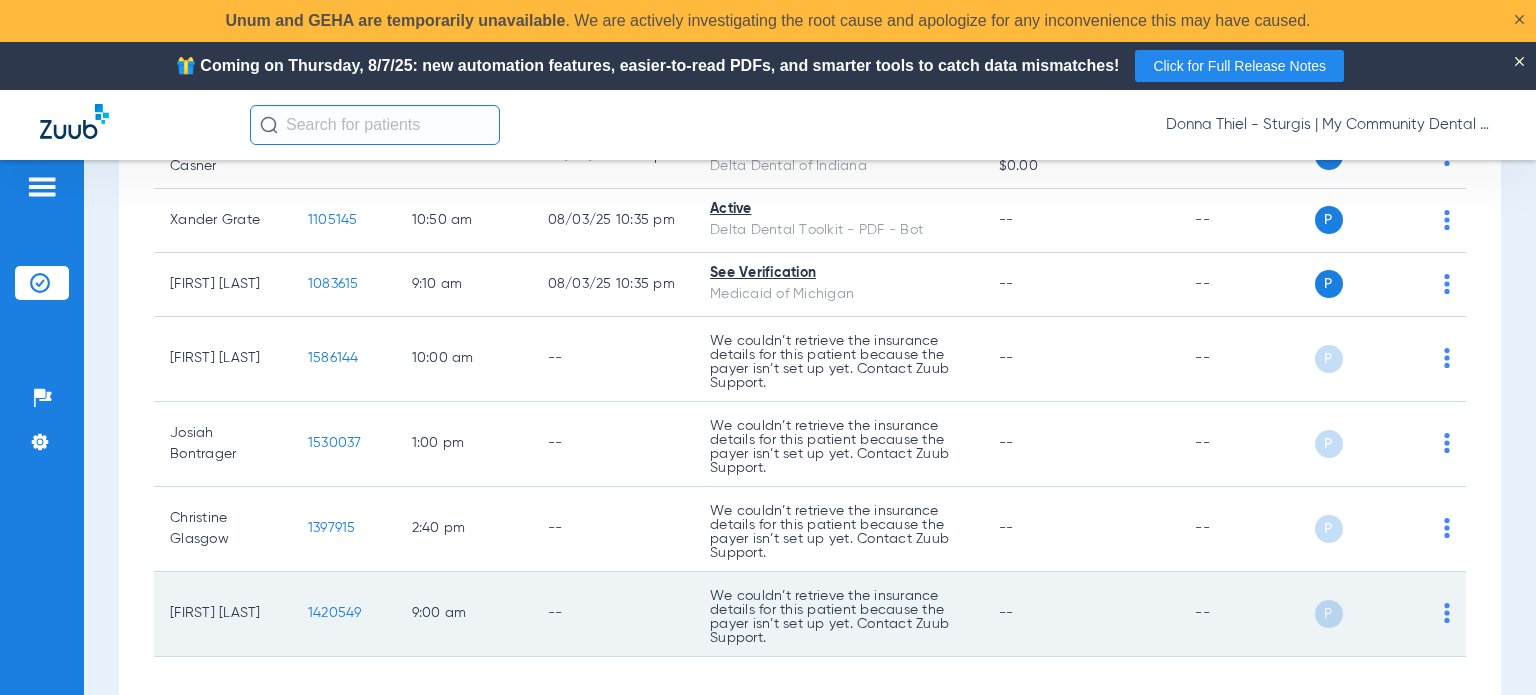 drag, startPoint x: 260, startPoint y: 618, endPoint x: 165, endPoint y: 609, distance: 95.42536 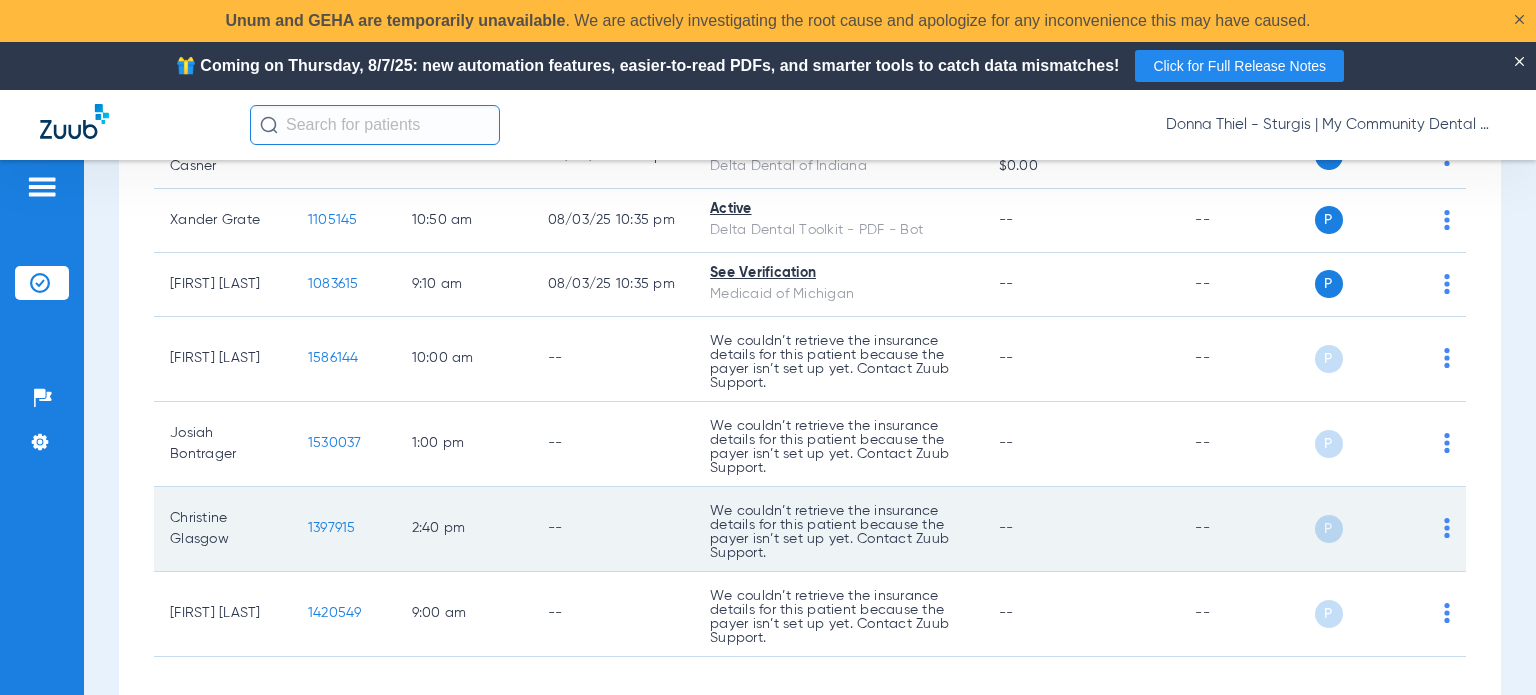 copy on "Juan Puente" 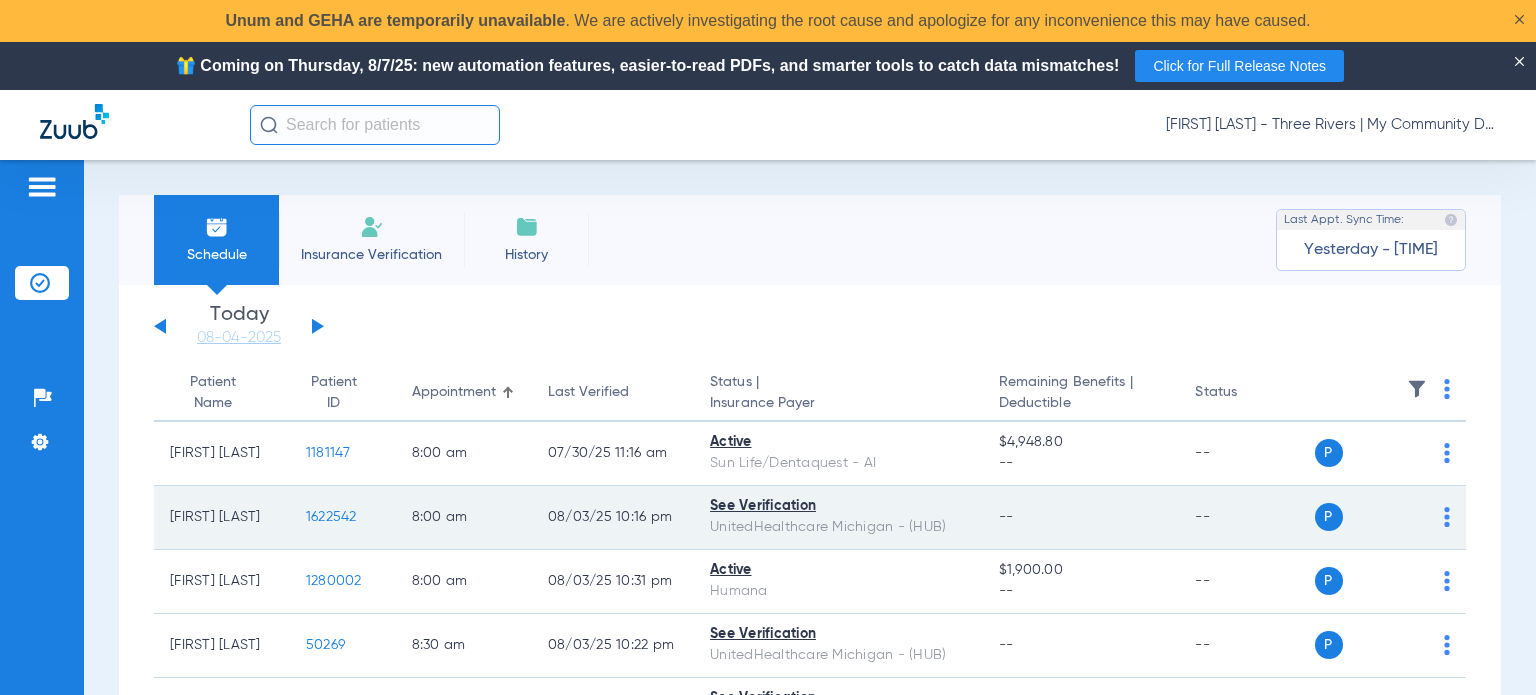 scroll, scrollTop: 0, scrollLeft: 0, axis: both 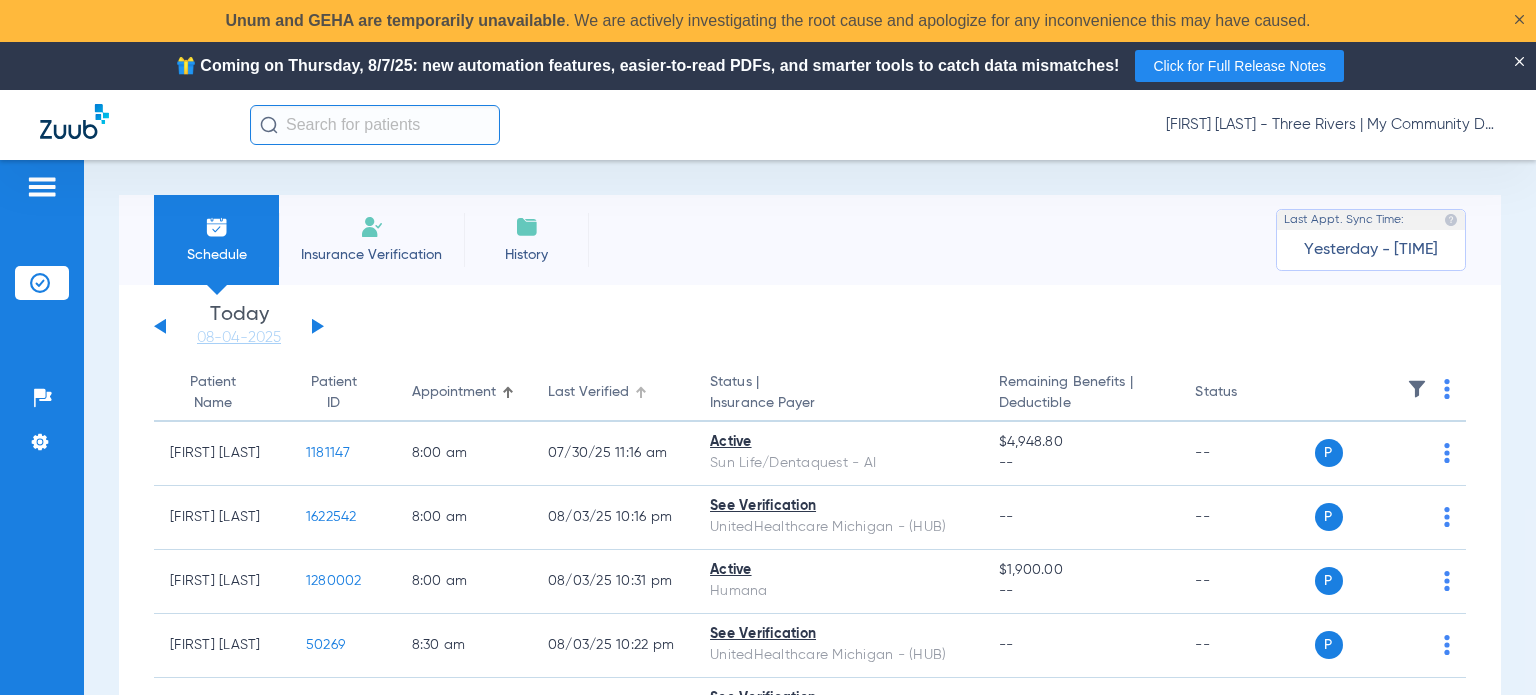 click on "Last Verified" 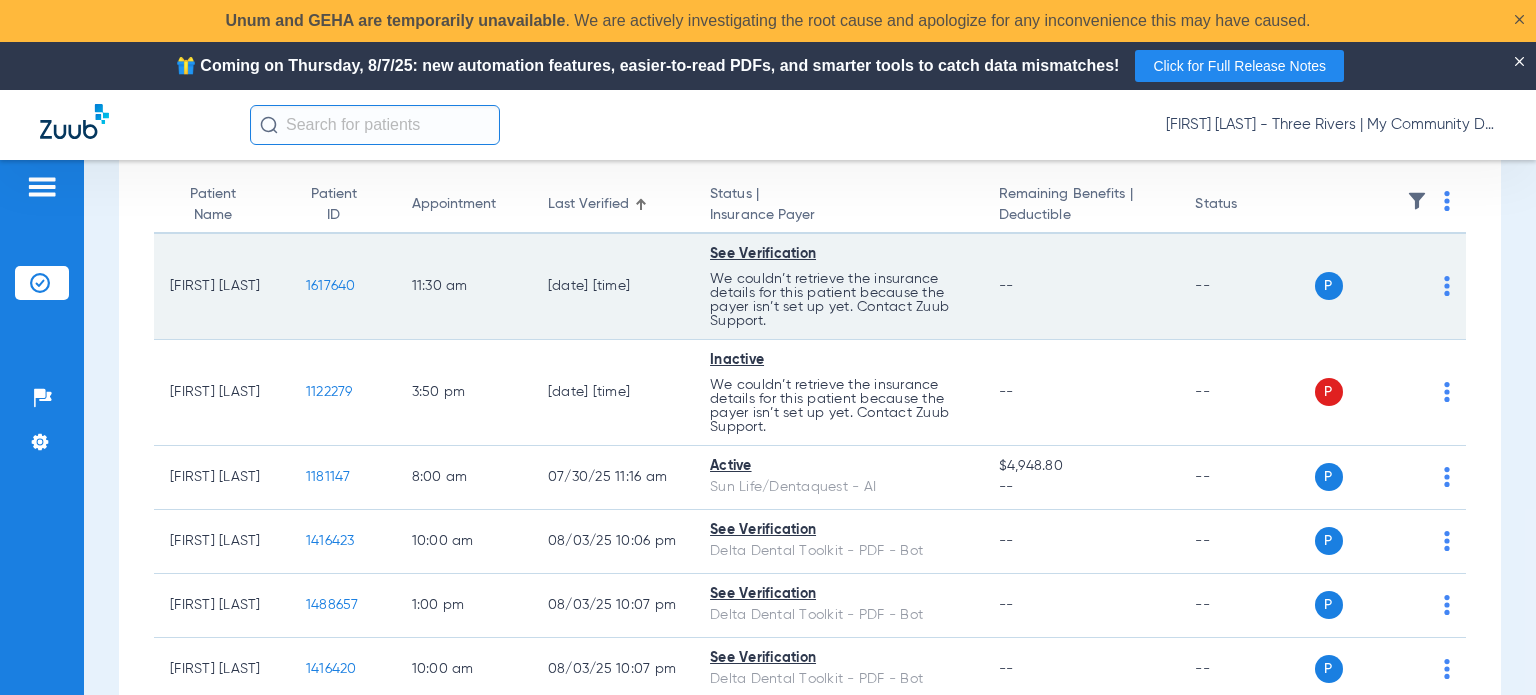 scroll, scrollTop: 200, scrollLeft: 0, axis: vertical 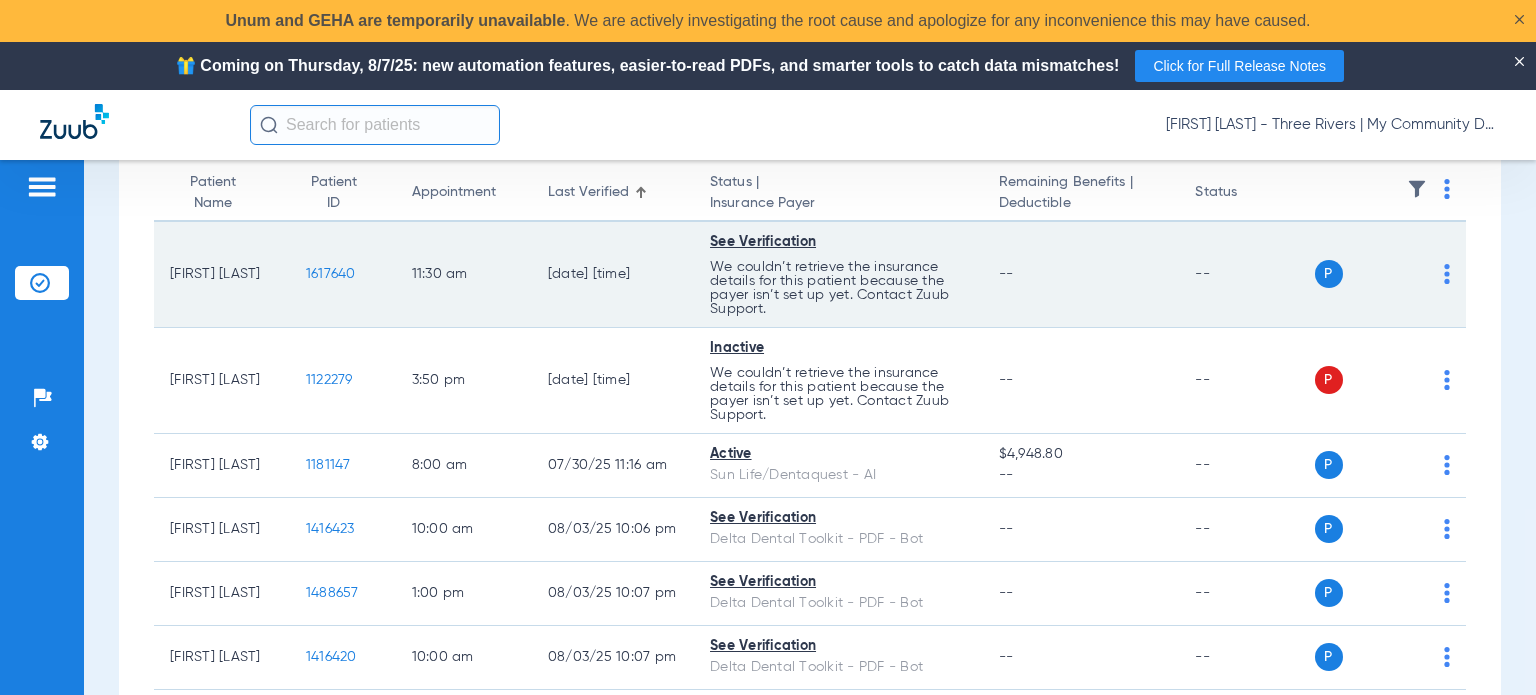 drag, startPoint x: 264, startPoint y: 276, endPoint x: 171, endPoint y: 272, distance: 93.08598 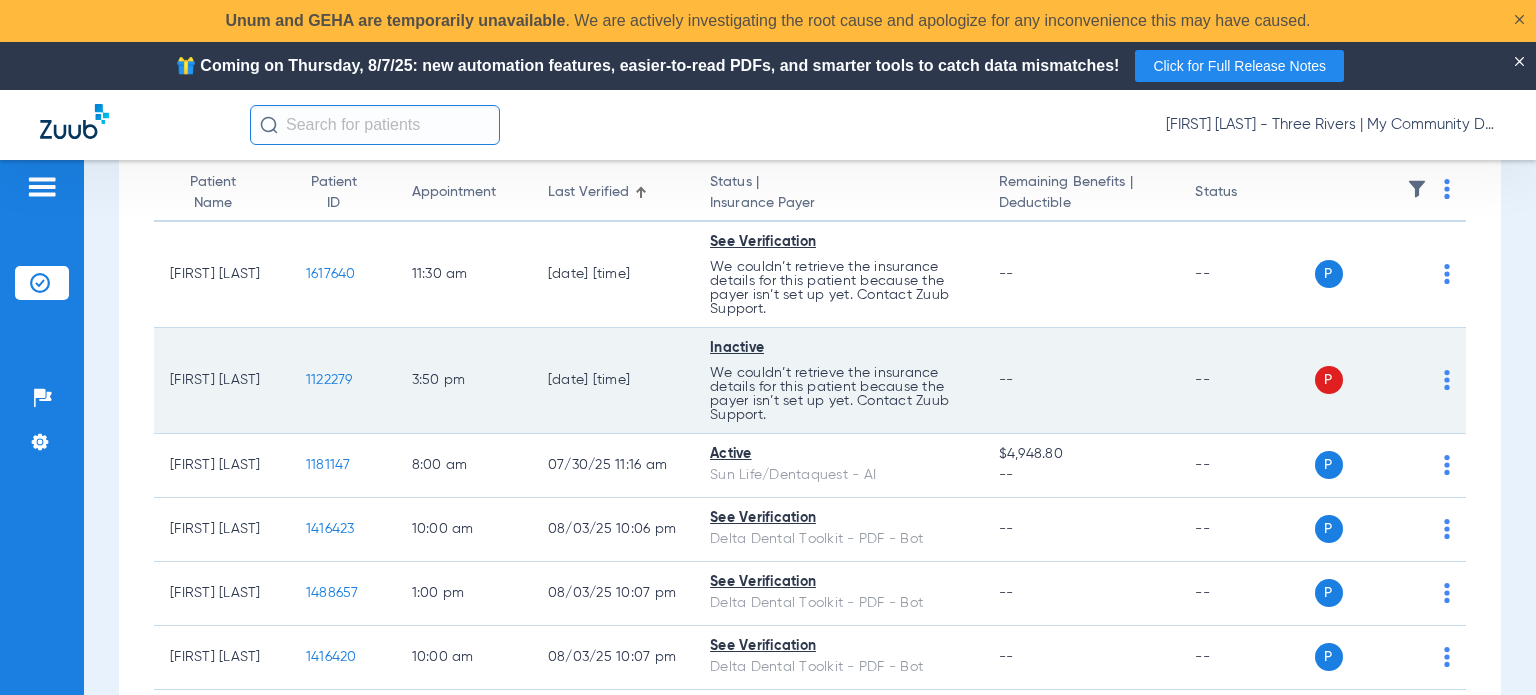 drag, startPoint x: 260, startPoint y: 383, endPoint x: 170, endPoint y: 384, distance: 90.005554 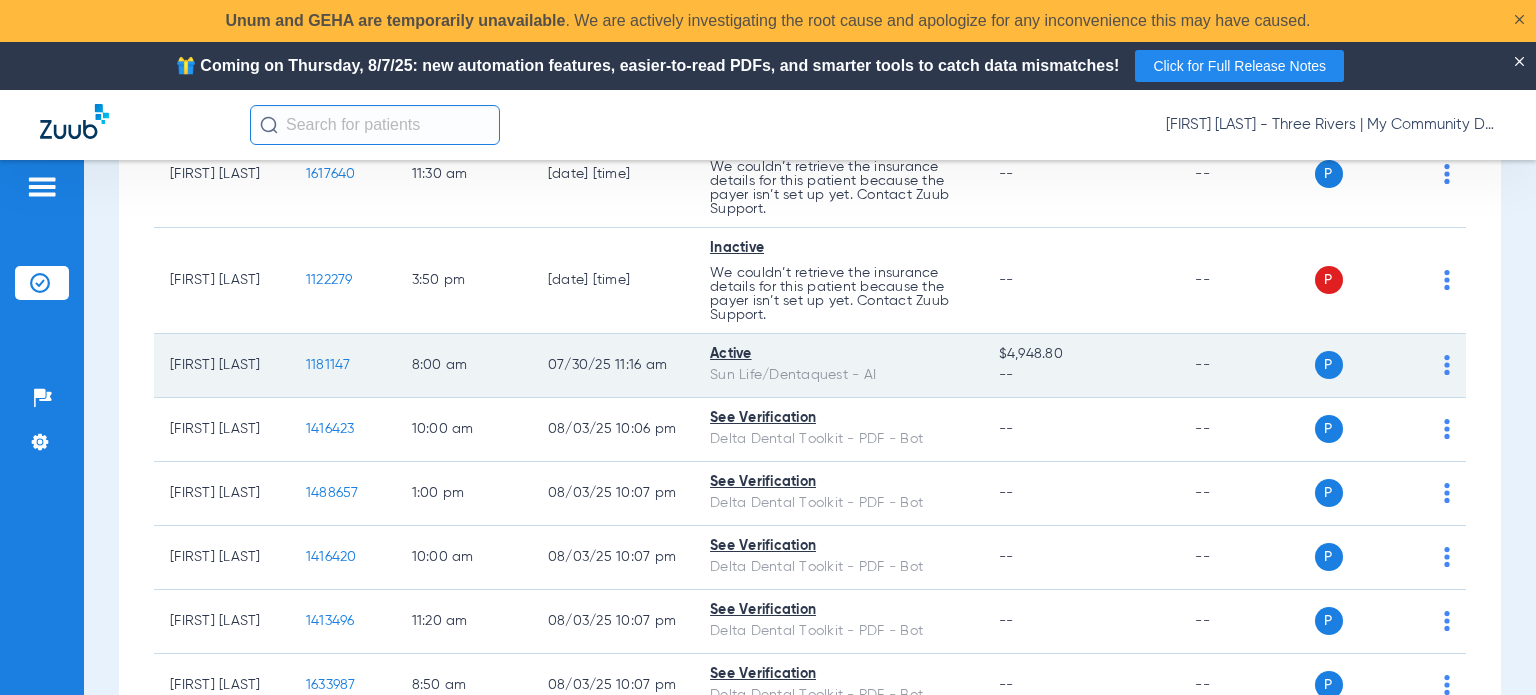 drag, startPoint x: 268, startPoint y: 364, endPoint x: 169, endPoint y: 364, distance: 99 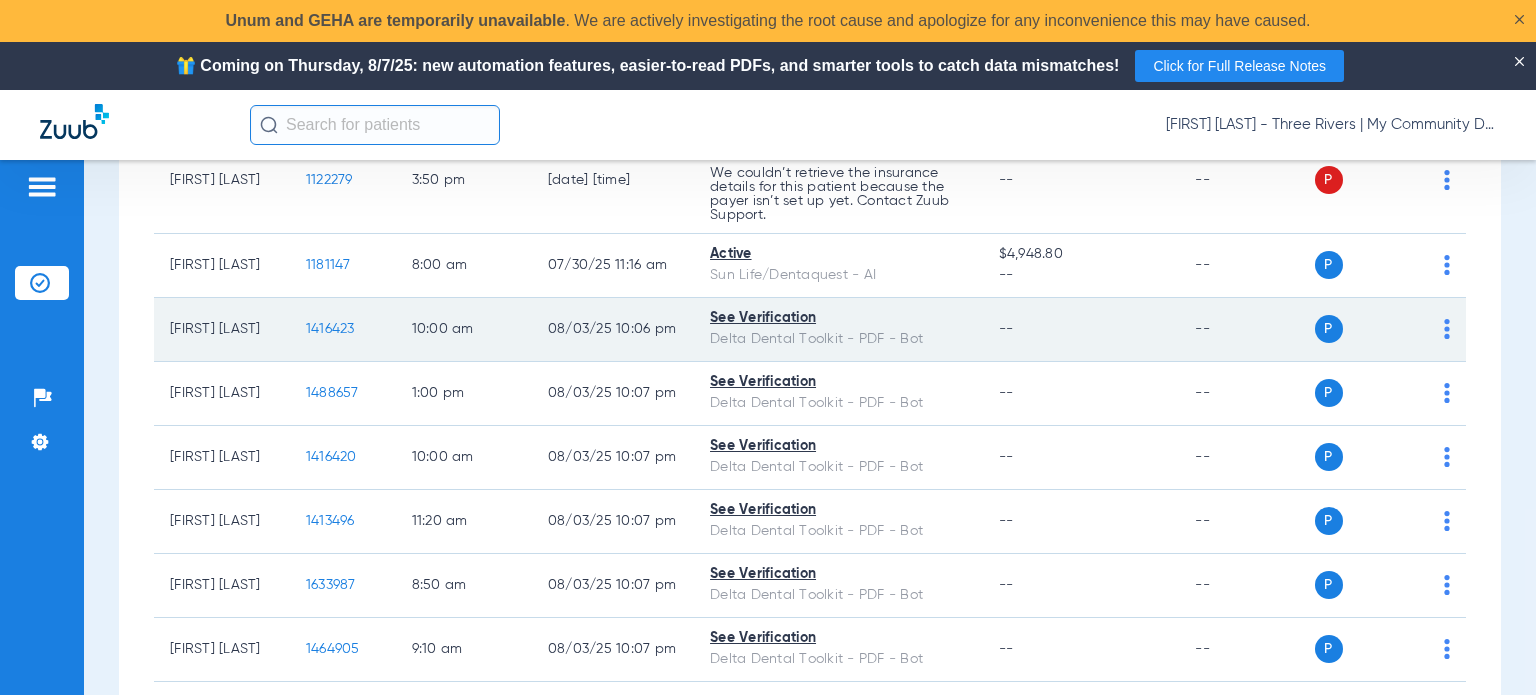 click on "[FIRST] [LAST]" 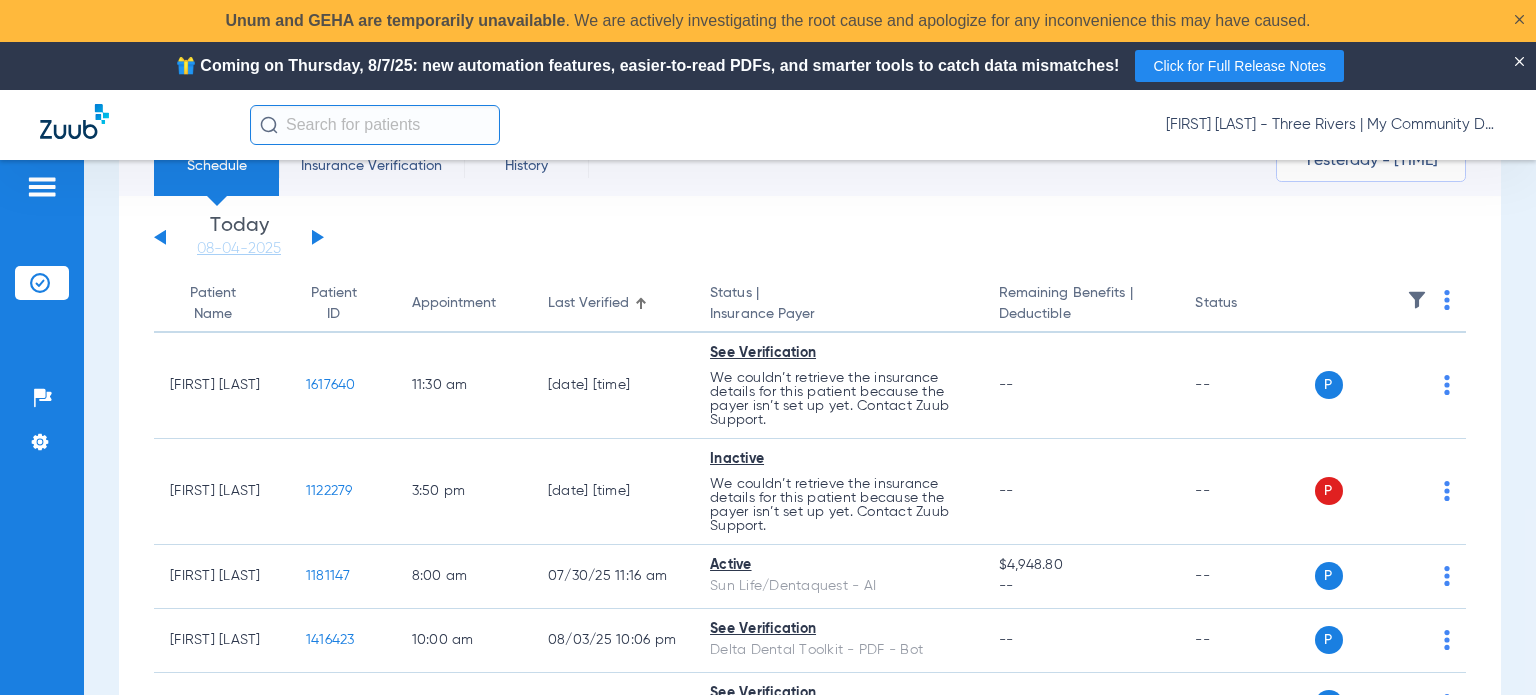 scroll, scrollTop: 0, scrollLeft: 0, axis: both 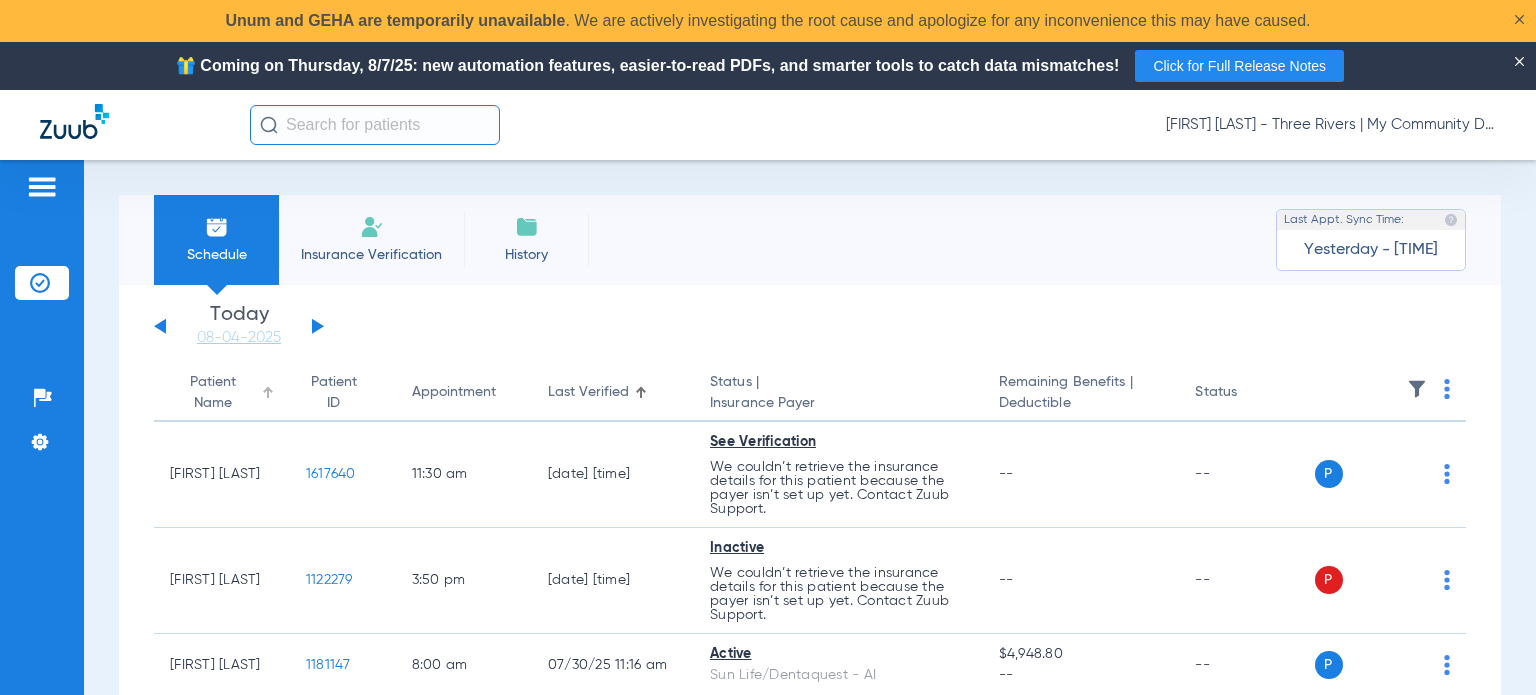 click on "Patient Name" 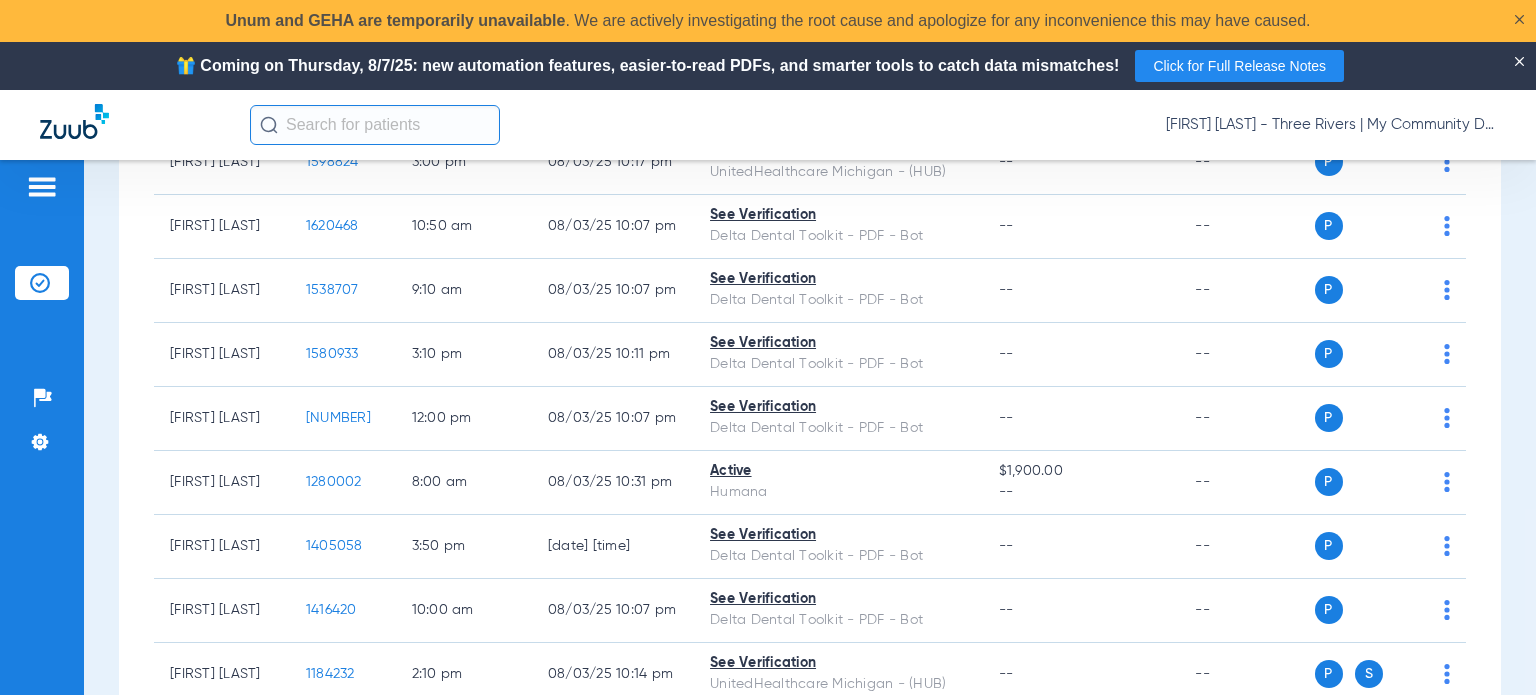 scroll, scrollTop: 700, scrollLeft: 0, axis: vertical 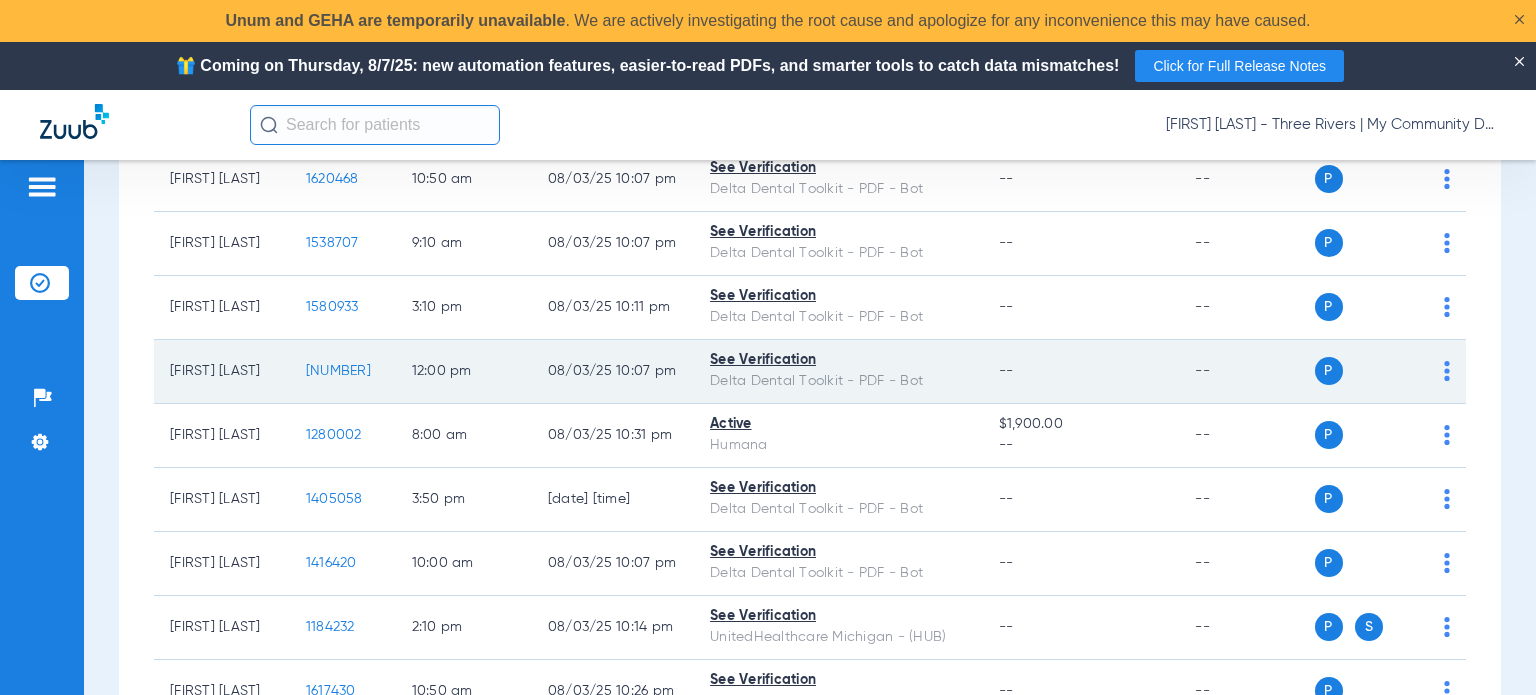 click on "1630956" 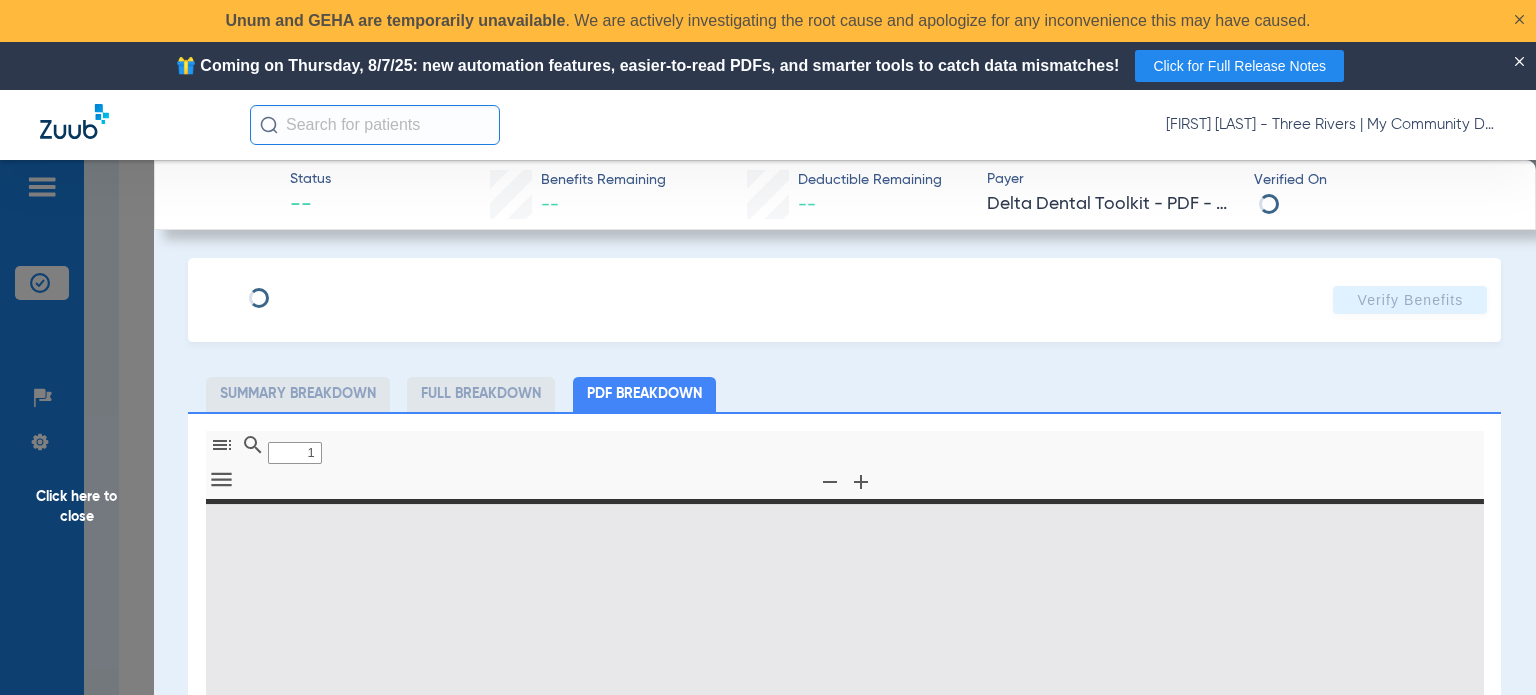 type on "0" 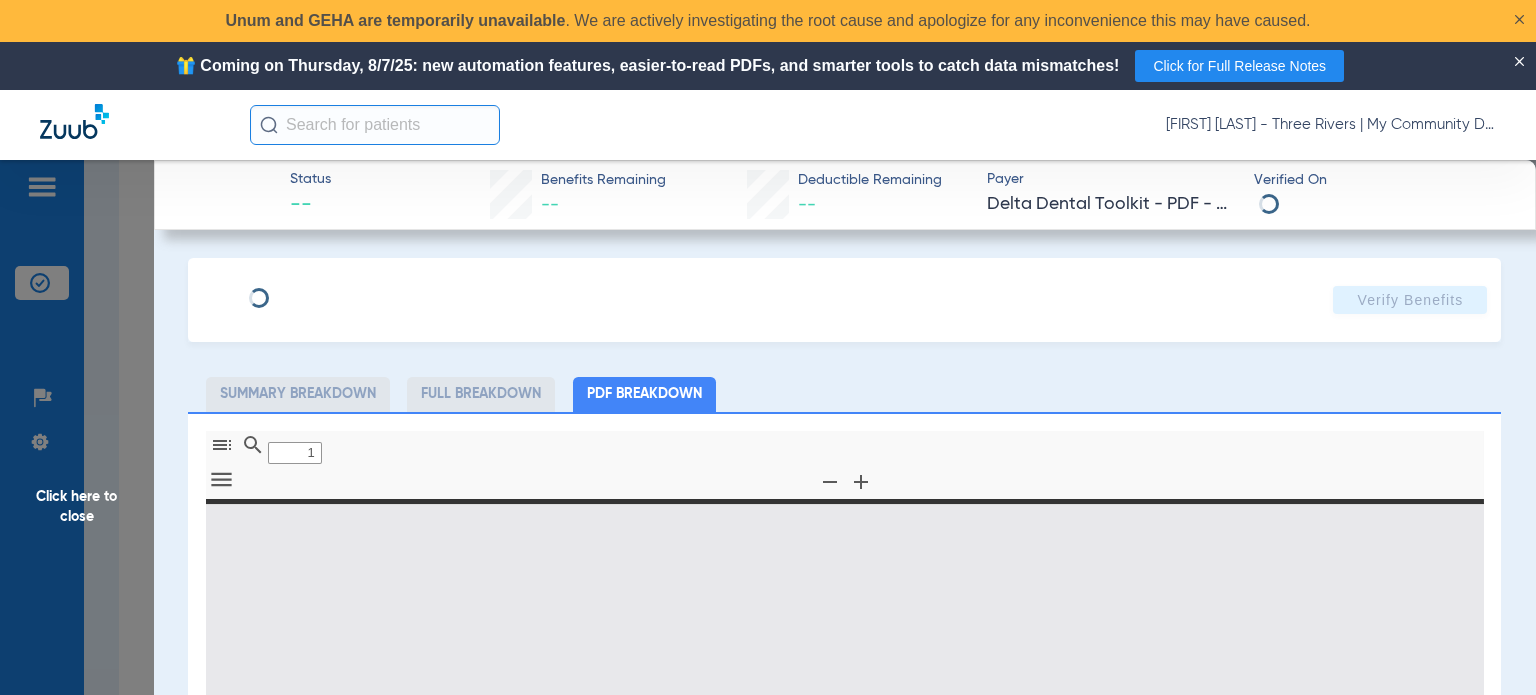 select on "page-width" 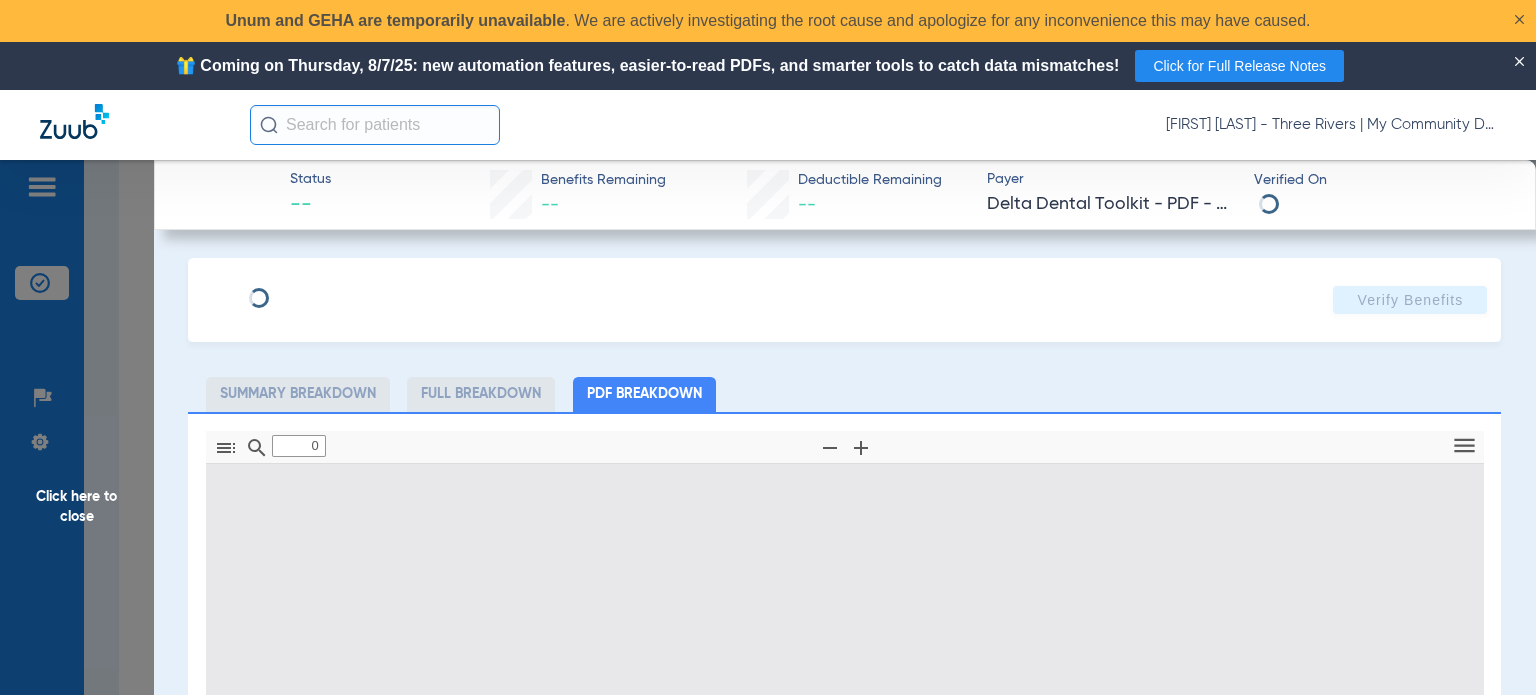 type on "1" 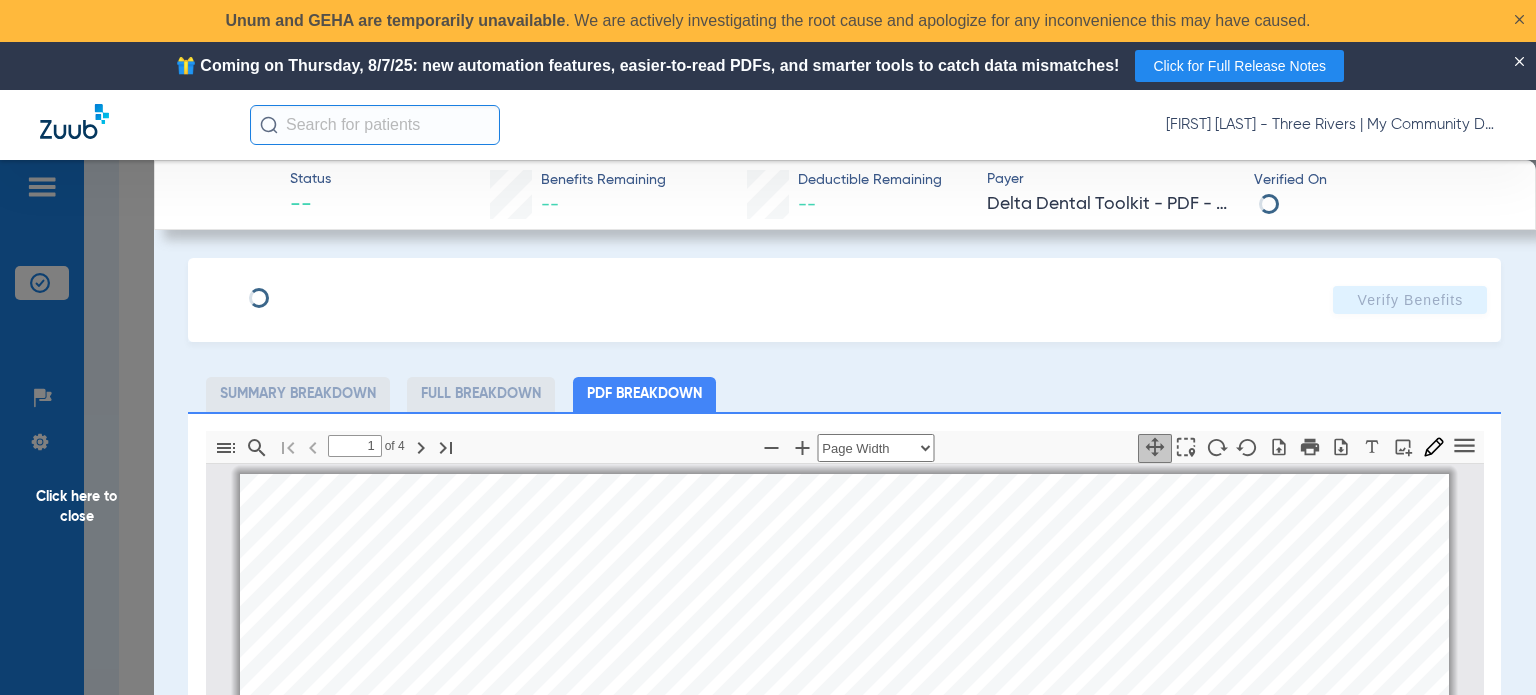 scroll, scrollTop: 10, scrollLeft: 0, axis: vertical 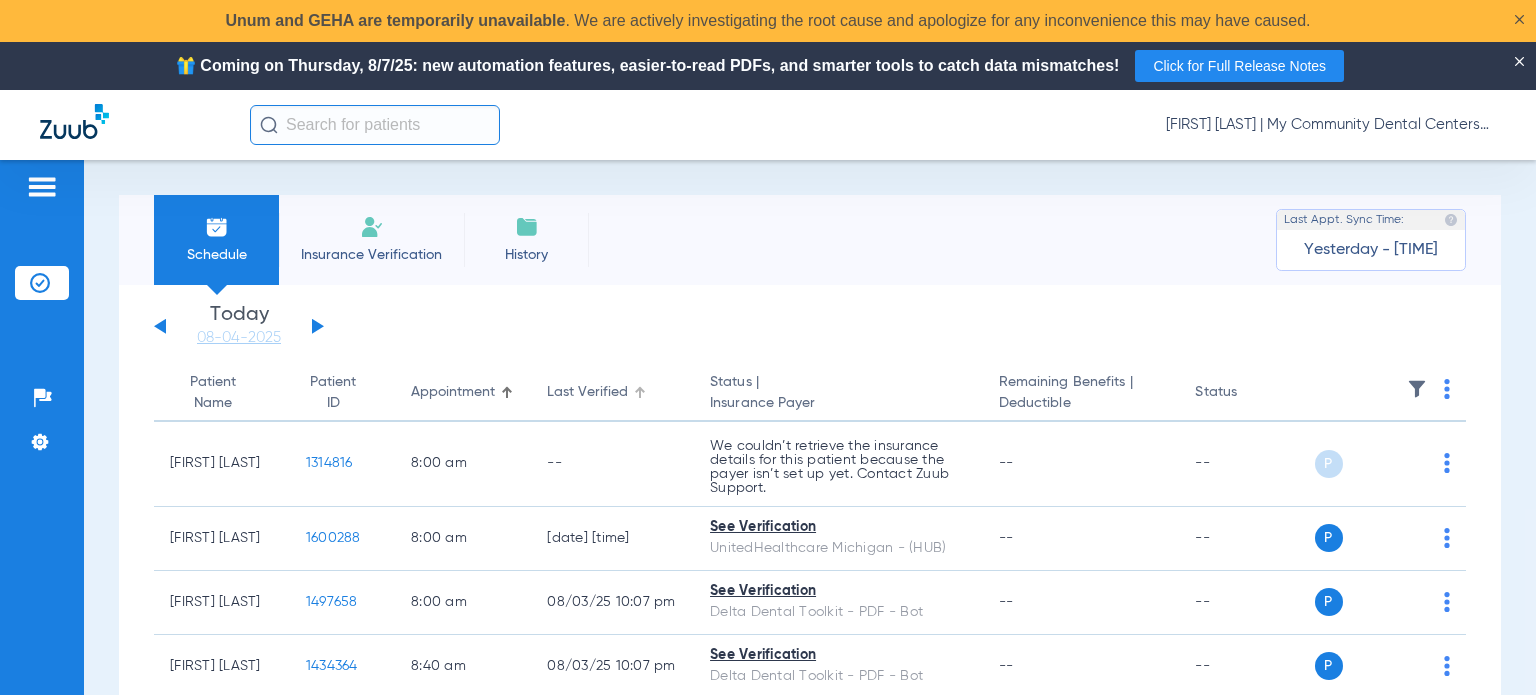click on "Last Verified" 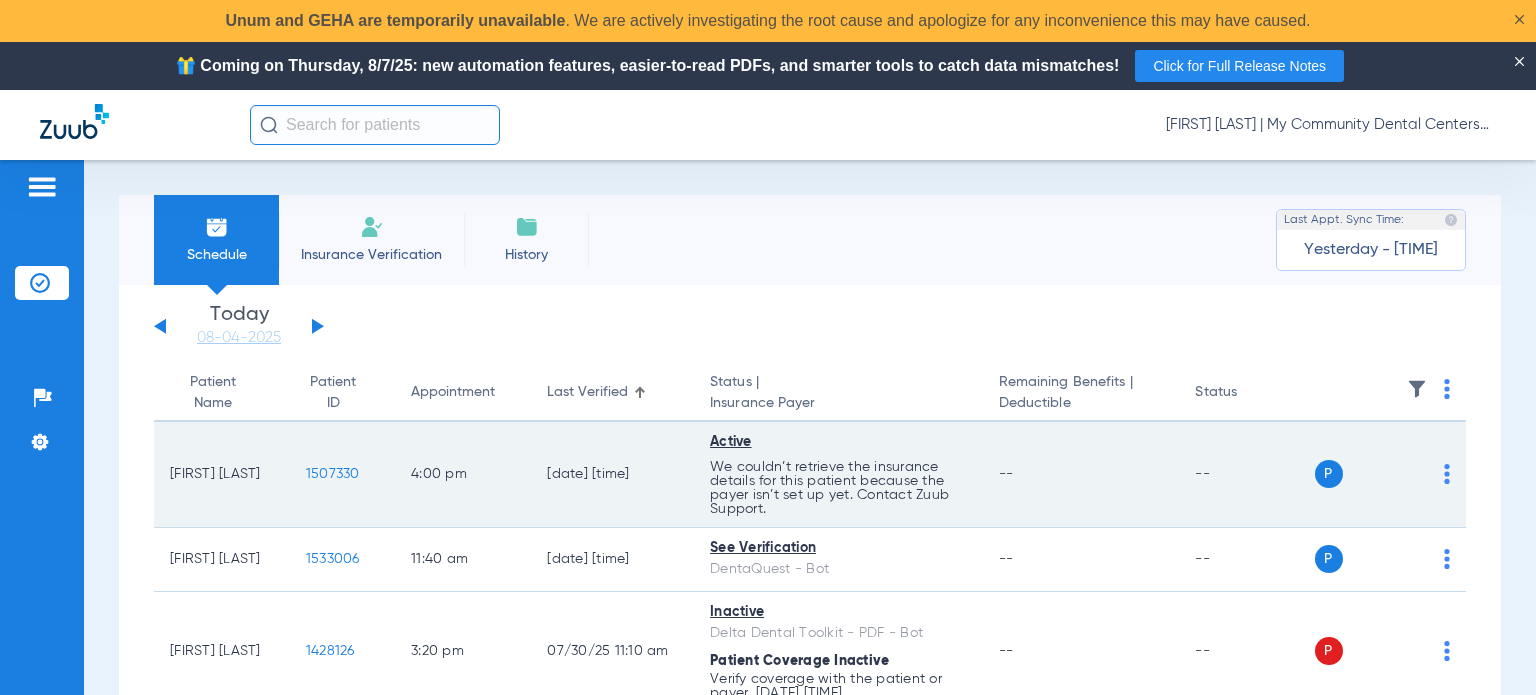 scroll, scrollTop: 100, scrollLeft: 0, axis: vertical 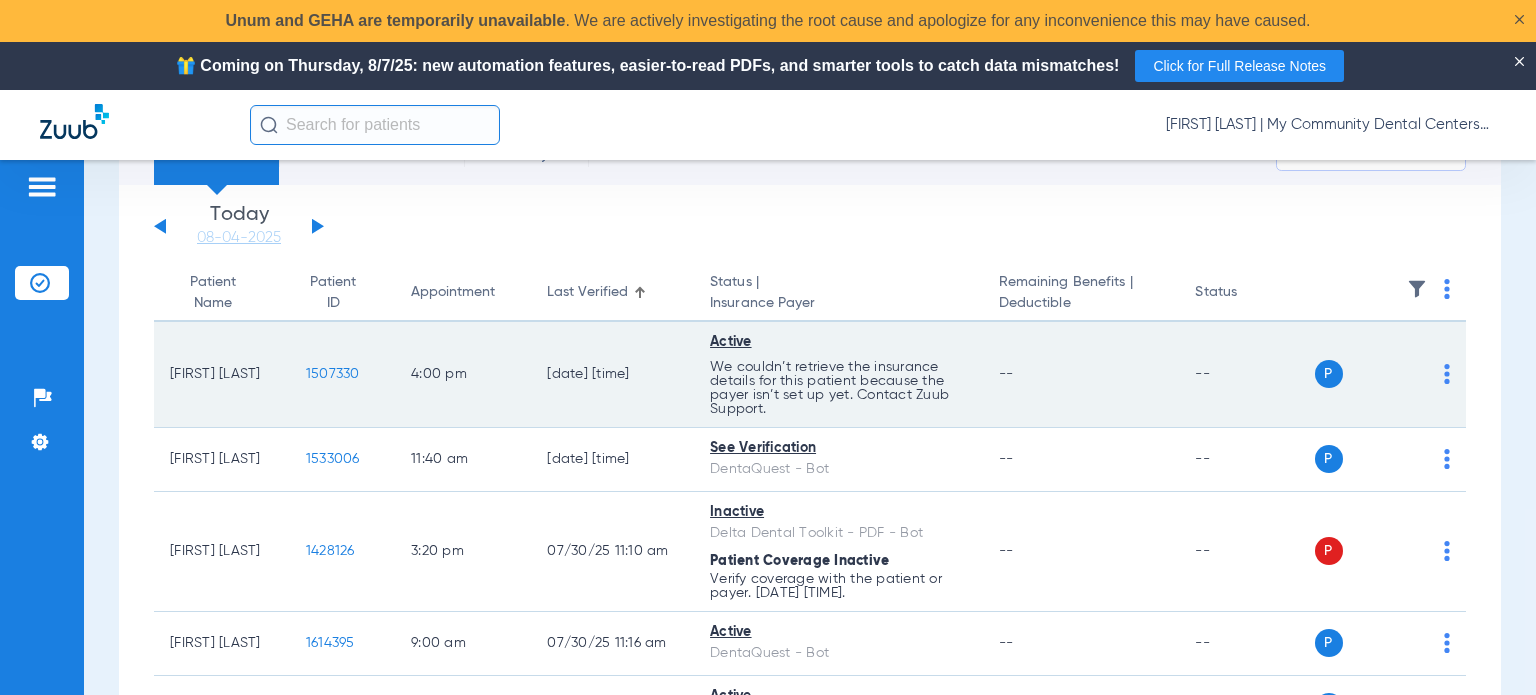 click on "[FIRST] [LAST]" 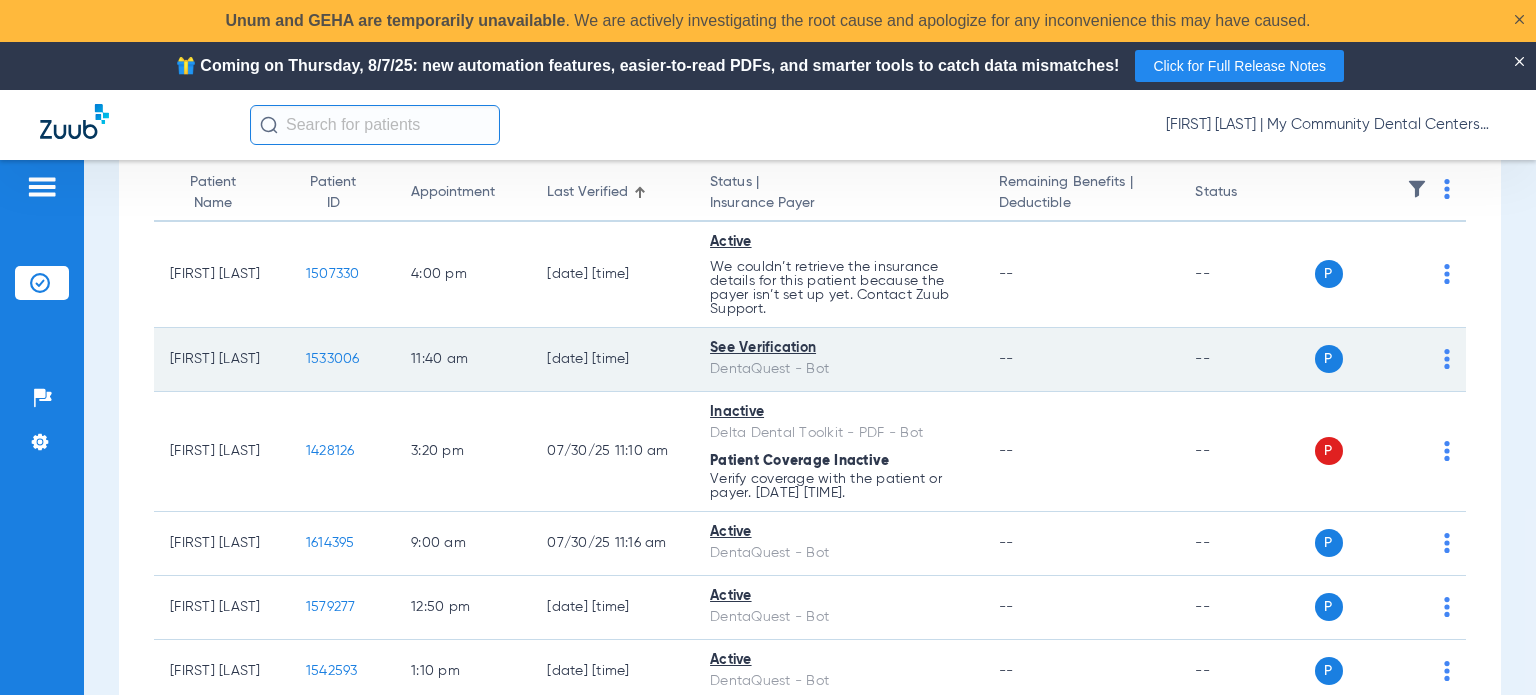 drag, startPoint x: 264, startPoint y: 358, endPoint x: 170, endPoint y: 359, distance: 94.00532 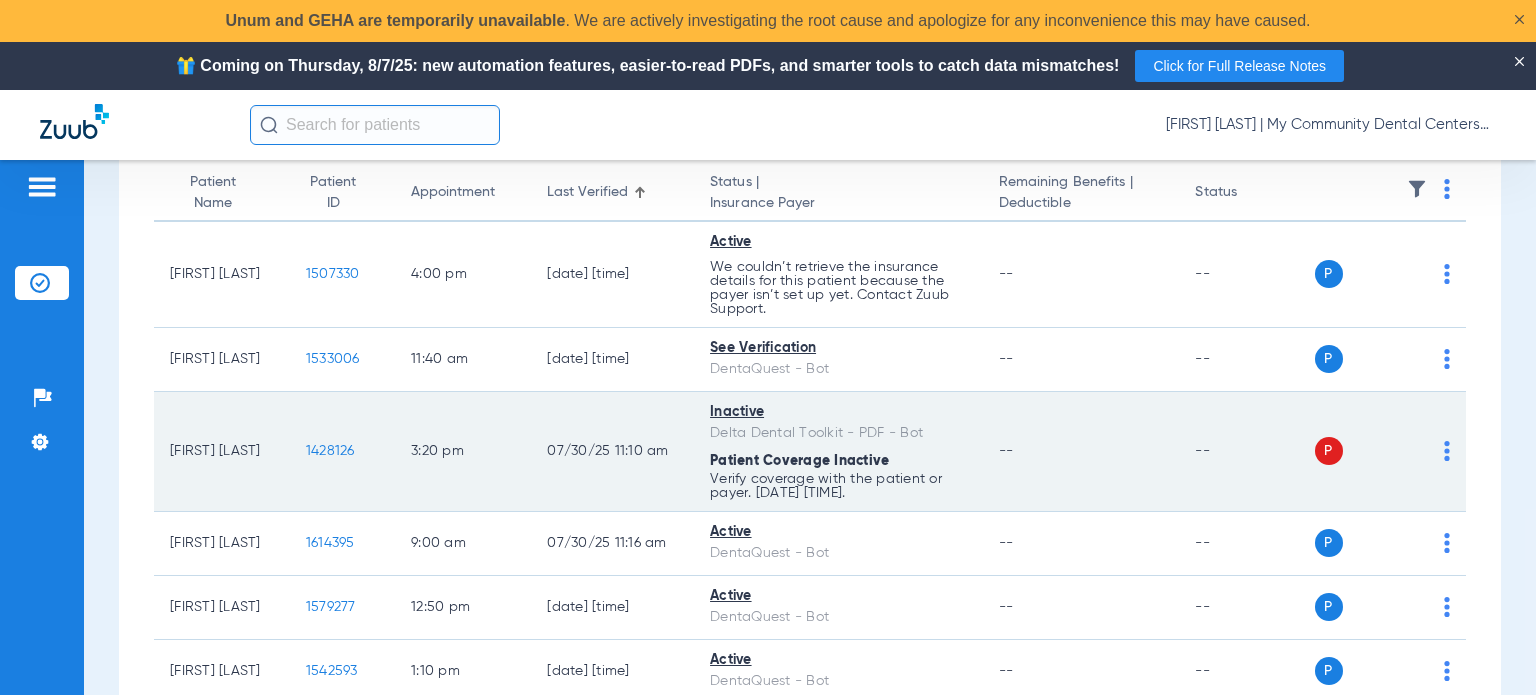 copy on "[FIRST] [LAST]" 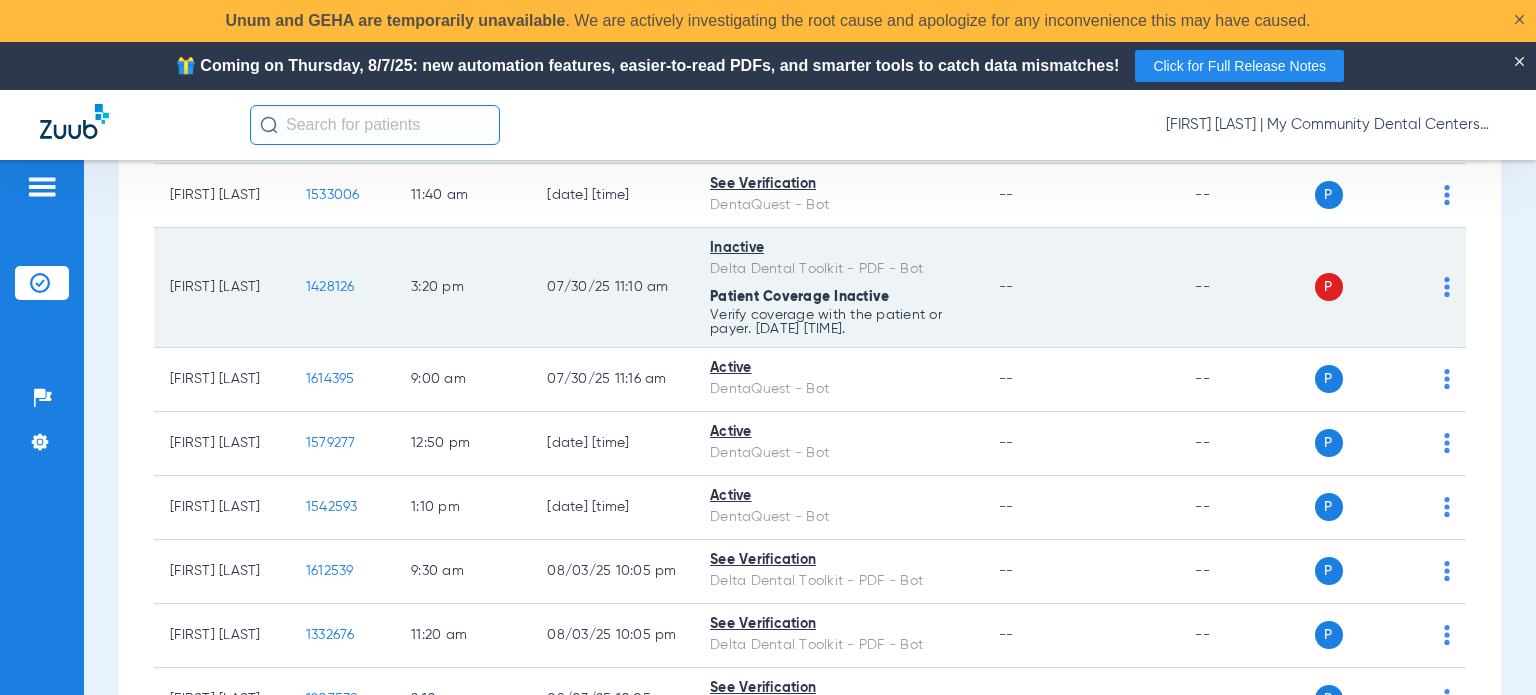 scroll, scrollTop: 400, scrollLeft: 0, axis: vertical 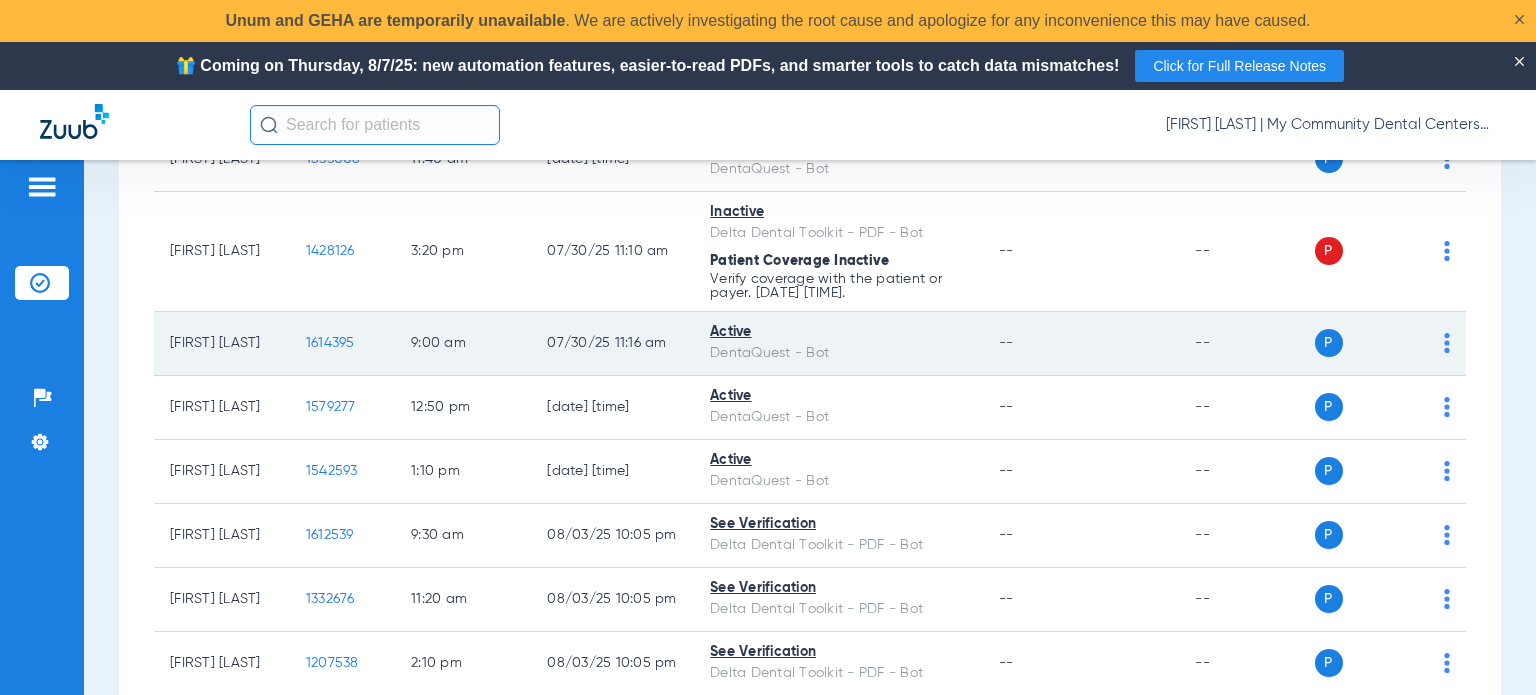 drag, startPoint x: 264, startPoint y: 341, endPoint x: 164, endPoint y: 342, distance: 100.005 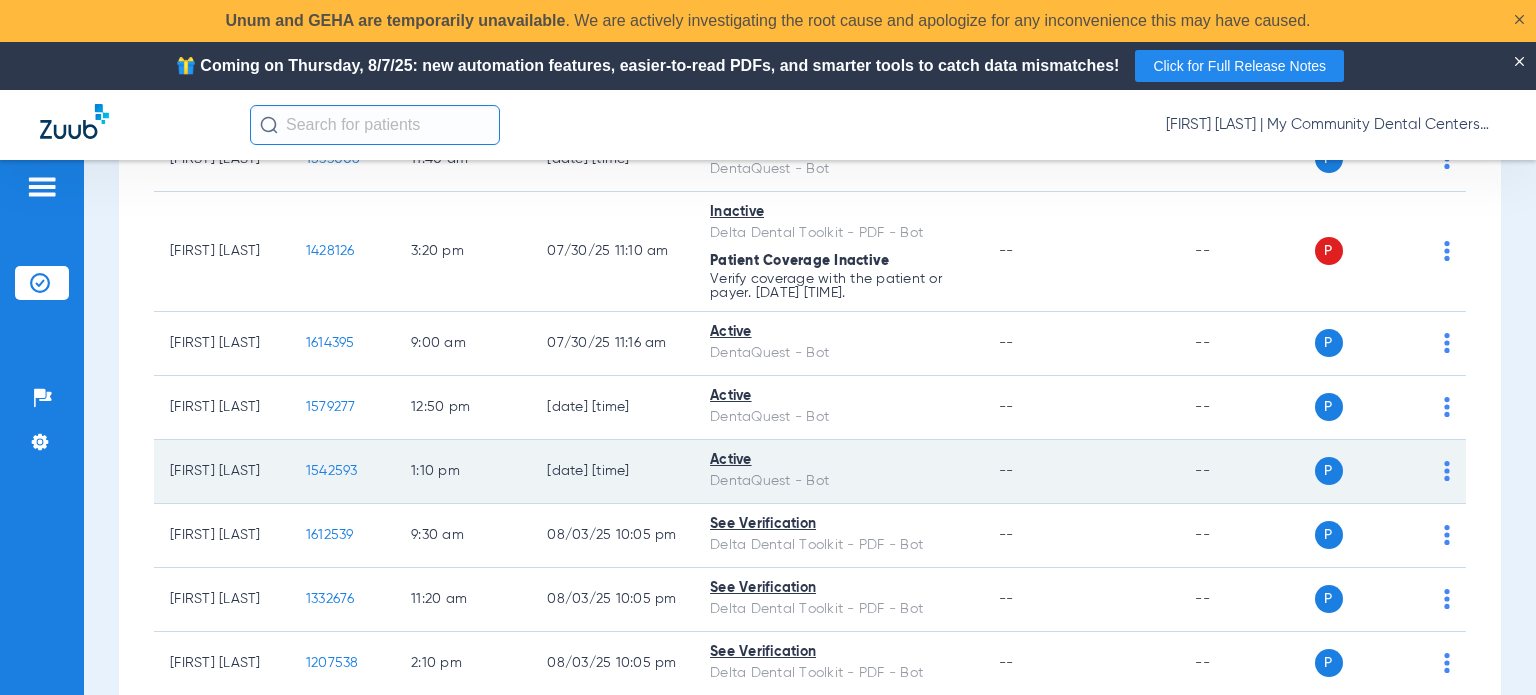 copy on "[FIRST] [LAST]" 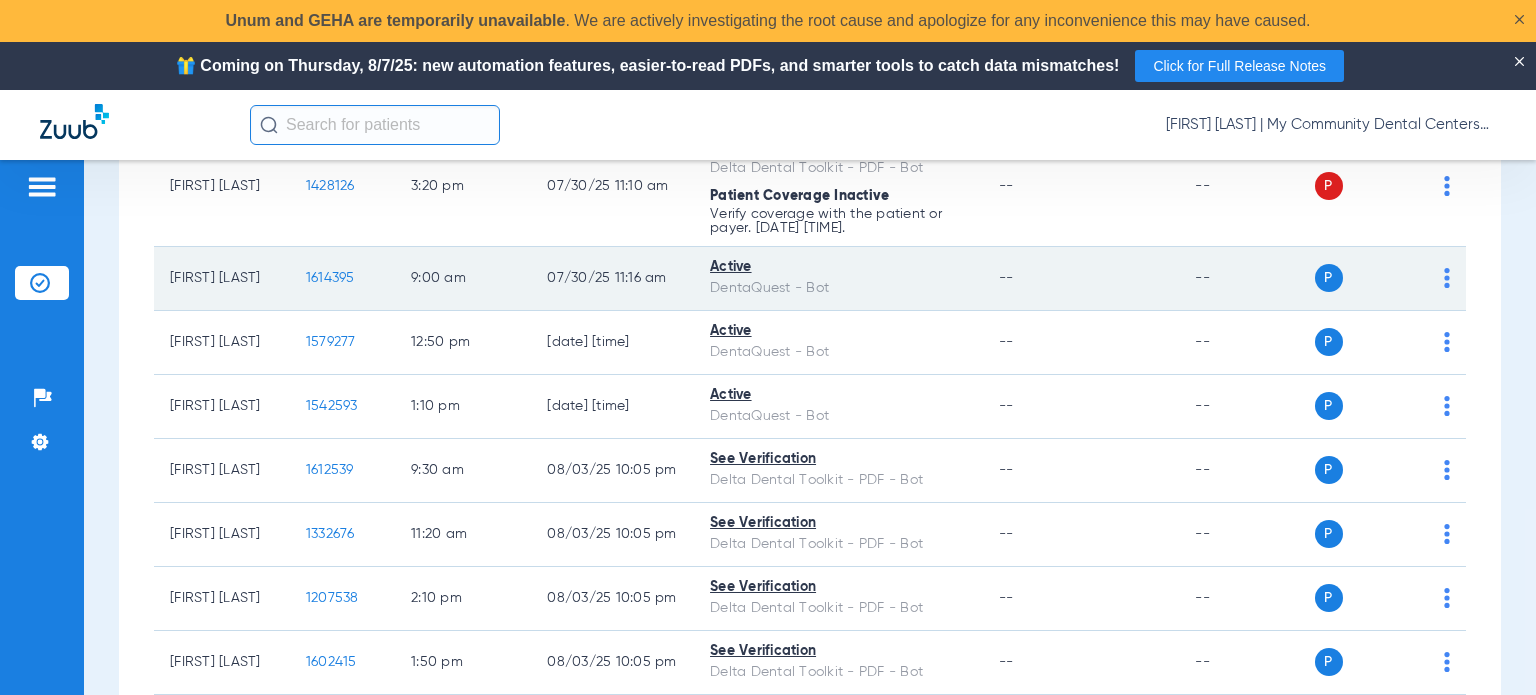 scroll, scrollTop: 500, scrollLeft: 0, axis: vertical 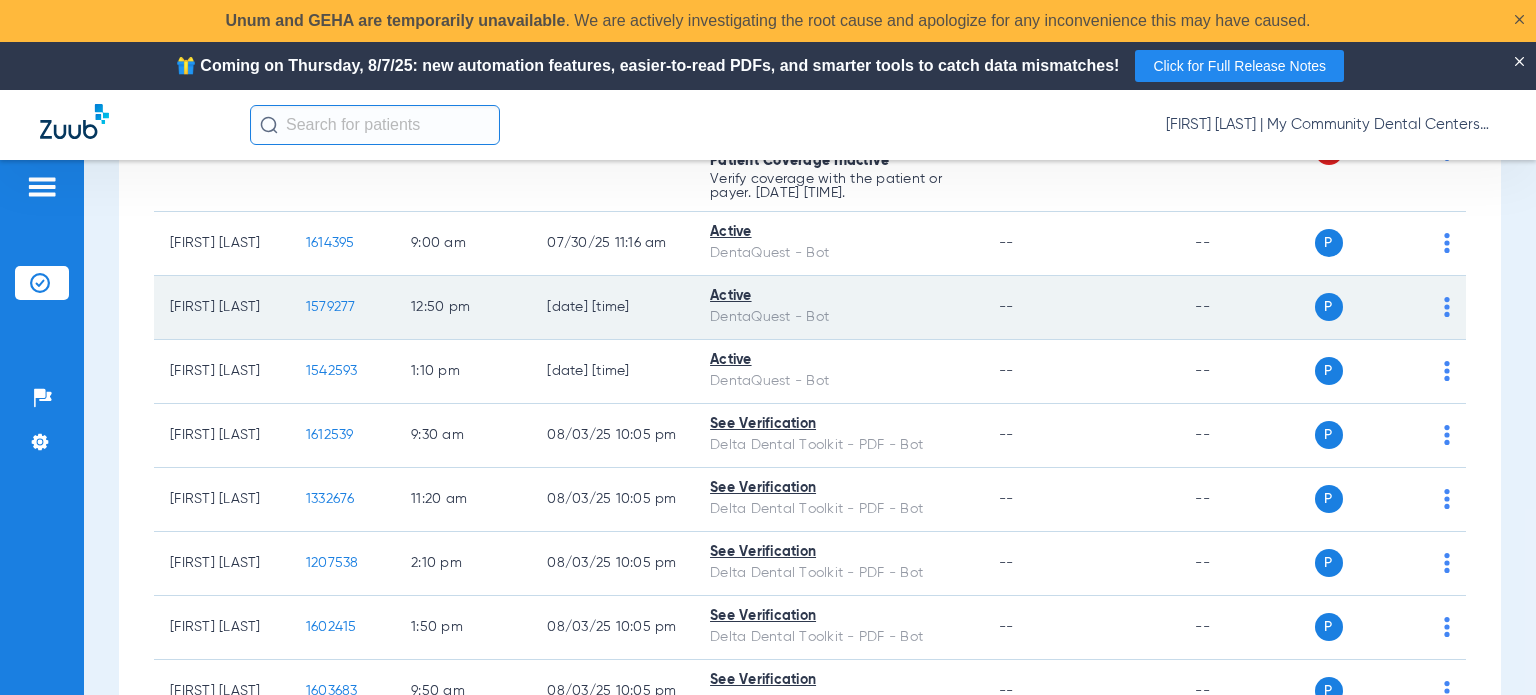 drag, startPoint x: 247, startPoint y: 304, endPoint x: 165, endPoint y: 303, distance: 82.006096 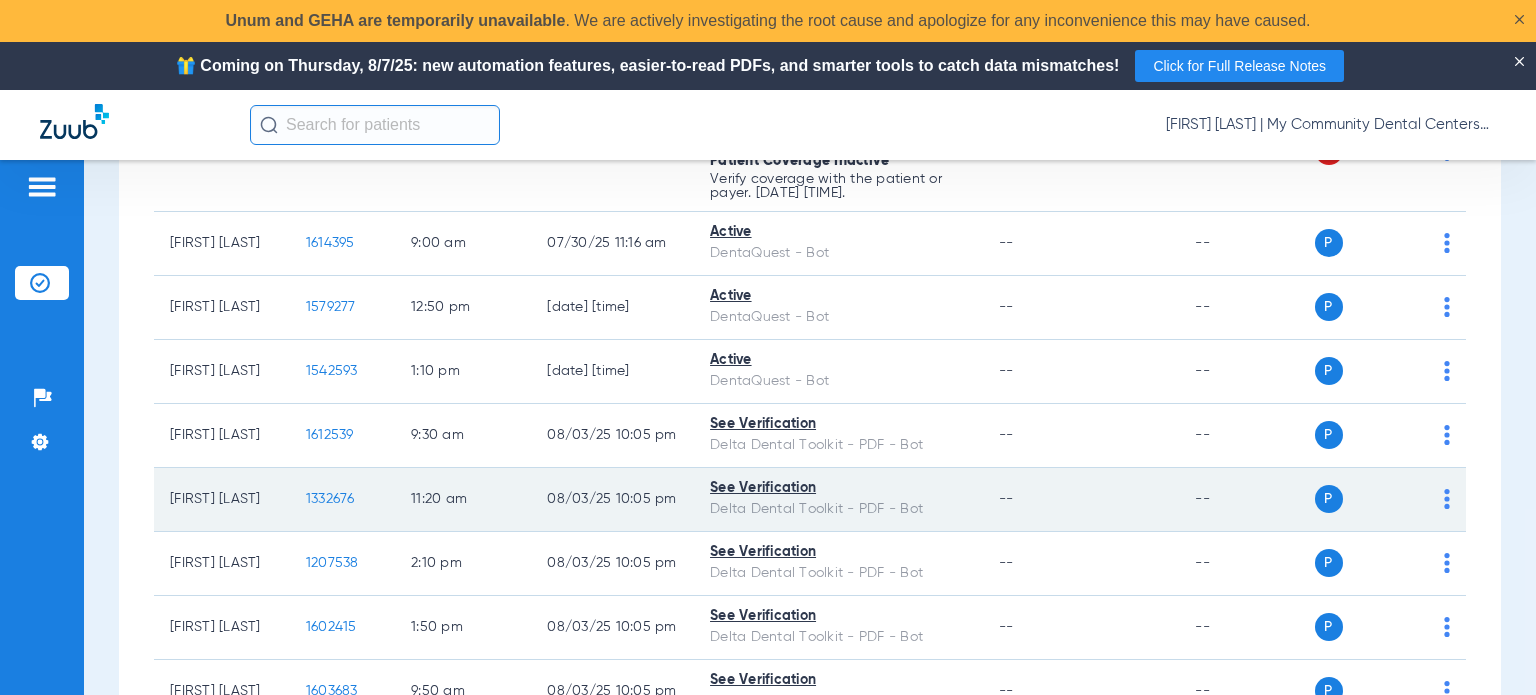 copy on "[FIRST] [LAST]" 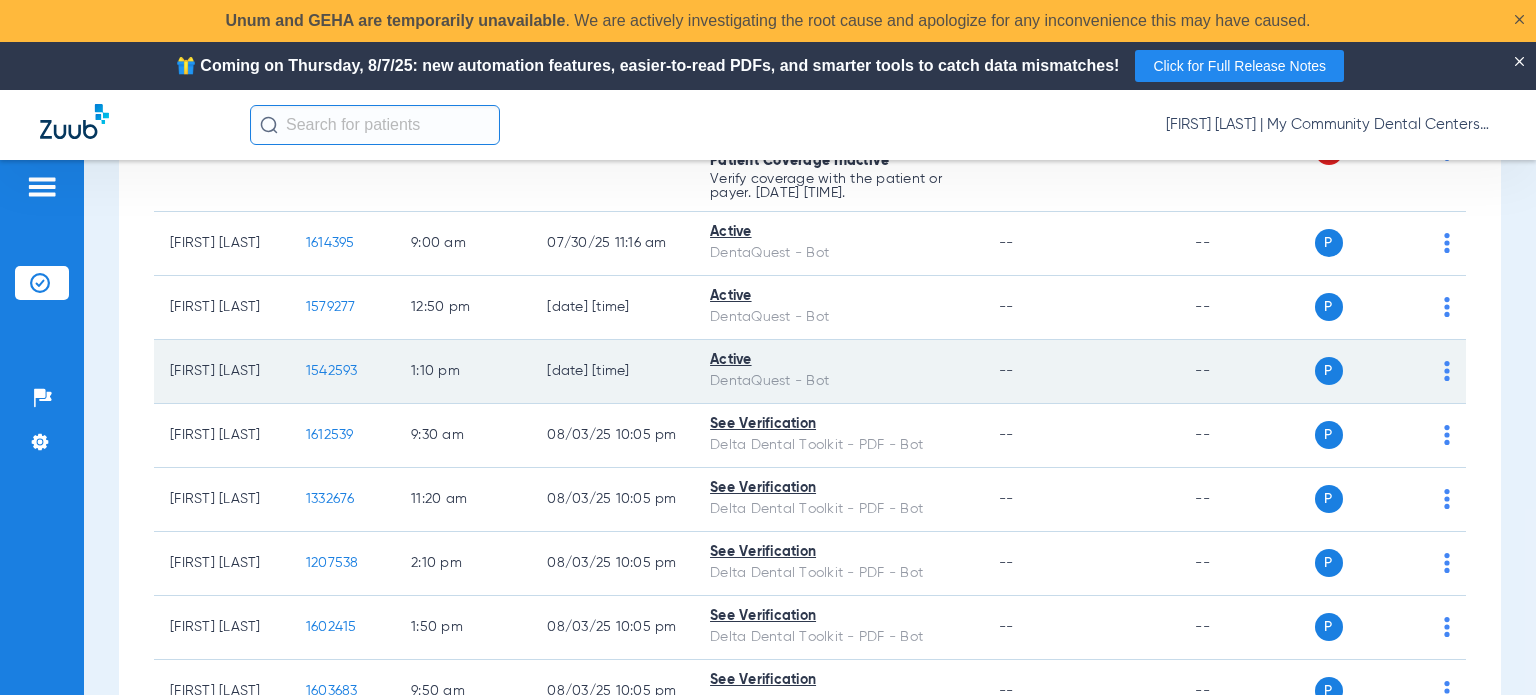 drag, startPoint x: 225, startPoint y: 379, endPoint x: 166, endPoint y: 357, distance: 62.968246 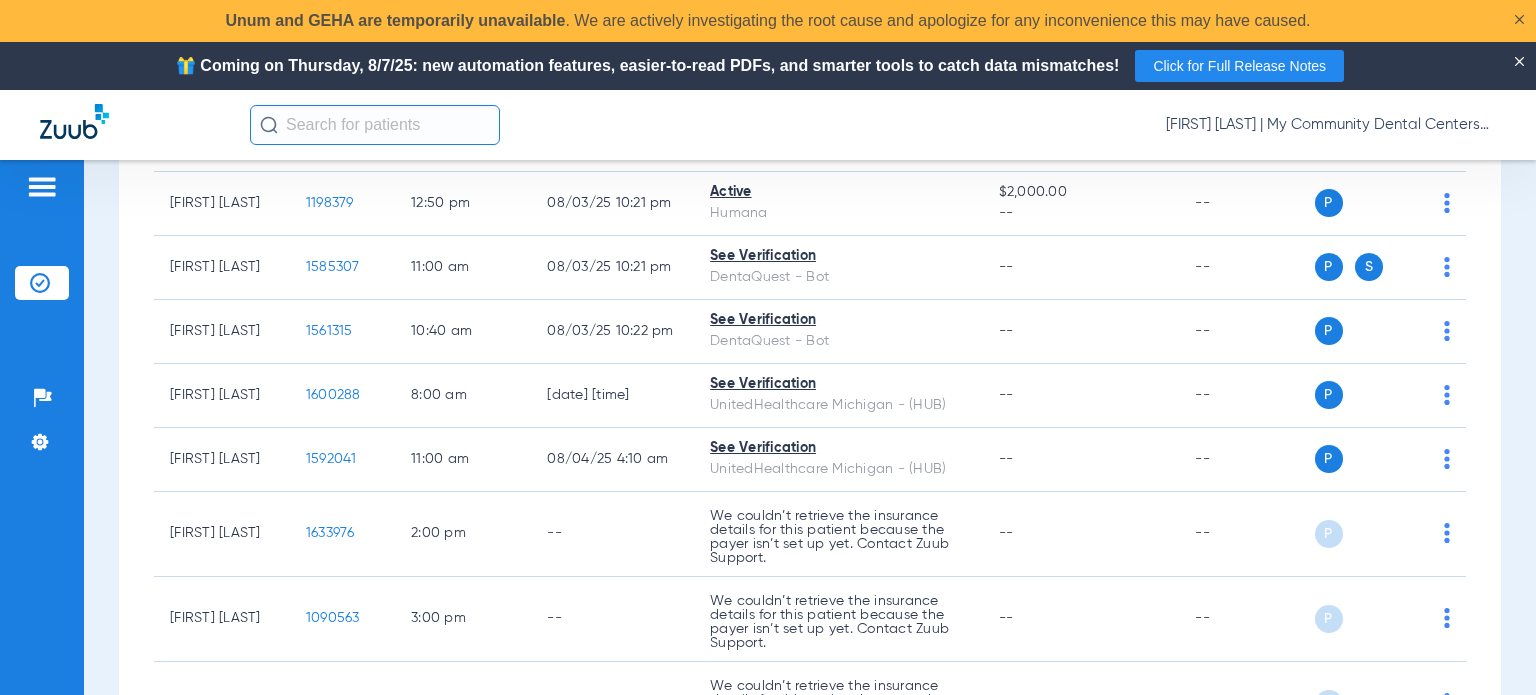scroll, scrollTop: 1584, scrollLeft: 0, axis: vertical 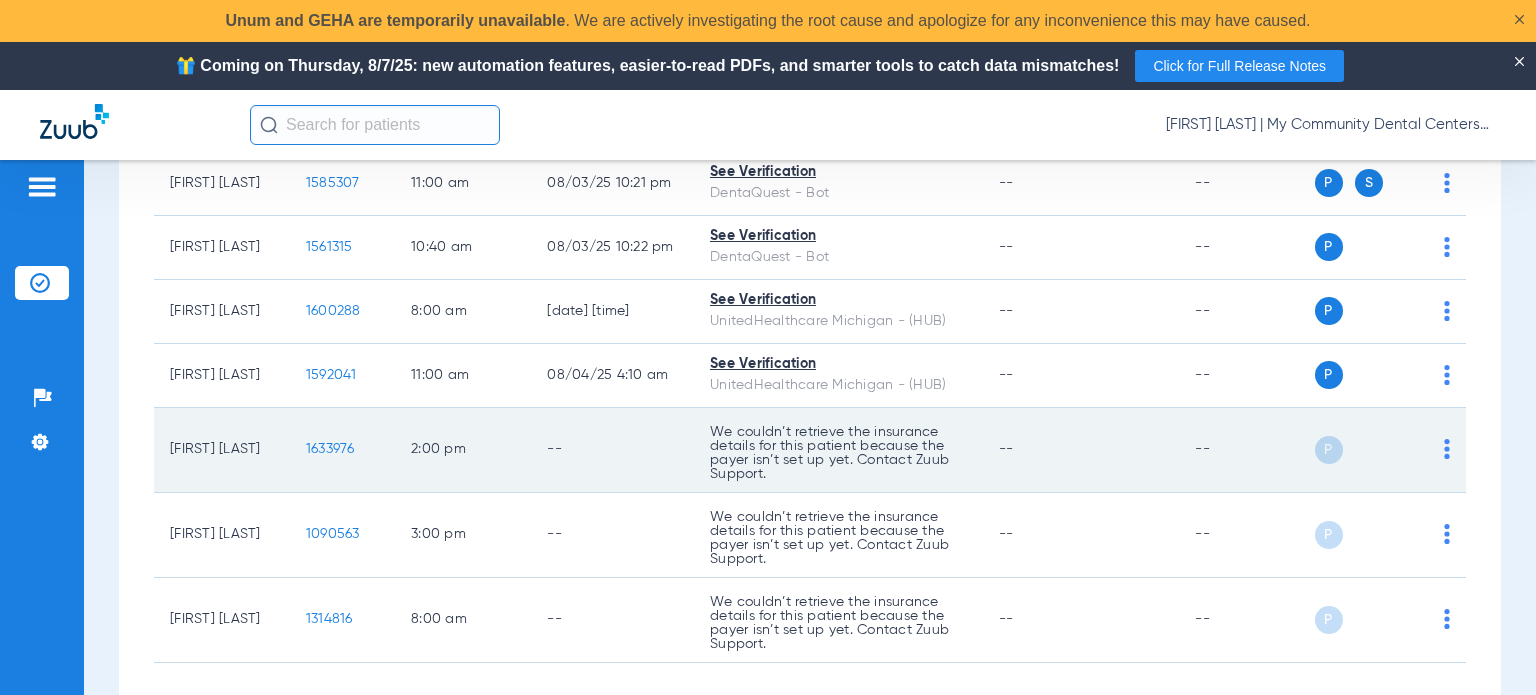 drag, startPoint x: 271, startPoint y: 460, endPoint x: 169, endPoint y: 442, distance: 103.57606 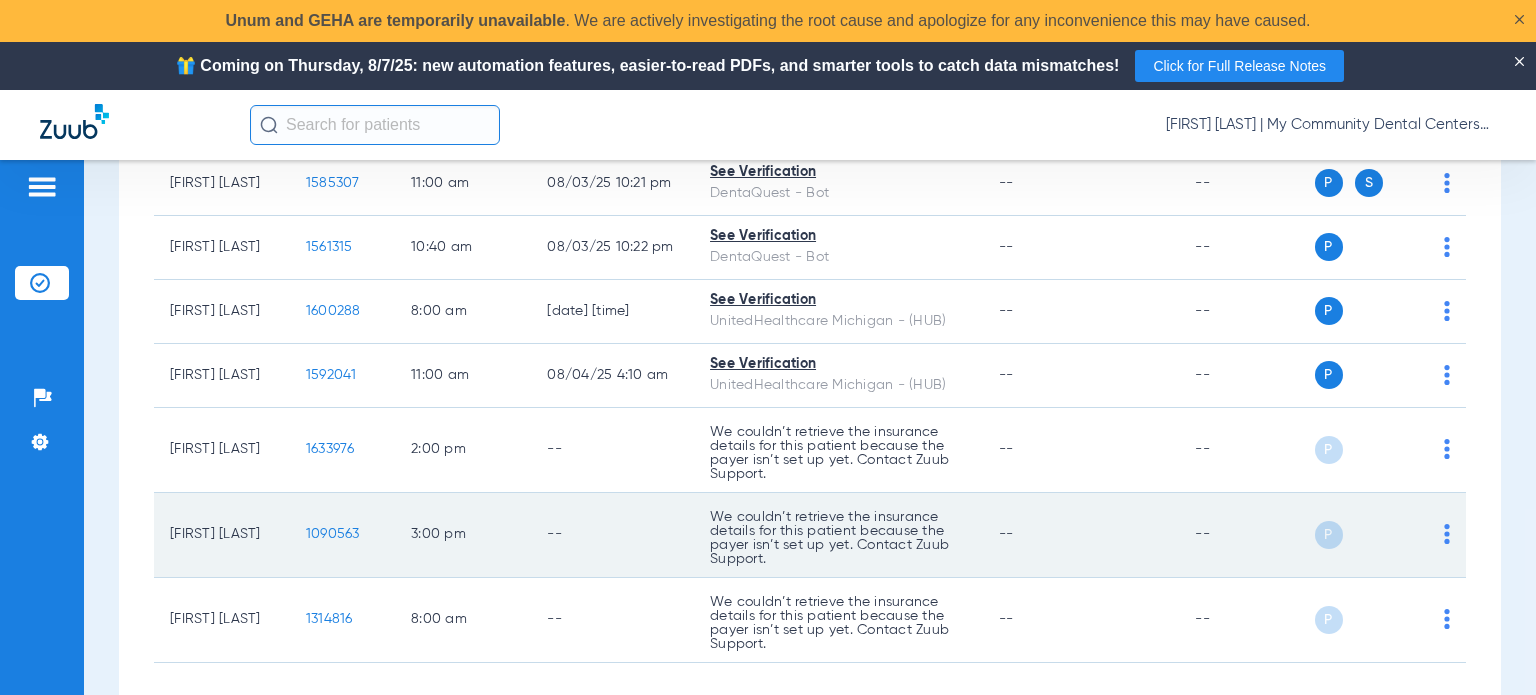 drag, startPoint x: 256, startPoint y: 532, endPoint x: 168, endPoint y: 526, distance: 88.20431 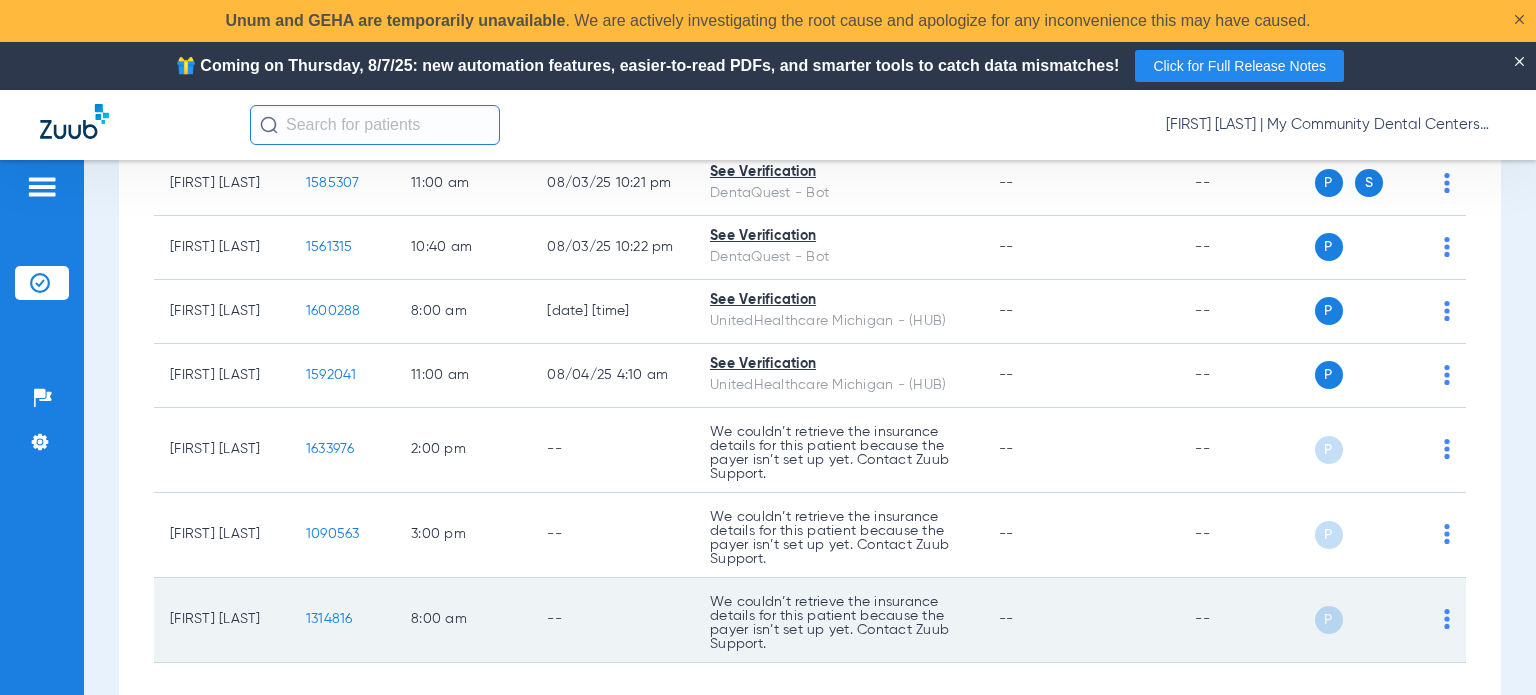 drag, startPoint x: 268, startPoint y: 611, endPoint x: 164, endPoint y: 616, distance: 104.120125 